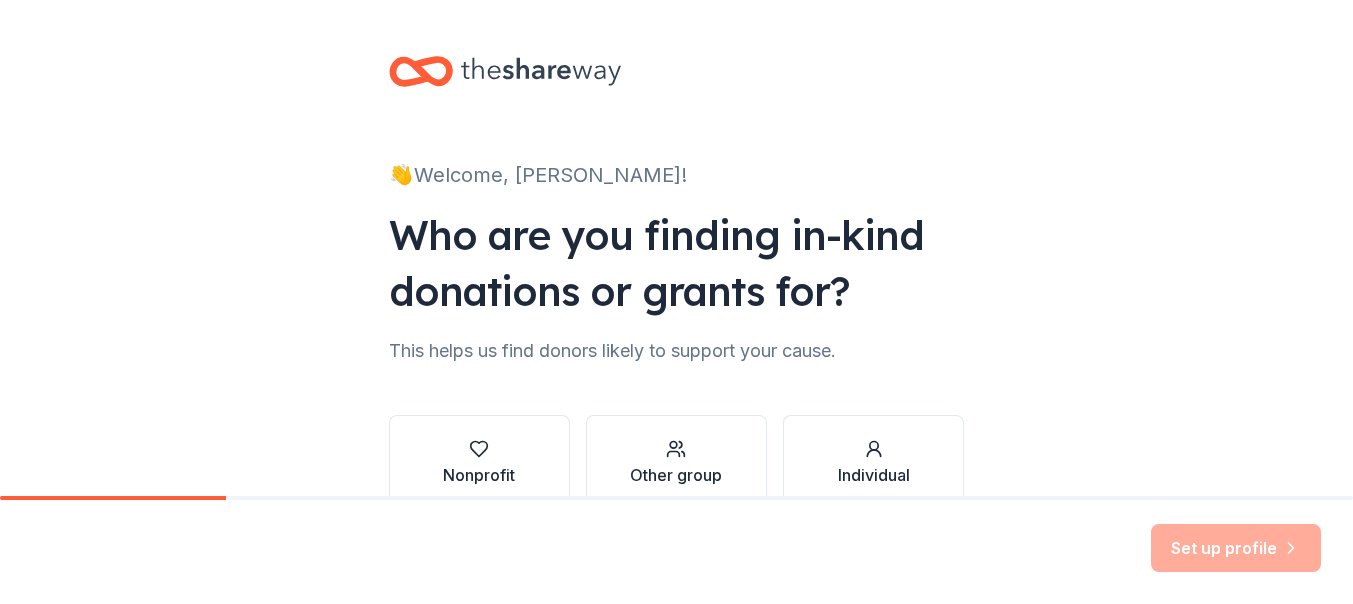 scroll, scrollTop: 0, scrollLeft: 0, axis: both 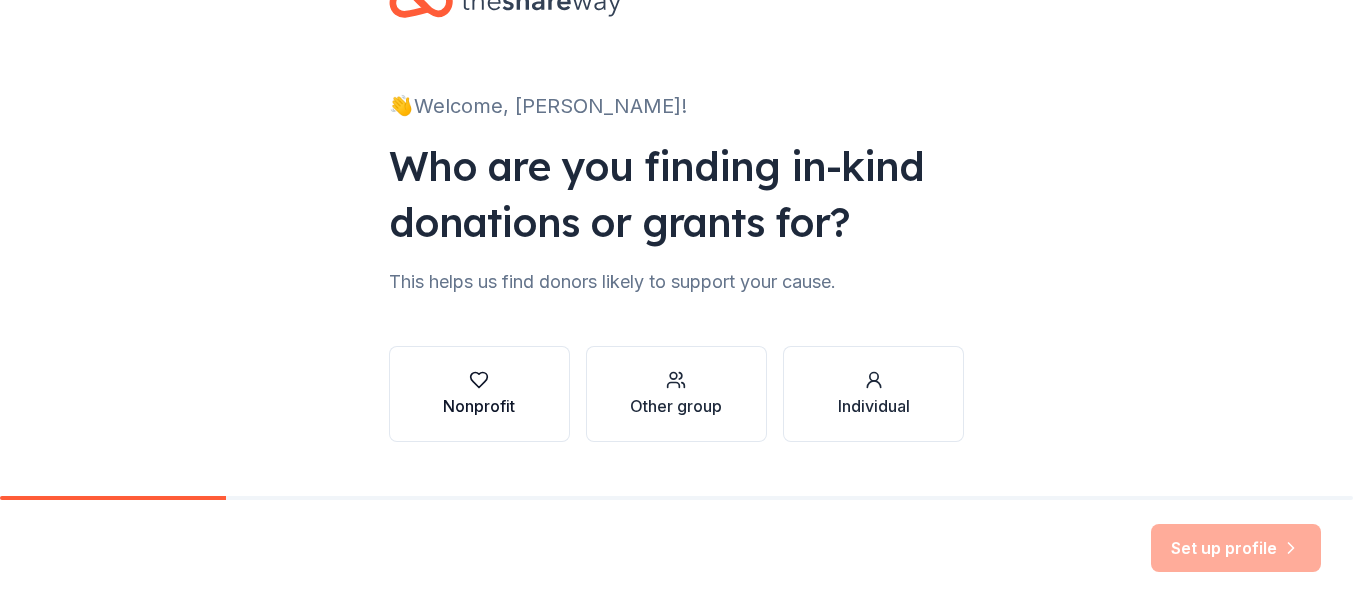 click at bounding box center (479, 380) 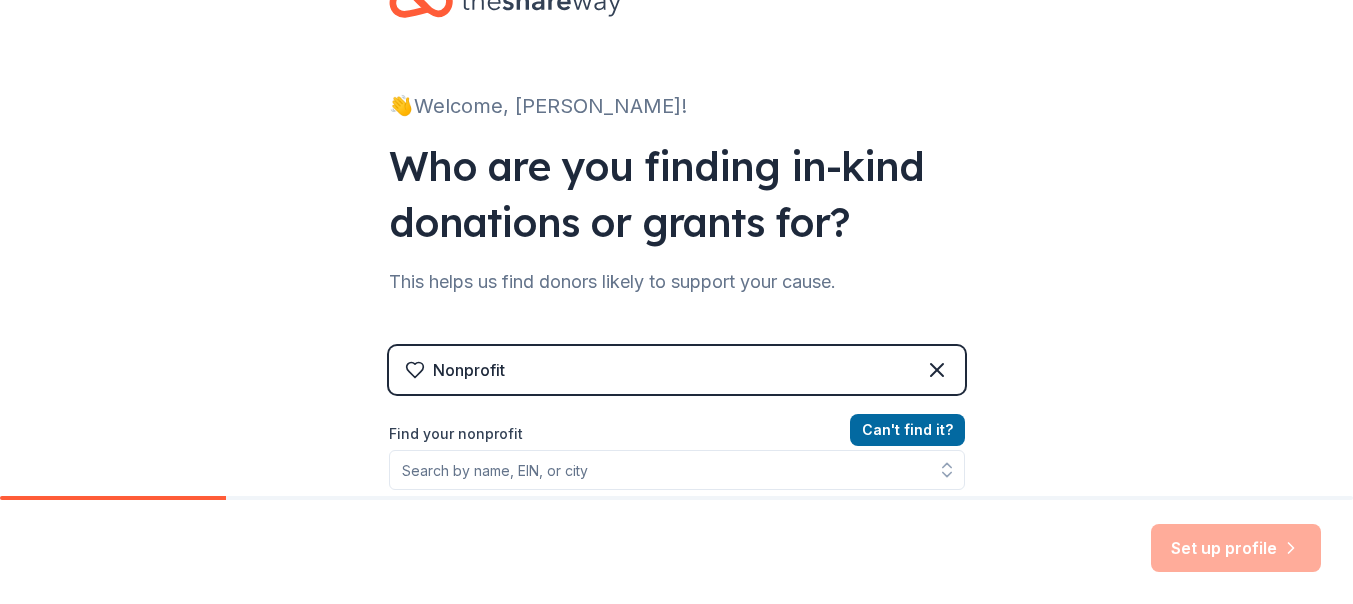 scroll, scrollTop: 185, scrollLeft: 0, axis: vertical 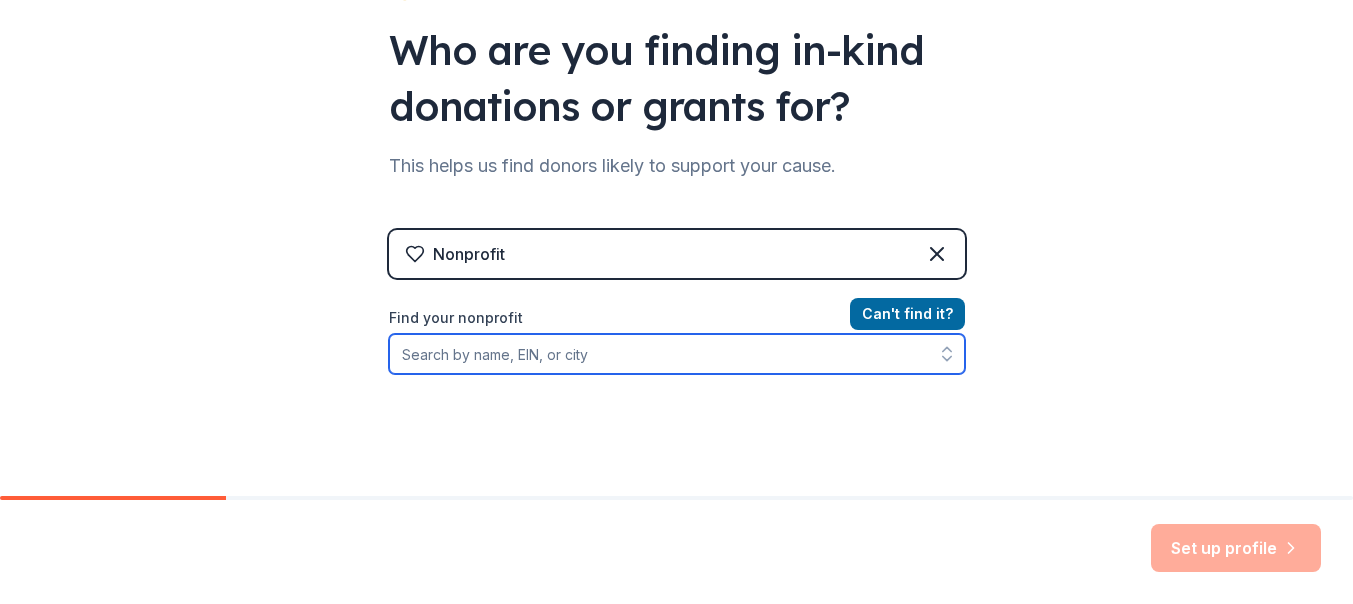 click on "Find your nonprofit" at bounding box center [677, 354] 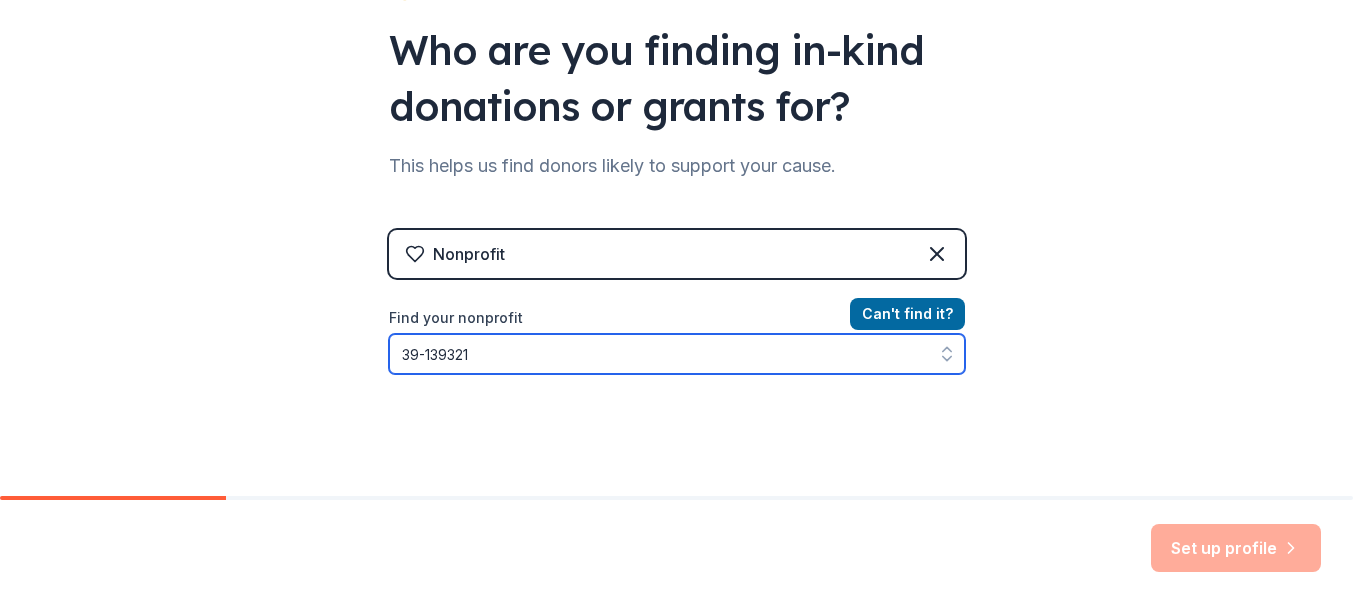 type on "[US_EMPLOYER_IDENTIFICATION_NUMBER]" 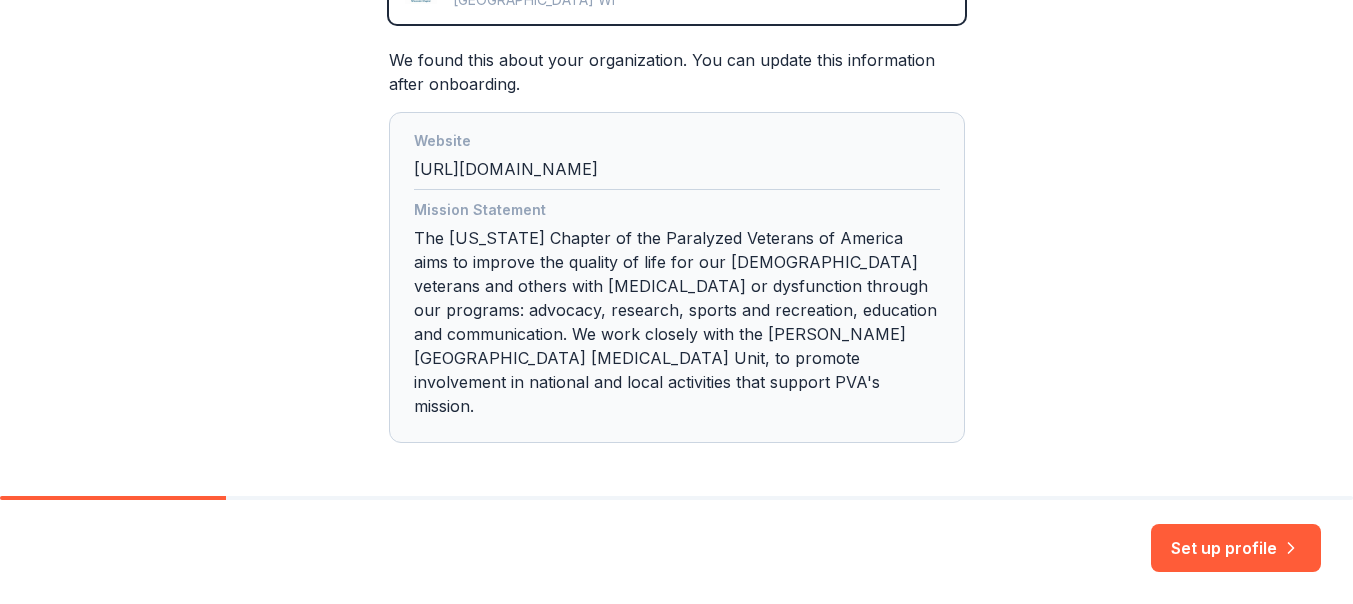 scroll, scrollTop: 534, scrollLeft: 0, axis: vertical 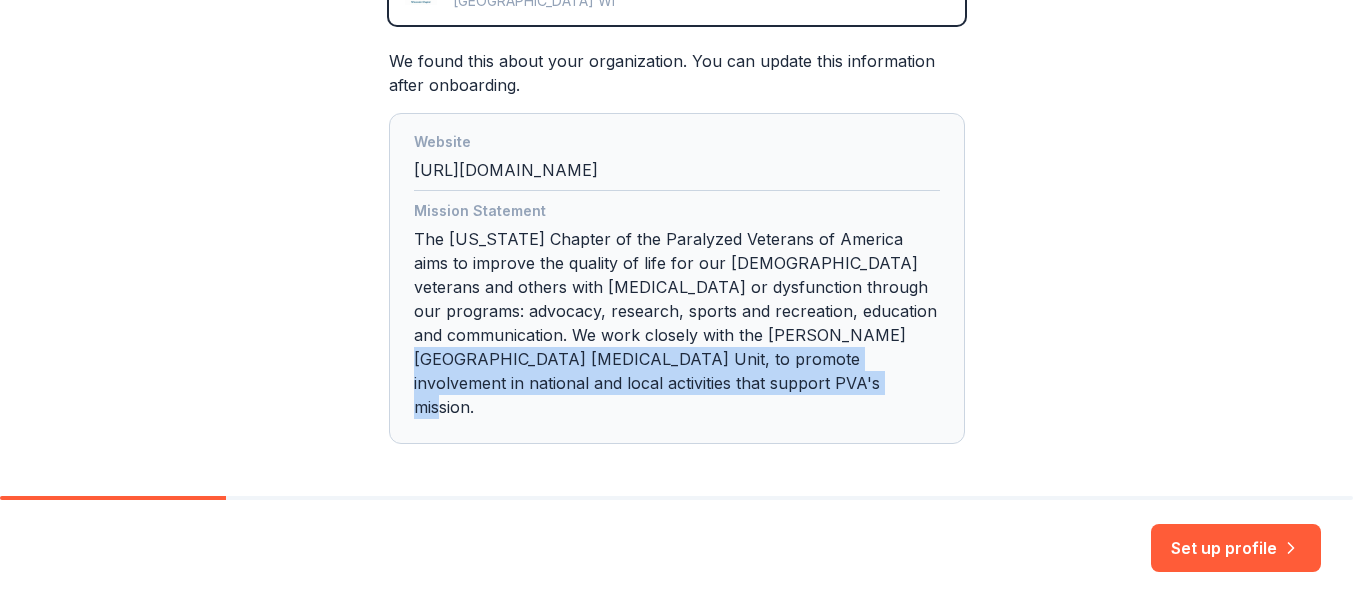 drag, startPoint x: 628, startPoint y: 383, endPoint x: 736, endPoint y: 324, distance: 123.065025 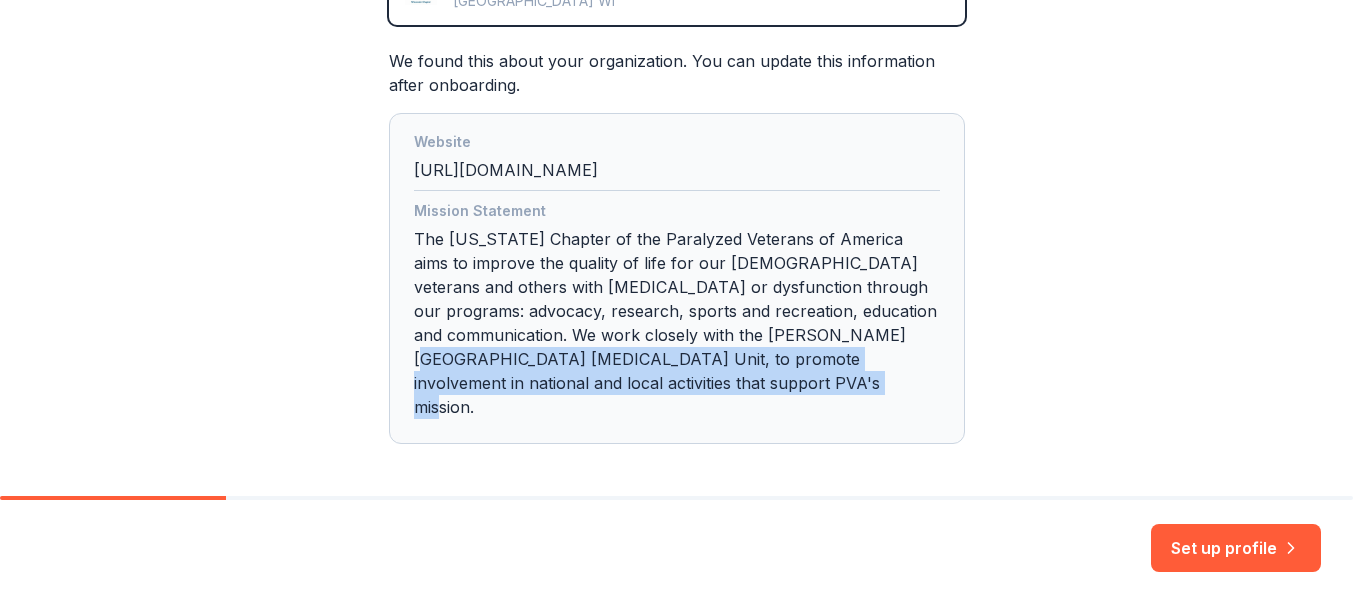 drag, startPoint x: 736, startPoint y: 324, endPoint x: 652, endPoint y: 382, distance: 102.0784 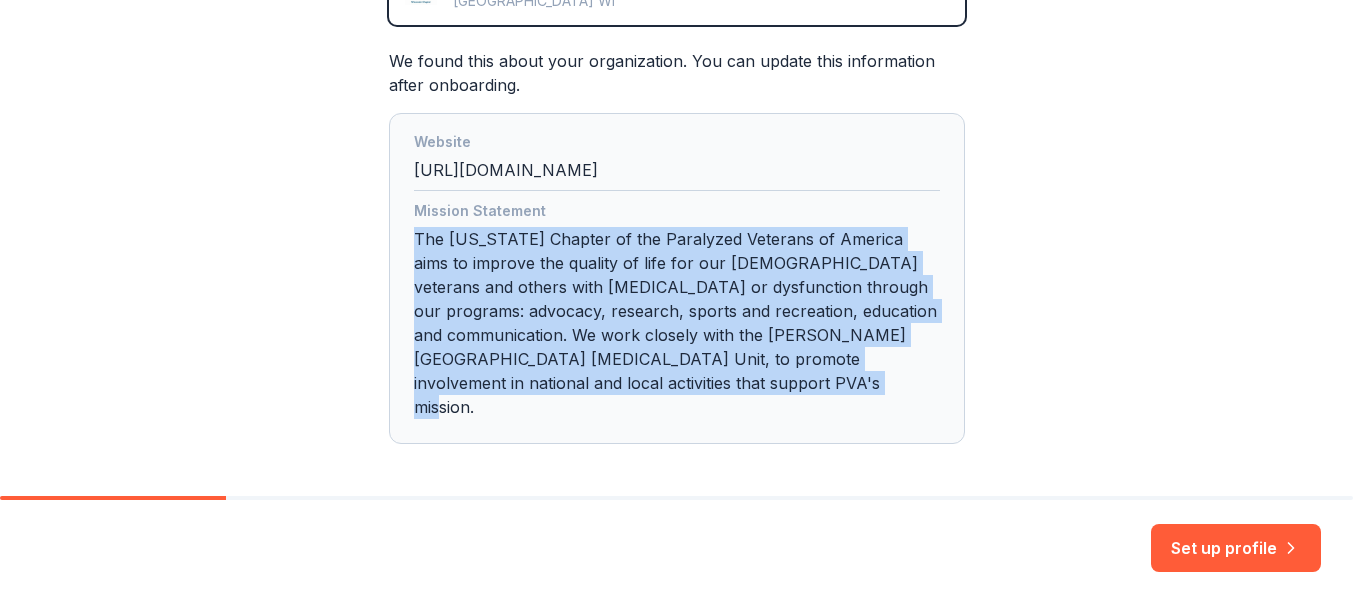 drag, startPoint x: 582, startPoint y: 388, endPoint x: 397, endPoint y: 228, distance: 244.59149 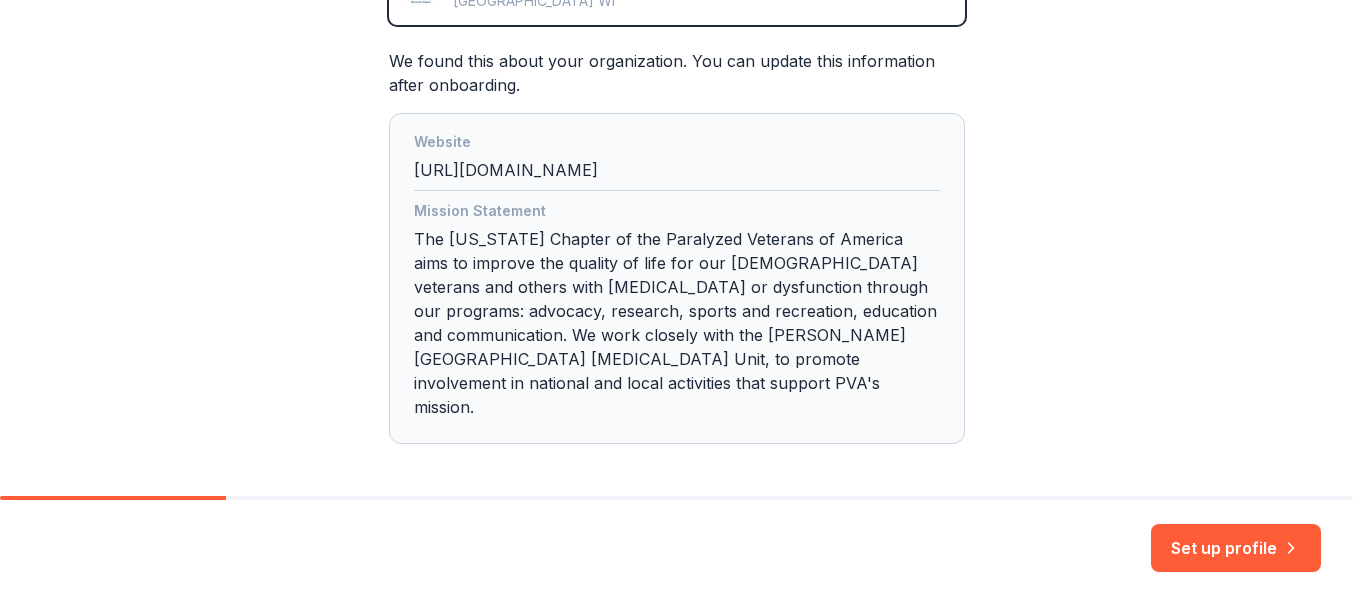 click on "Mission Statement The Wisconsin Chapter of the Paralyzed Veterans of America aims to improve the quality of life for our American veterans and others with spinal cord injury or dysfunction through our programs: advocacy, research, sports and recreation, education and communication. We work closely with the Zablocki VA Medical Hospital Spinal Cord Injury Unit, to promote involvement in national and local activities that support PVA's mission." at bounding box center (677, 313) 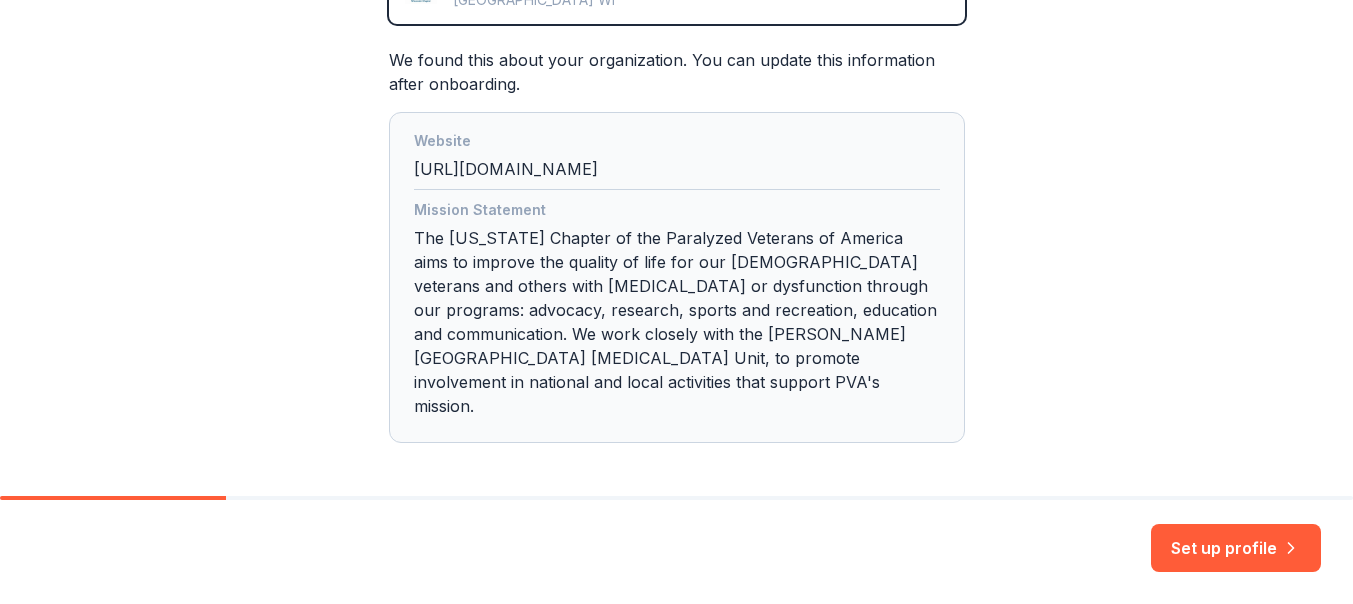 scroll, scrollTop: 535, scrollLeft: 0, axis: vertical 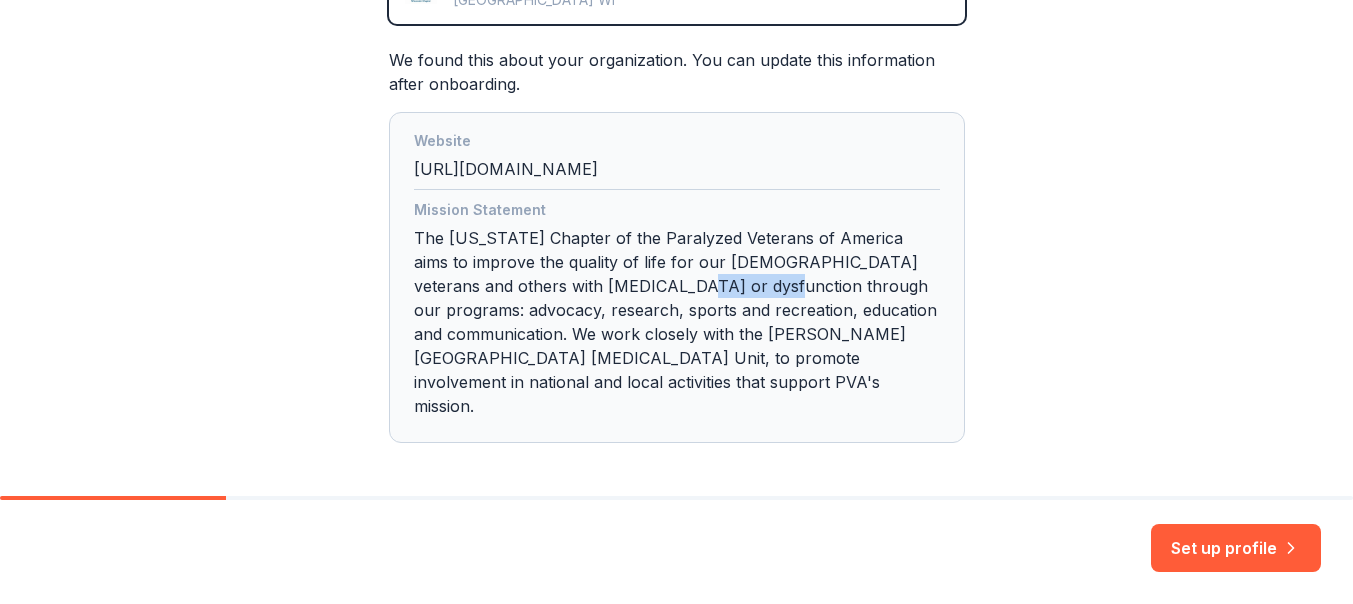 click on "Mission Statement The Wisconsin Chapter of the Paralyzed Veterans of America aims to improve the quality of life for our American veterans and others with spinal cord injury or dysfunction through our programs: advocacy, research, sports and recreation, education and communication. We work closely with the Zablocki VA Medical Hospital Spinal Cord Injury Unit, to promote involvement in national and local activities that support PVA's mission." at bounding box center (677, 312) 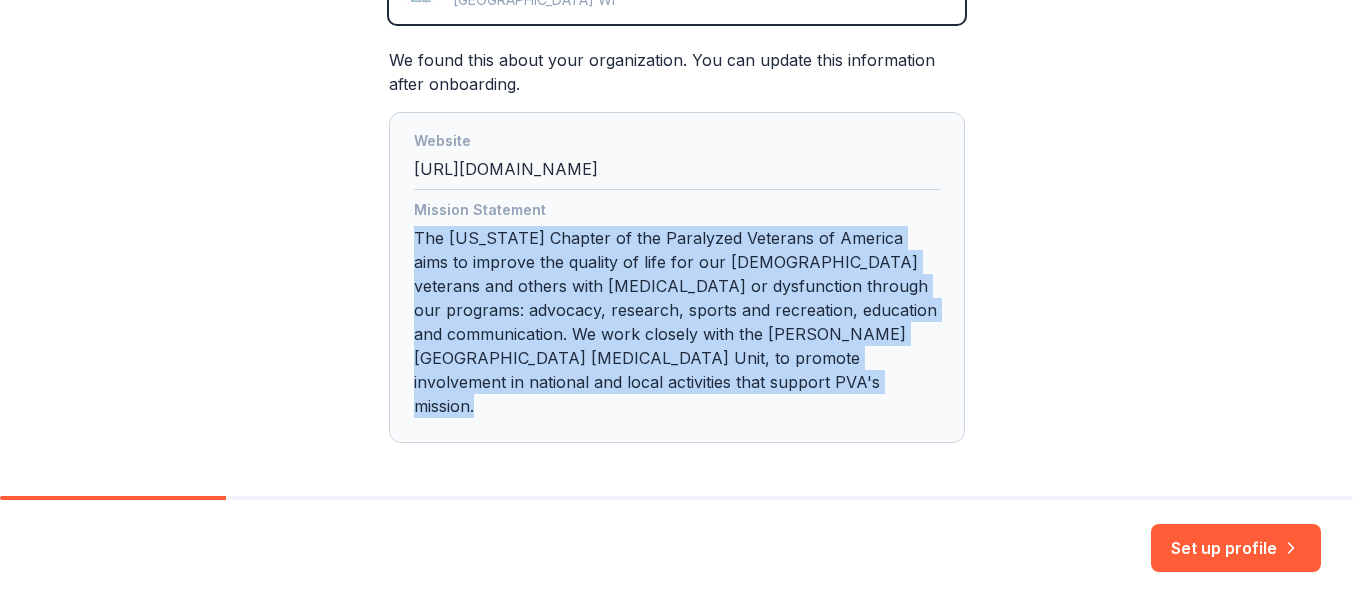 click on "Mission Statement The Wisconsin Chapter of the Paralyzed Veterans of America aims to improve the quality of life for our American veterans and others with spinal cord injury or dysfunction through our programs: advocacy, research, sports and recreation, education and communication. We work closely with the Zablocki VA Medical Hospital Spinal Cord Injury Unit, to promote involvement in national and local activities that support PVA's mission." at bounding box center (677, 312) 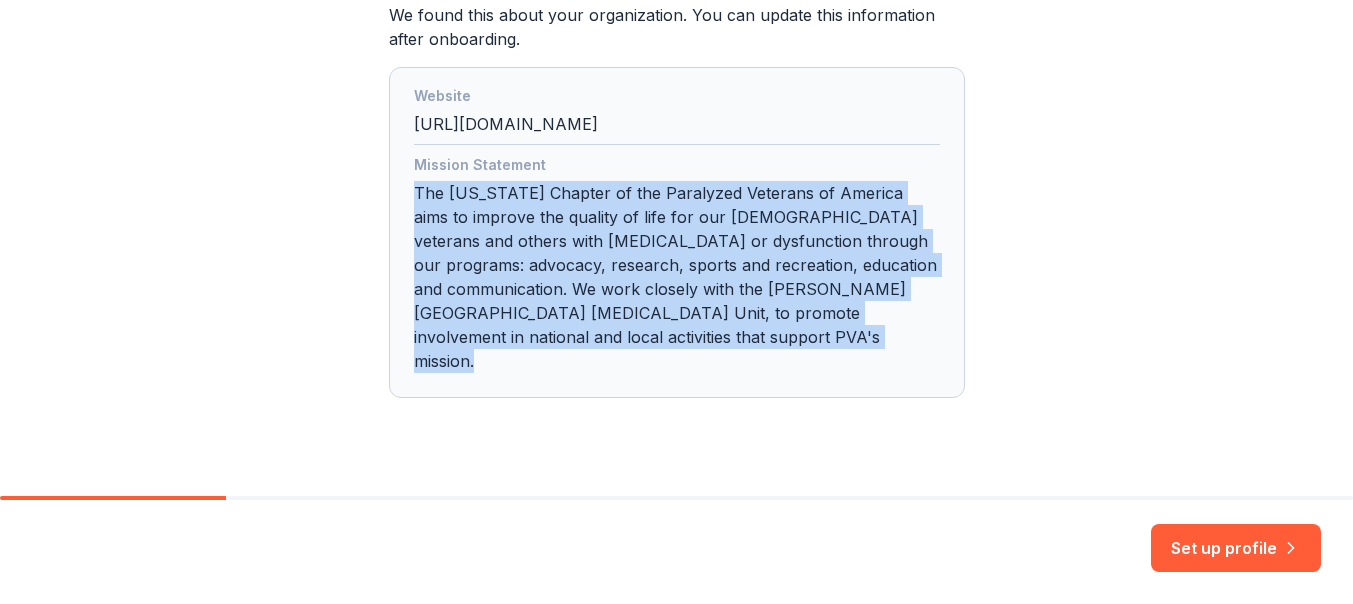 scroll, scrollTop: 581, scrollLeft: 0, axis: vertical 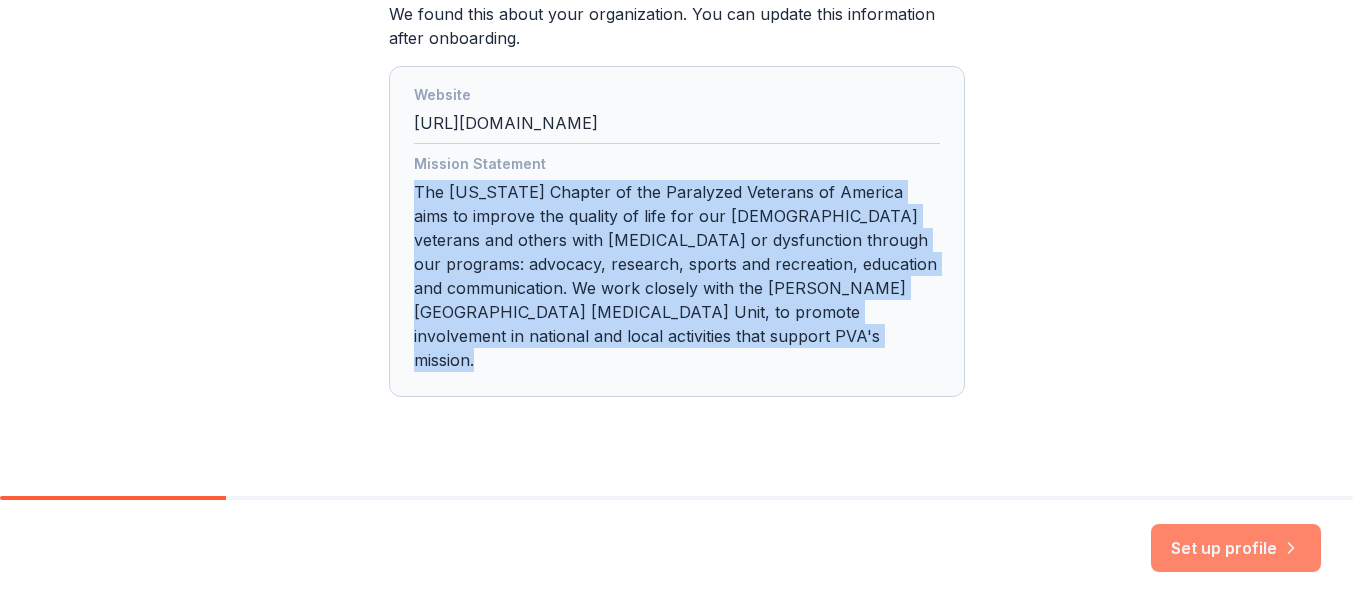 click on "Set up profile" at bounding box center [1236, 548] 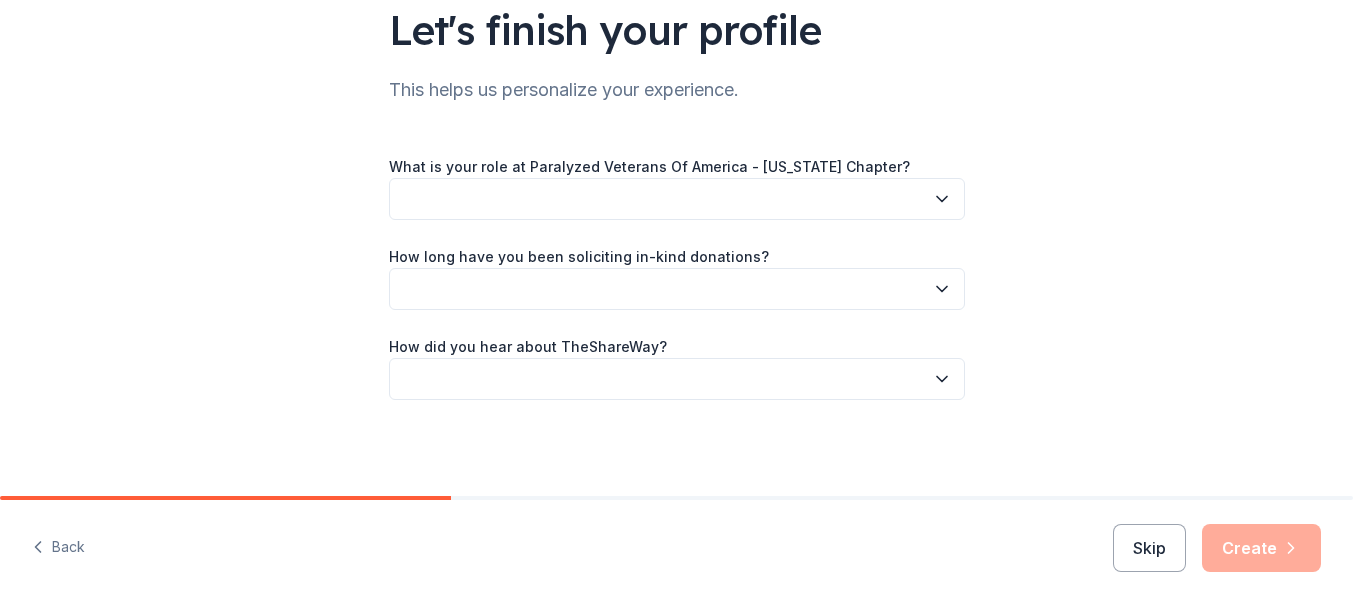 scroll, scrollTop: 156, scrollLeft: 0, axis: vertical 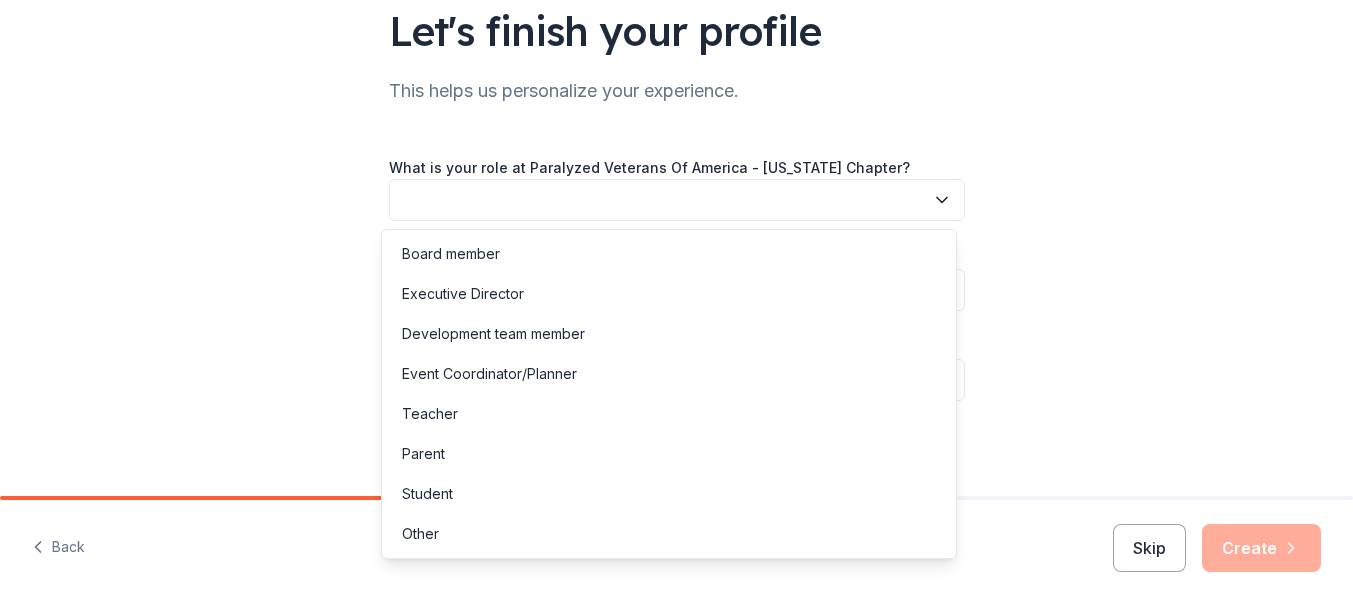 click at bounding box center [677, 200] 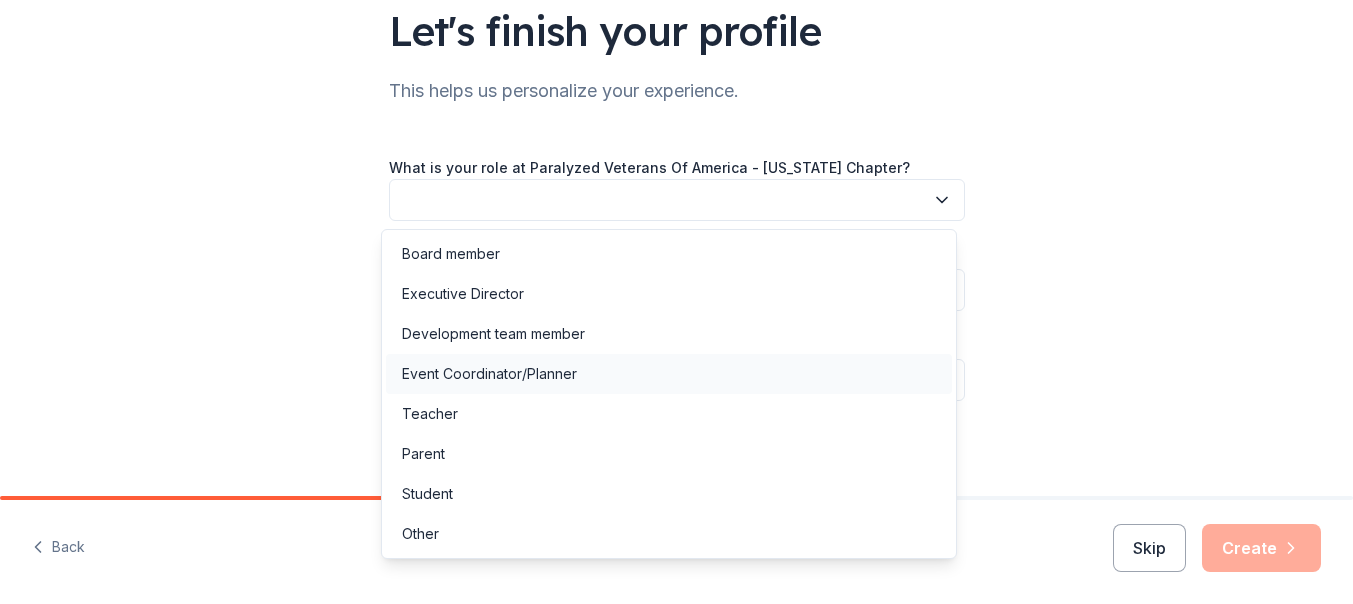 click on "Event Coordinator/Planner" at bounding box center (489, 374) 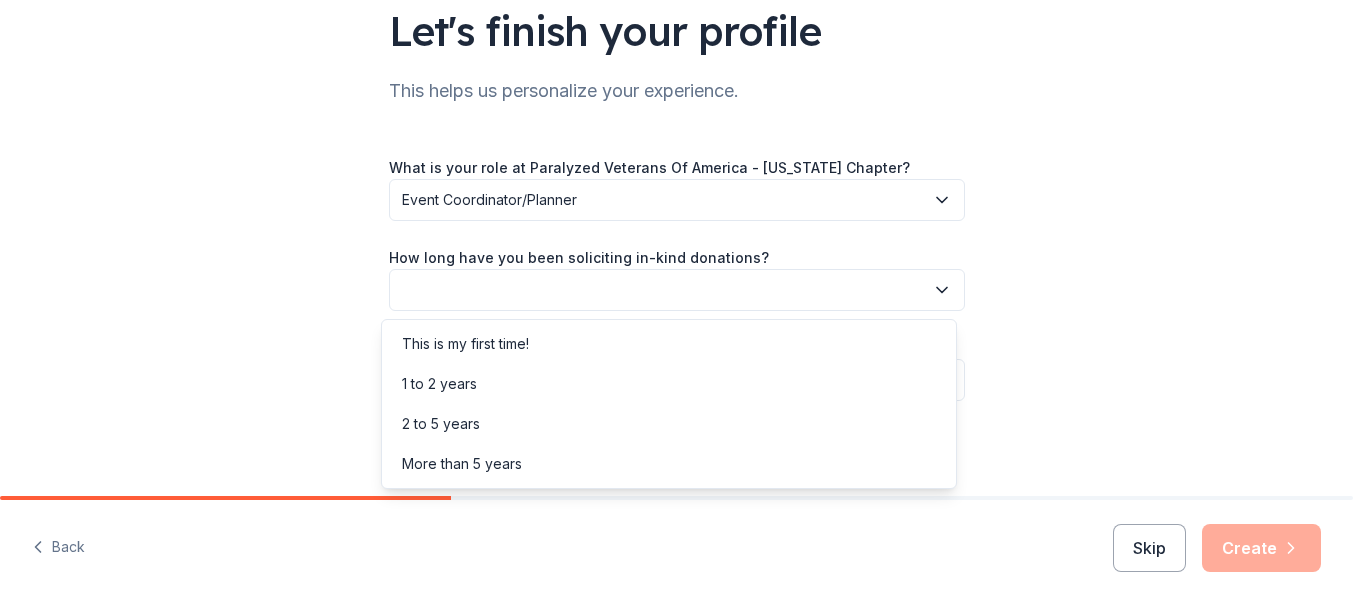 click at bounding box center [677, 290] 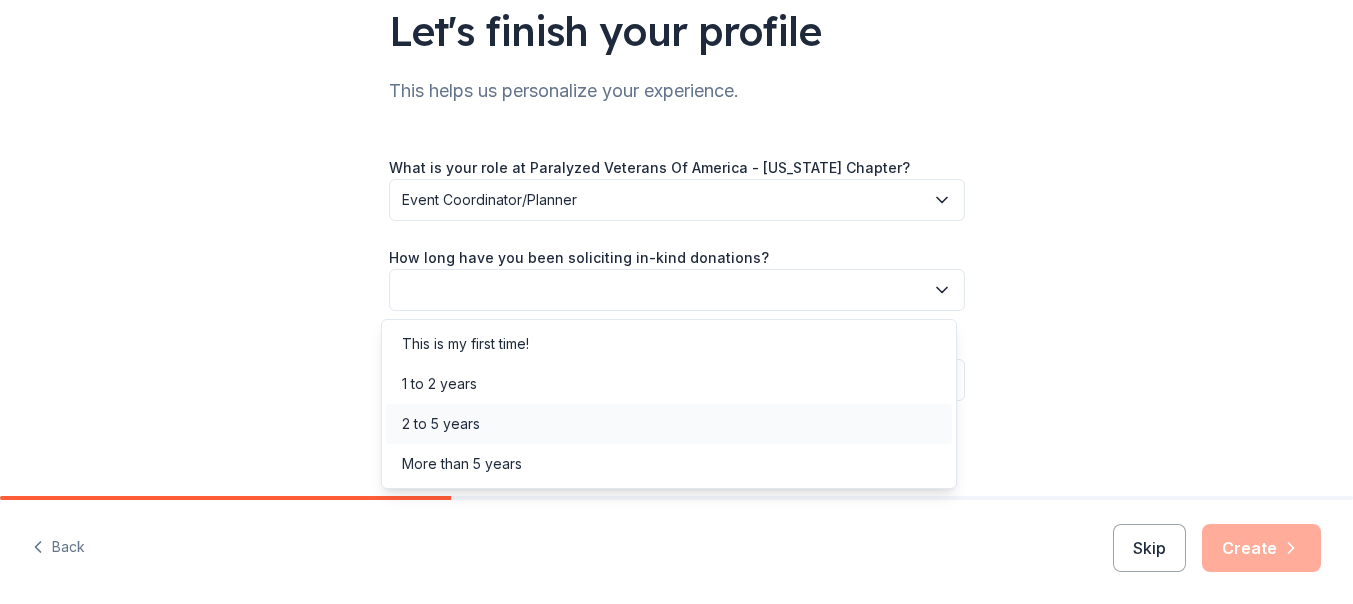 click on "2 to 5 years" at bounding box center [441, 424] 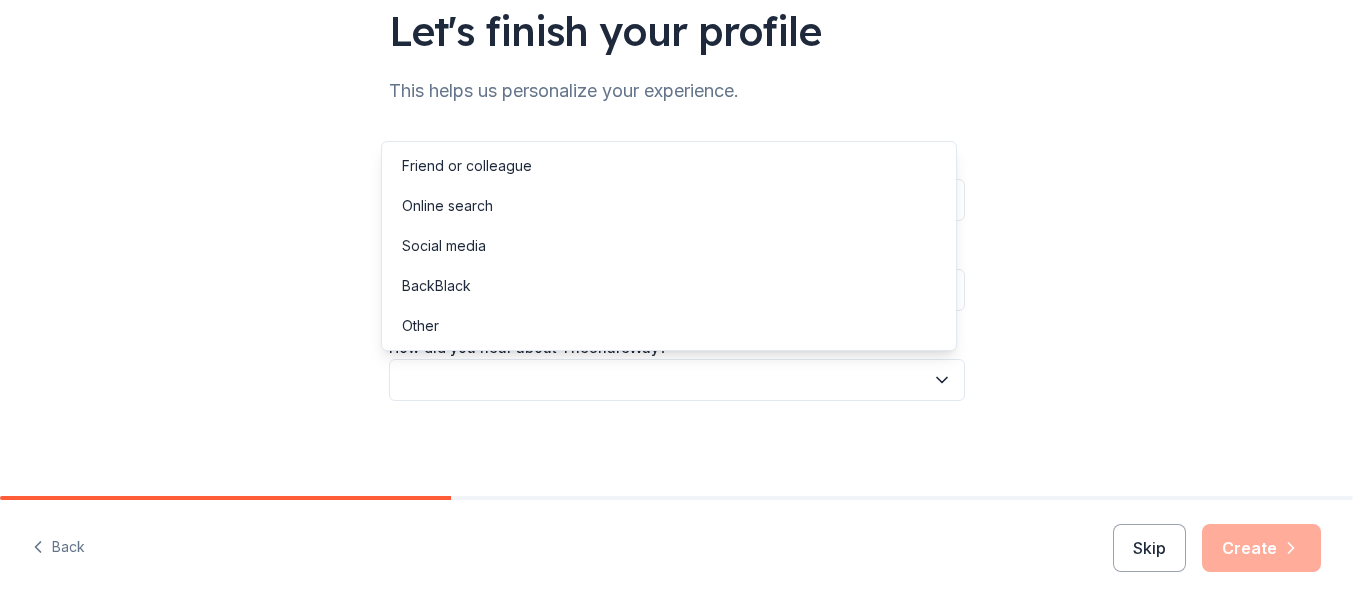 click at bounding box center (677, 380) 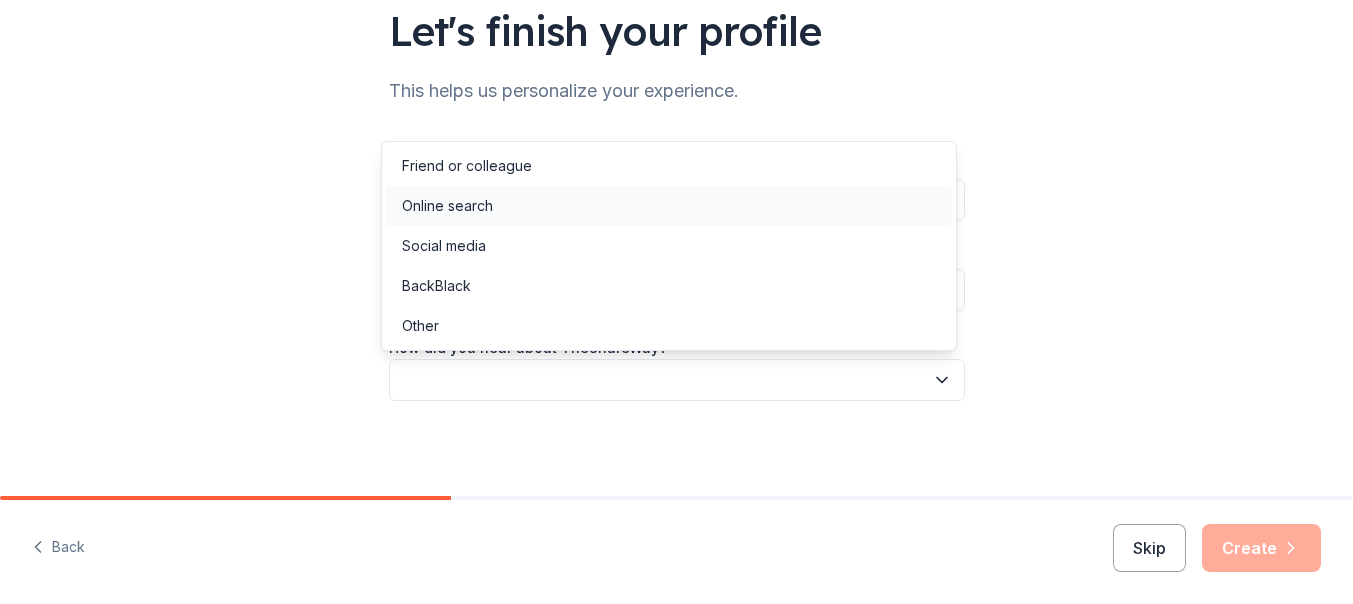 click on "Online search" at bounding box center [447, 206] 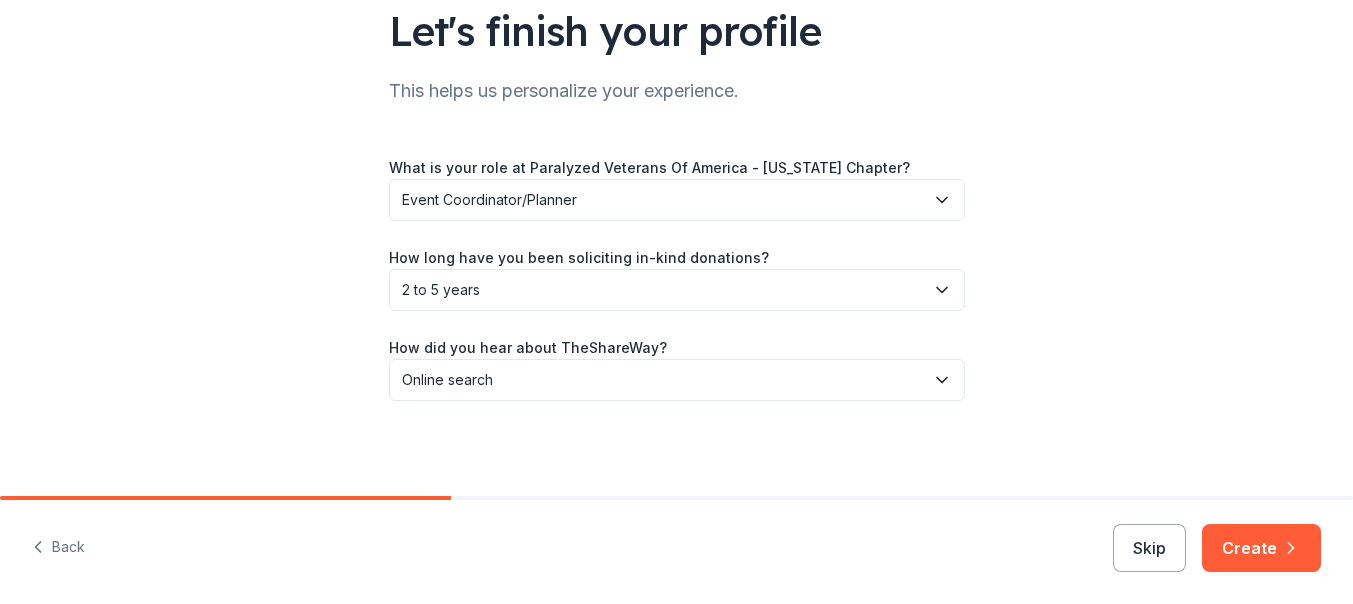 scroll, scrollTop: 157, scrollLeft: 0, axis: vertical 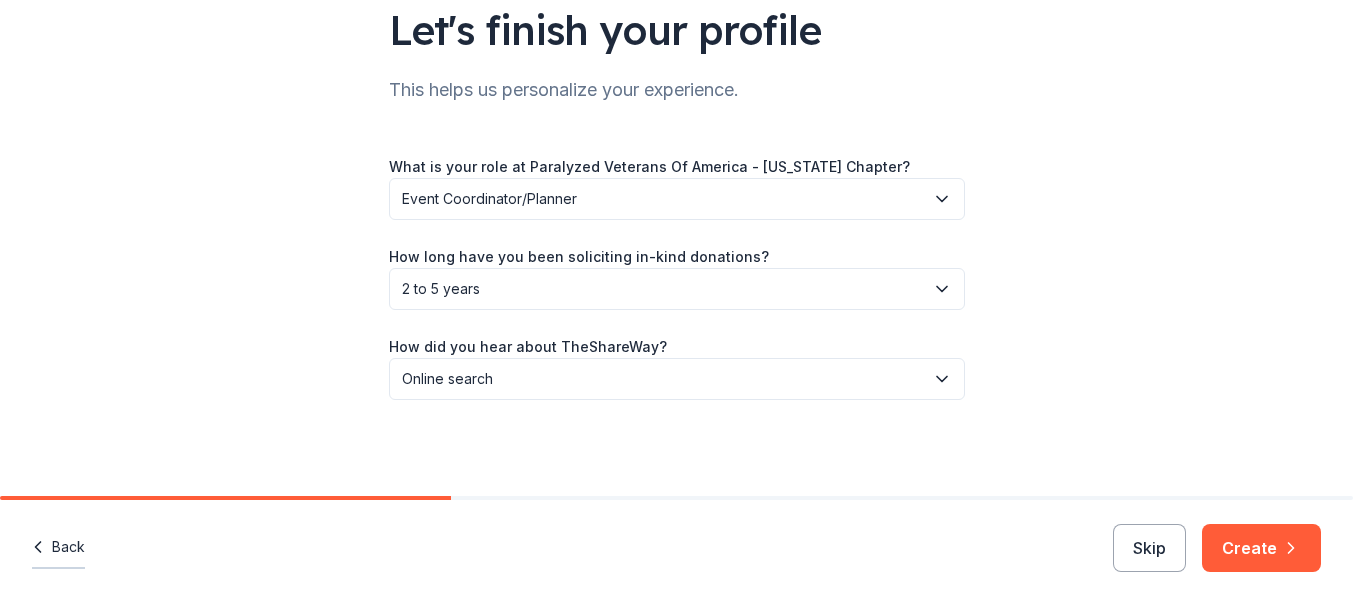 click 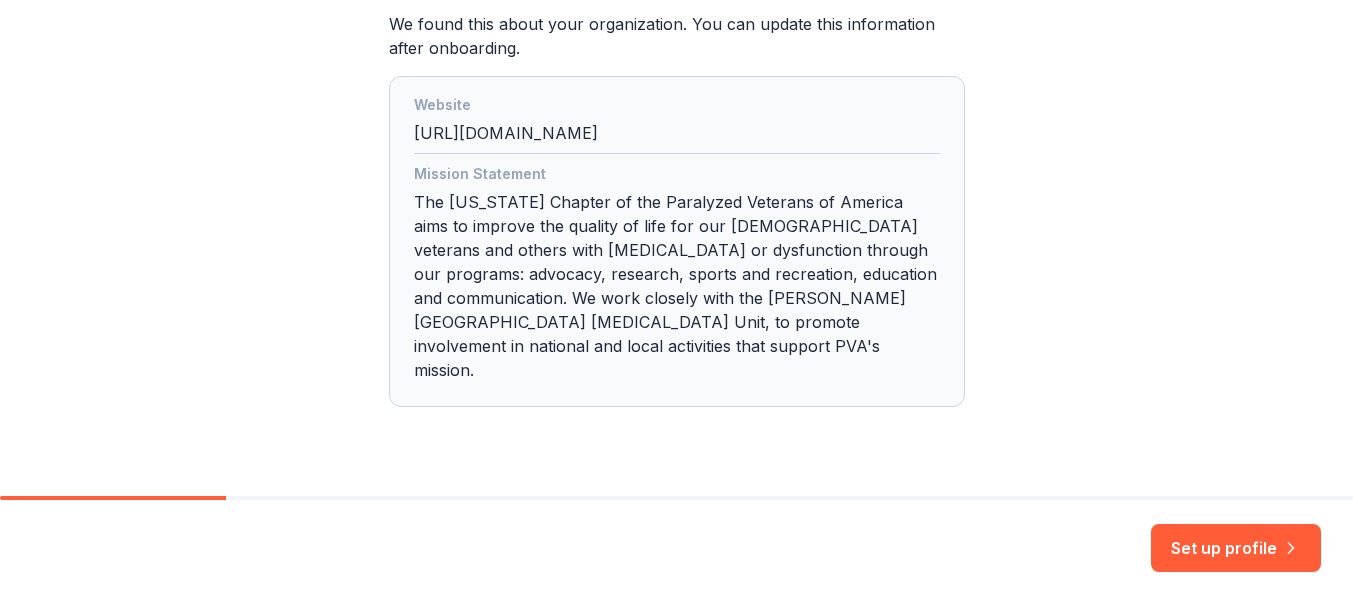 scroll, scrollTop: 572, scrollLeft: 0, axis: vertical 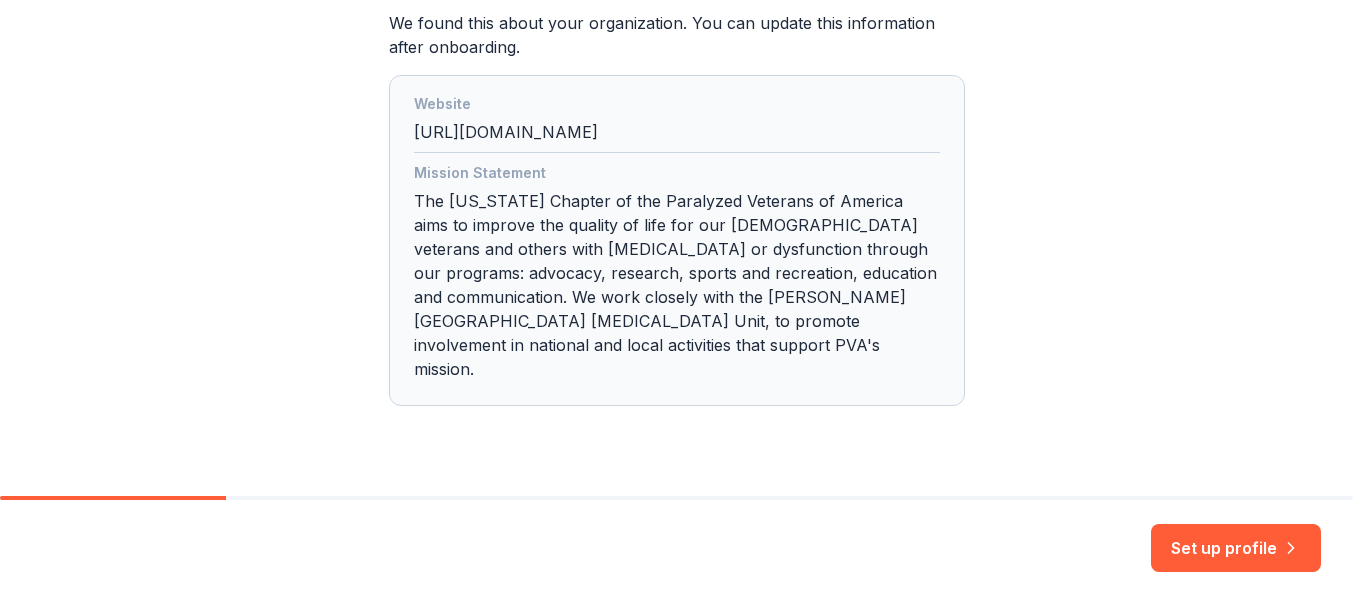 click on "Mission Statement The Wisconsin Chapter of the Paralyzed Veterans of America aims to improve the quality of life for our American veterans and others with spinal cord injury or dysfunction through our programs: advocacy, research, sports and recreation, education and communication. We work closely with the Zablocki VA Medical Hospital Spinal Cord Injury Unit, to promote involvement in national and local activities that support PVA's mission." at bounding box center (677, 275) 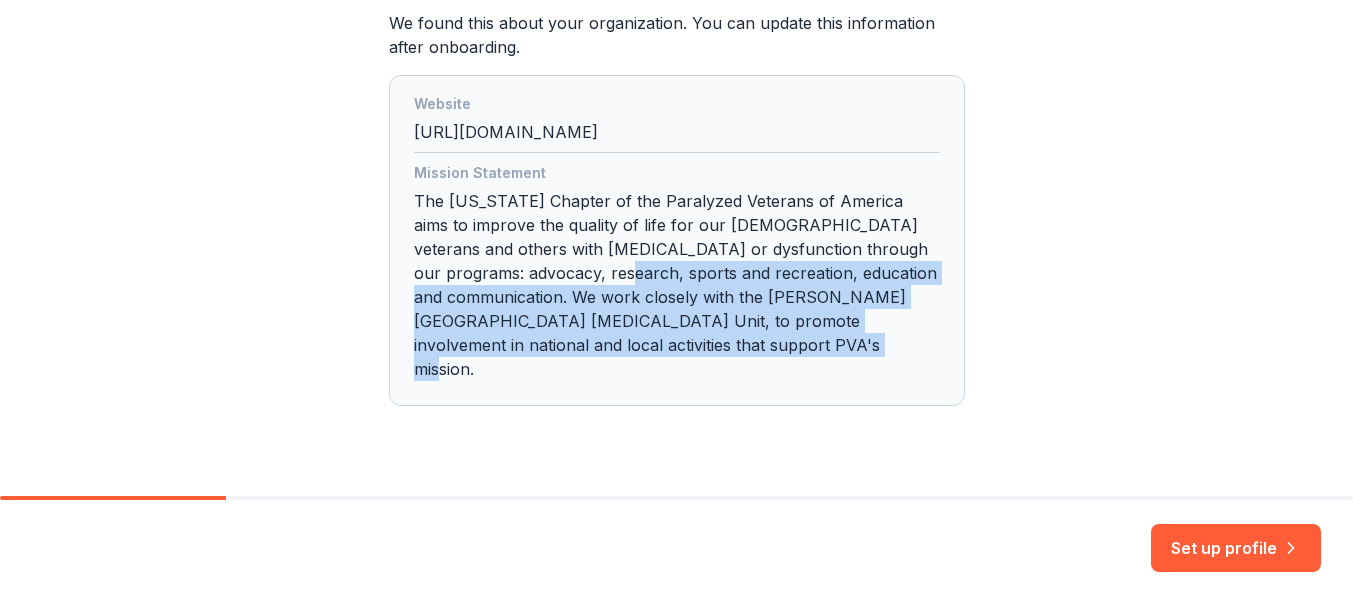drag, startPoint x: 579, startPoint y: 343, endPoint x: 482, endPoint y: 273, distance: 119.62023 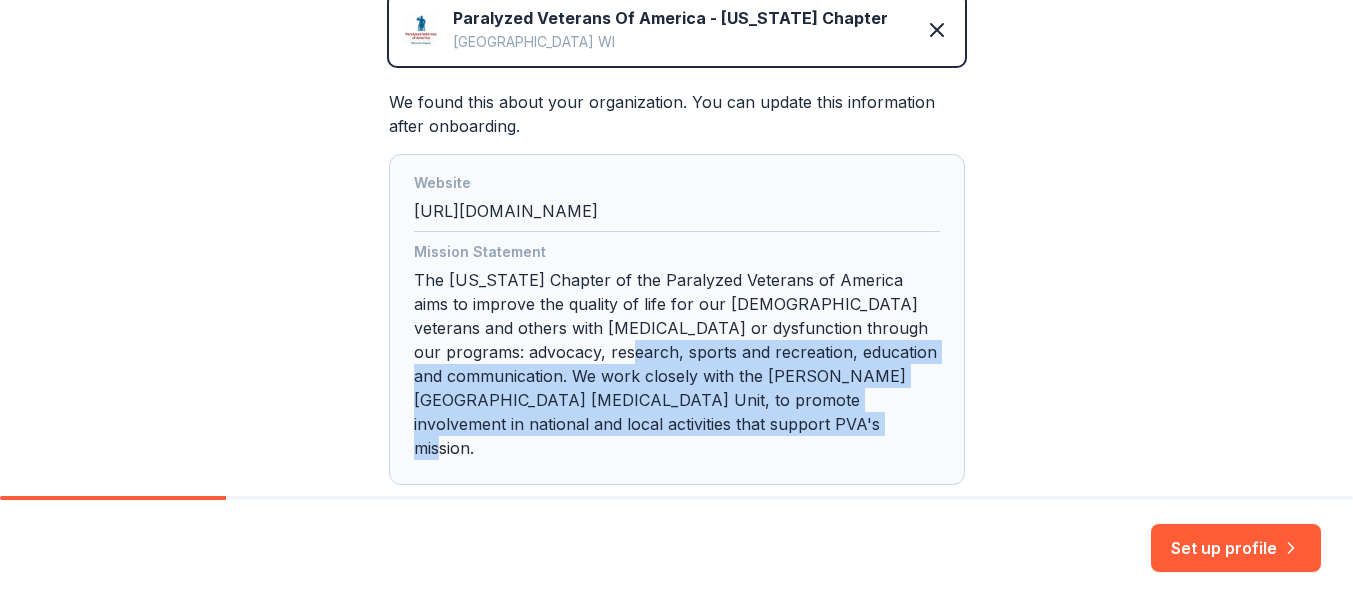 scroll, scrollTop: 593, scrollLeft: 0, axis: vertical 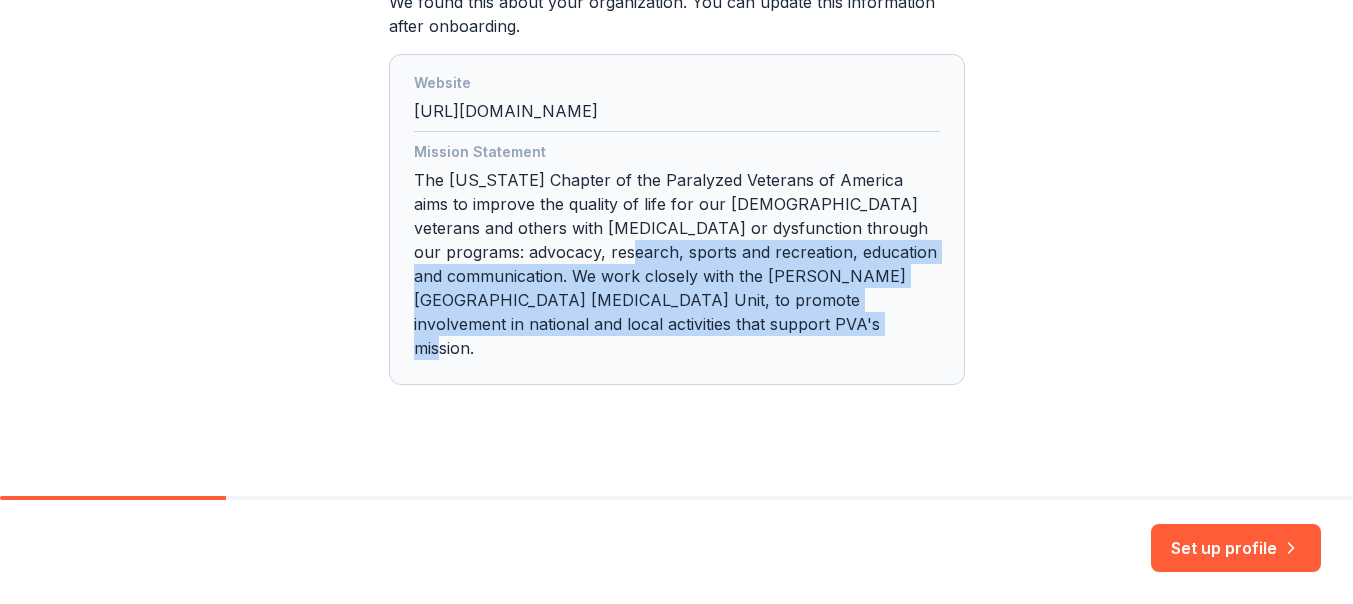 click on "👋  Welcome, Brenna! Who are you finding in-kind donations or grants for? This helps us find donors likely to support your cause. Nonprofit Paralyzed Veterans Of America - Wisconsin Chapter Milwaukee   WI We found this about your organization. You can update this information after onboarding. Website https://wisconsinpva.org/ Mission Statement The Wisconsin Chapter of the Paralyzed Veterans of America aims to improve the quality of life for our American veterans and others with spinal cord injury or dysfunction through our programs: advocacy, research, sports and recreation, education and communication. We work closely with the Zablocki VA Medical Hospital Spinal Cord Injury Unit, to promote involvement in national and local activities that support PVA's mission." at bounding box center (677, -36) 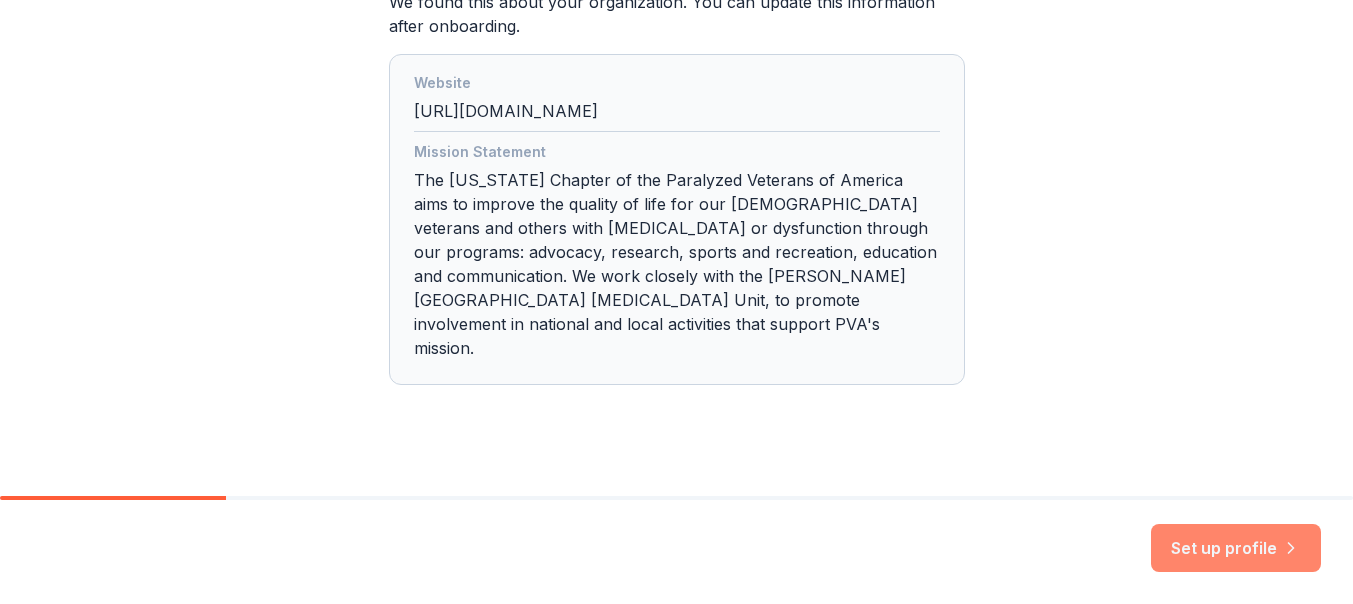 click on "Set up profile" at bounding box center [1236, 548] 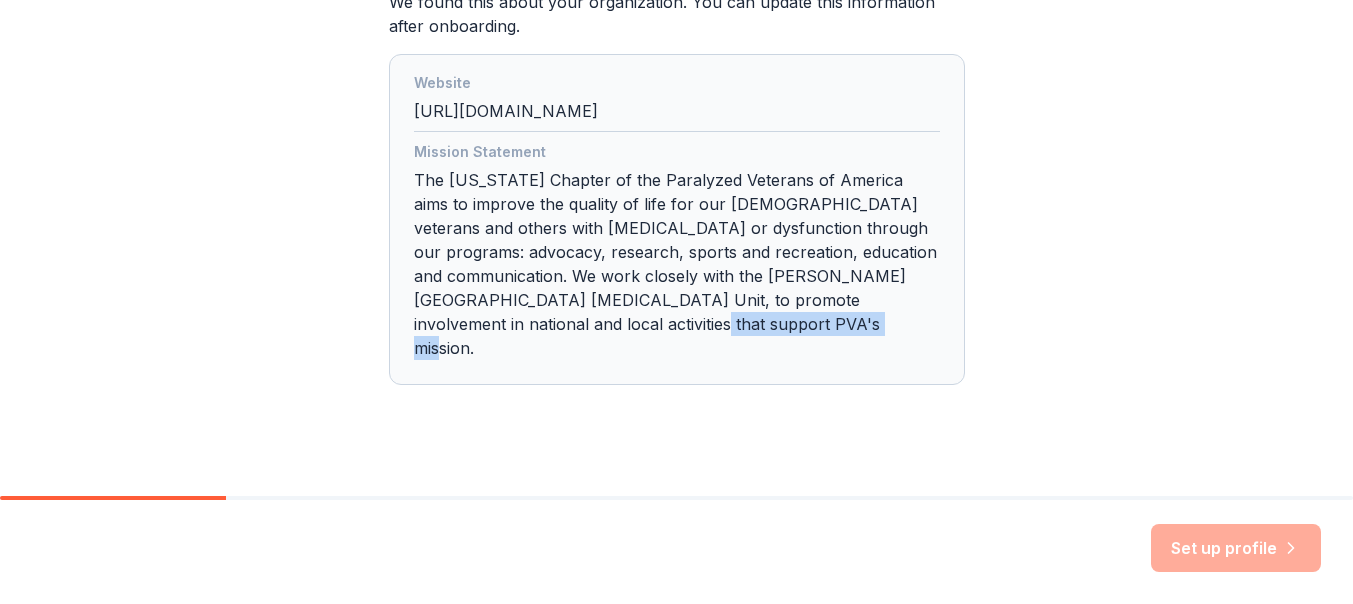 drag, startPoint x: 1116, startPoint y: 394, endPoint x: 883, endPoint y: 295, distance: 253.16003 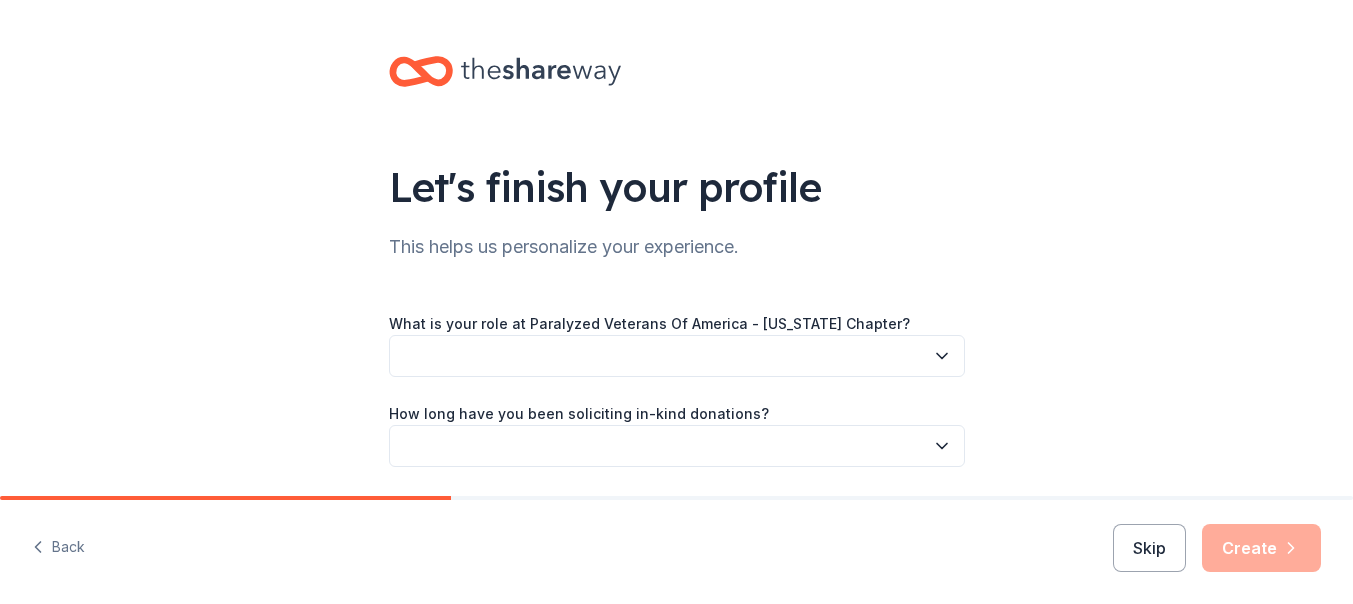 scroll, scrollTop: 156, scrollLeft: 0, axis: vertical 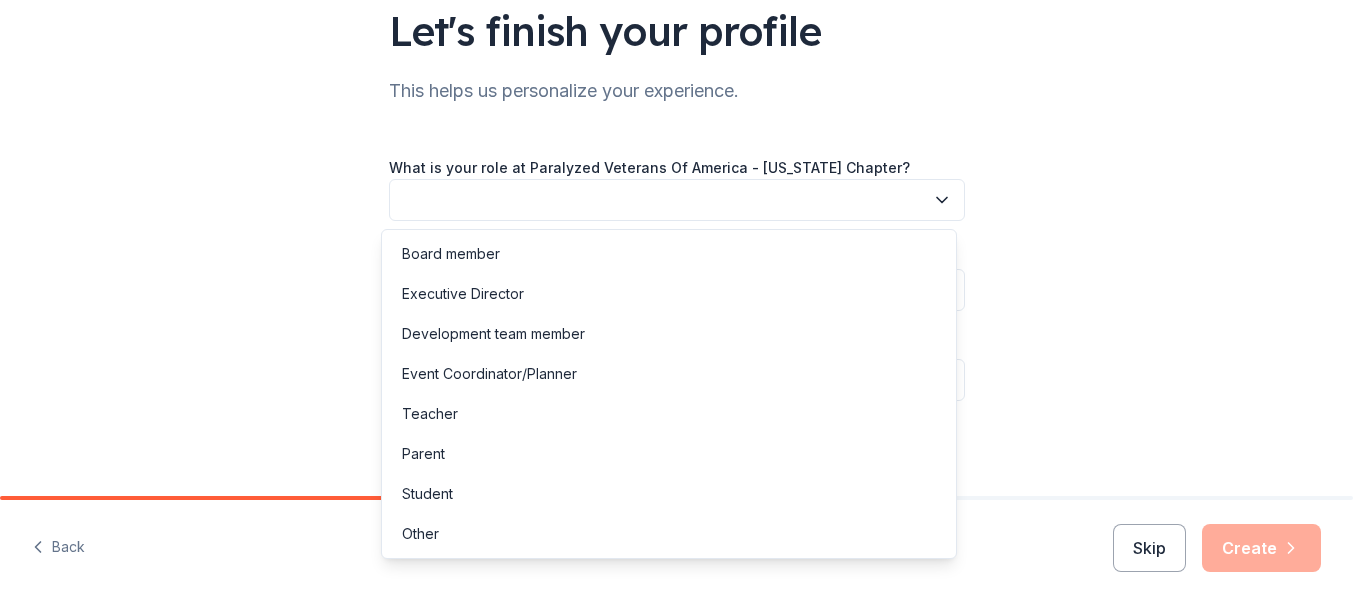 click at bounding box center [677, 200] 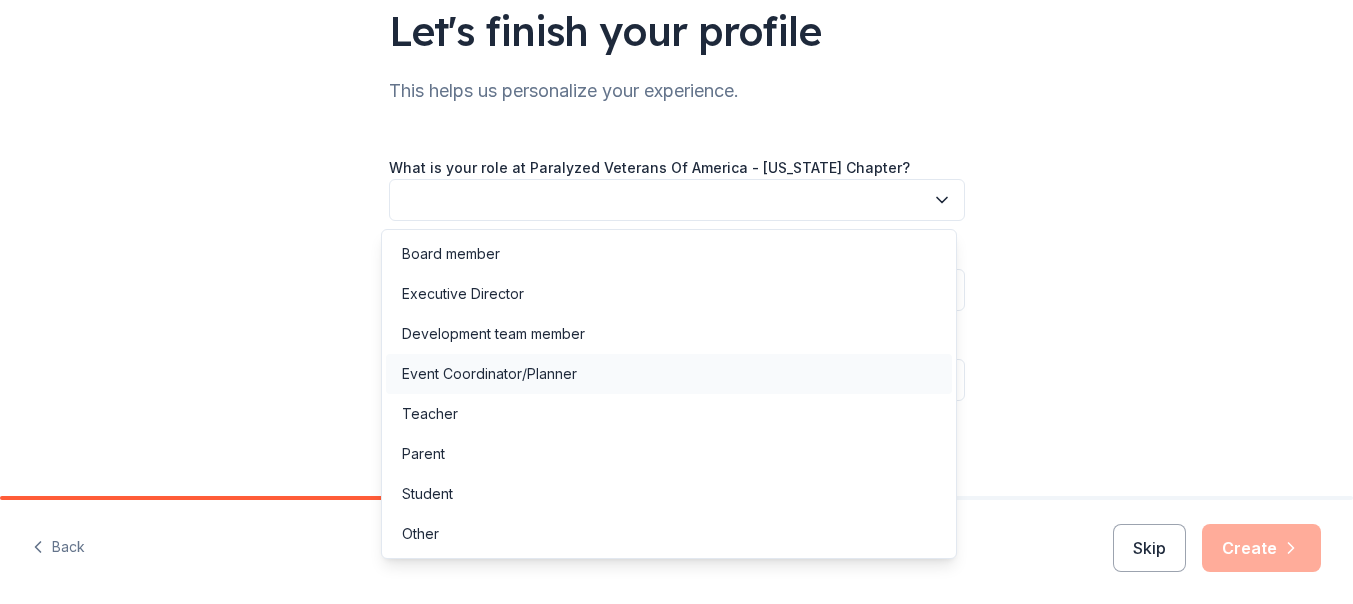 click on "Event Coordinator/Planner" at bounding box center (489, 374) 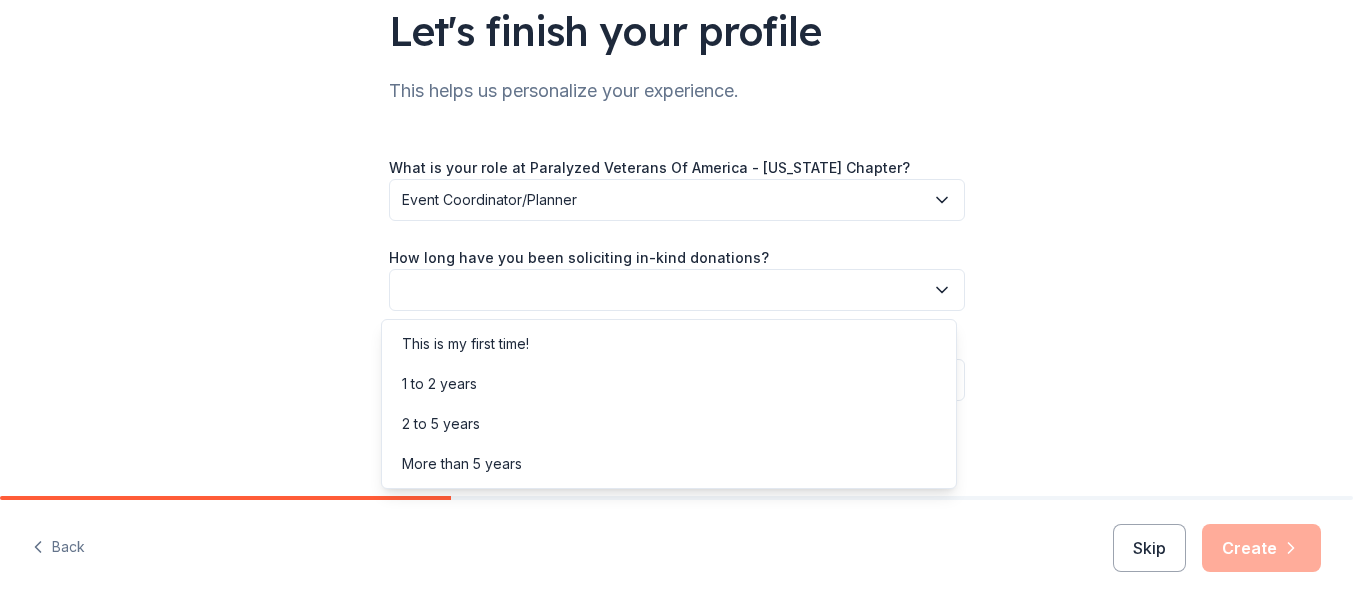 click at bounding box center [677, 290] 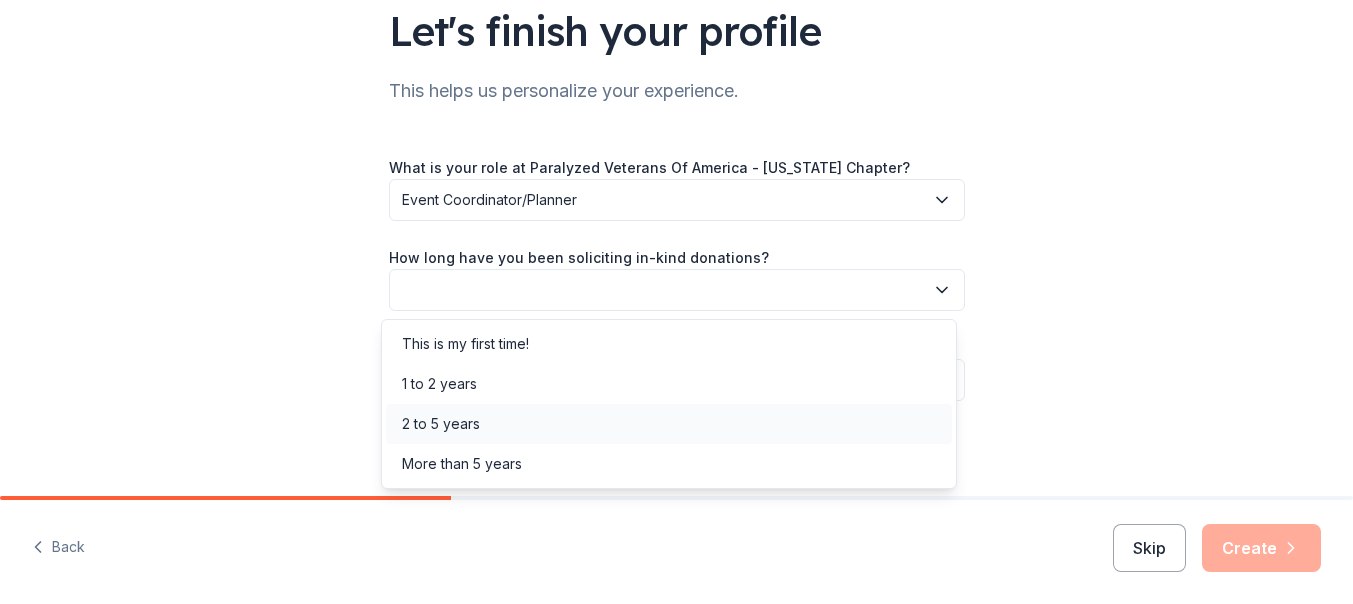click on "2 to 5 years" at bounding box center [441, 424] 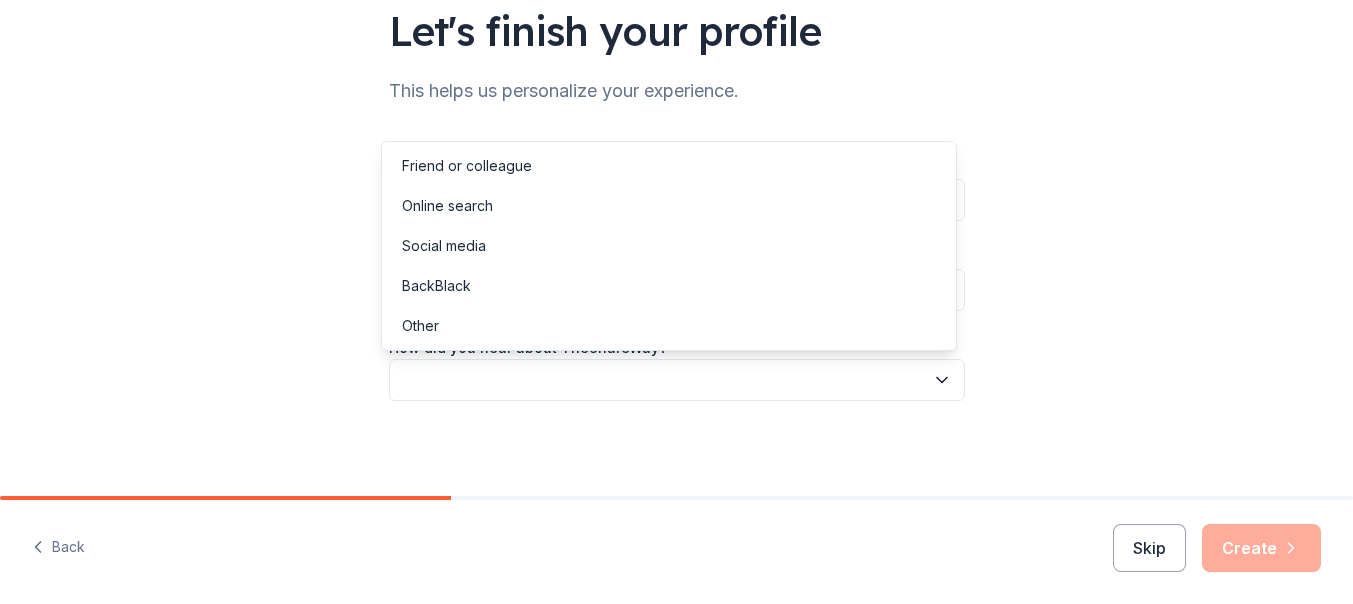 click at bounding box center [677, 380] 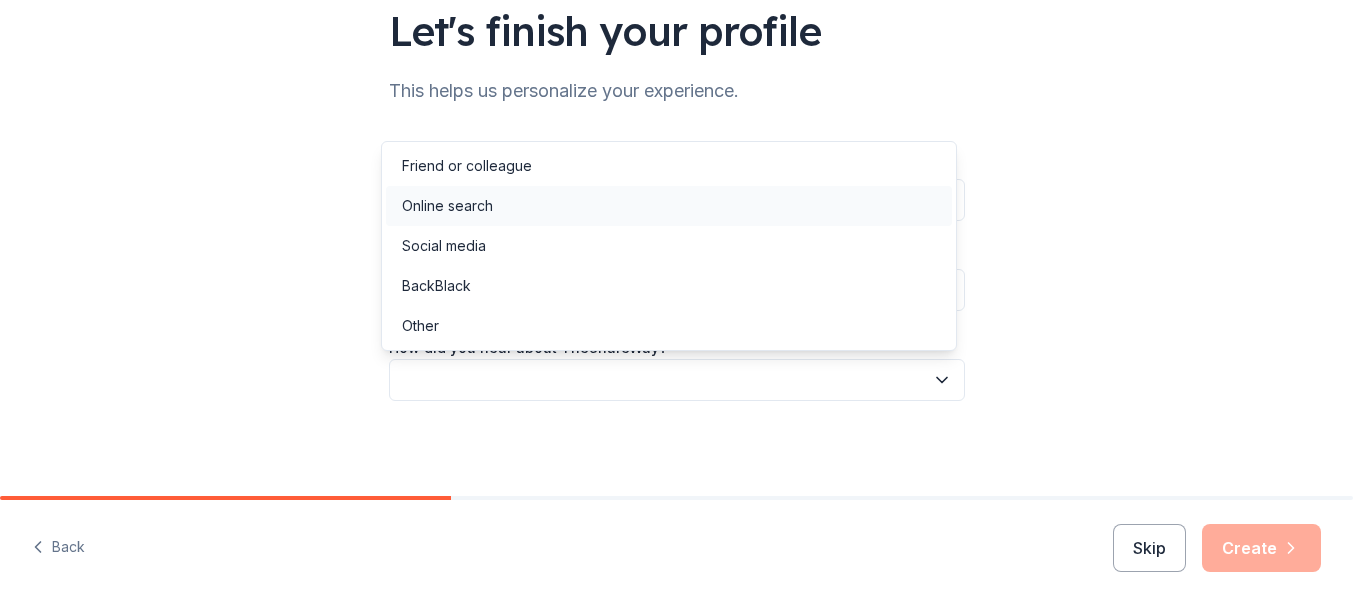 click on "Online search" at bounding box center [447, 206] 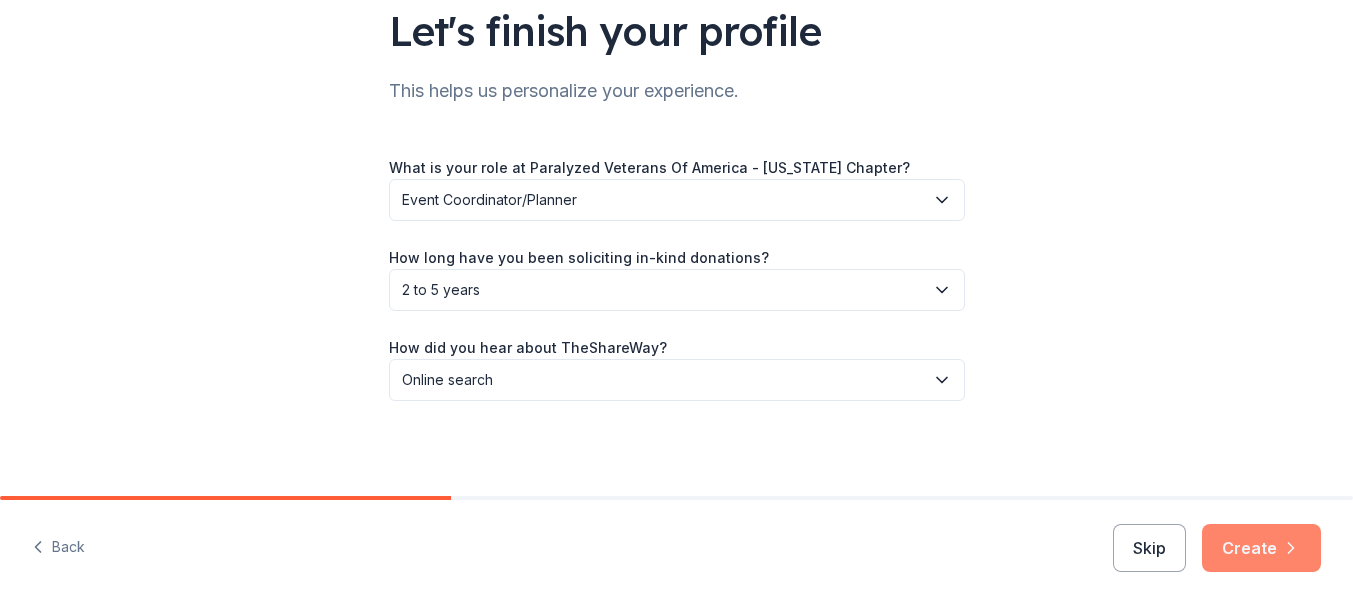 click on "Create" at bounding box center (1261, 548) 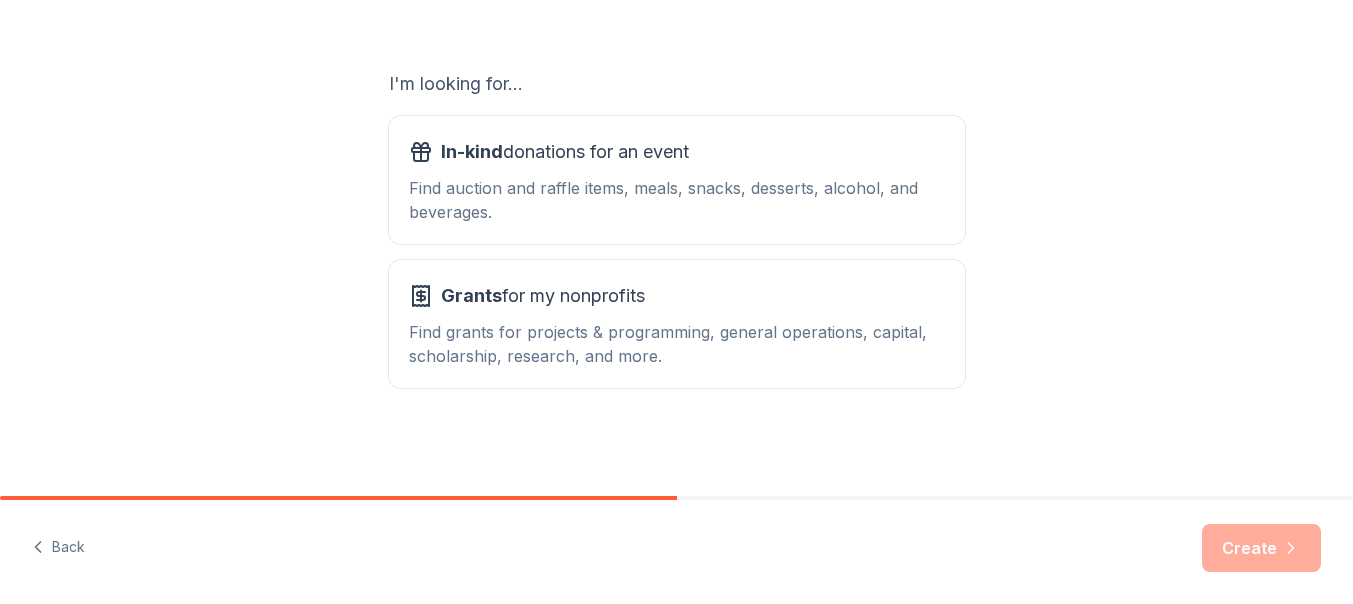 scroll, scrollTop: 310, scrollLeft: 0, axis: vertical 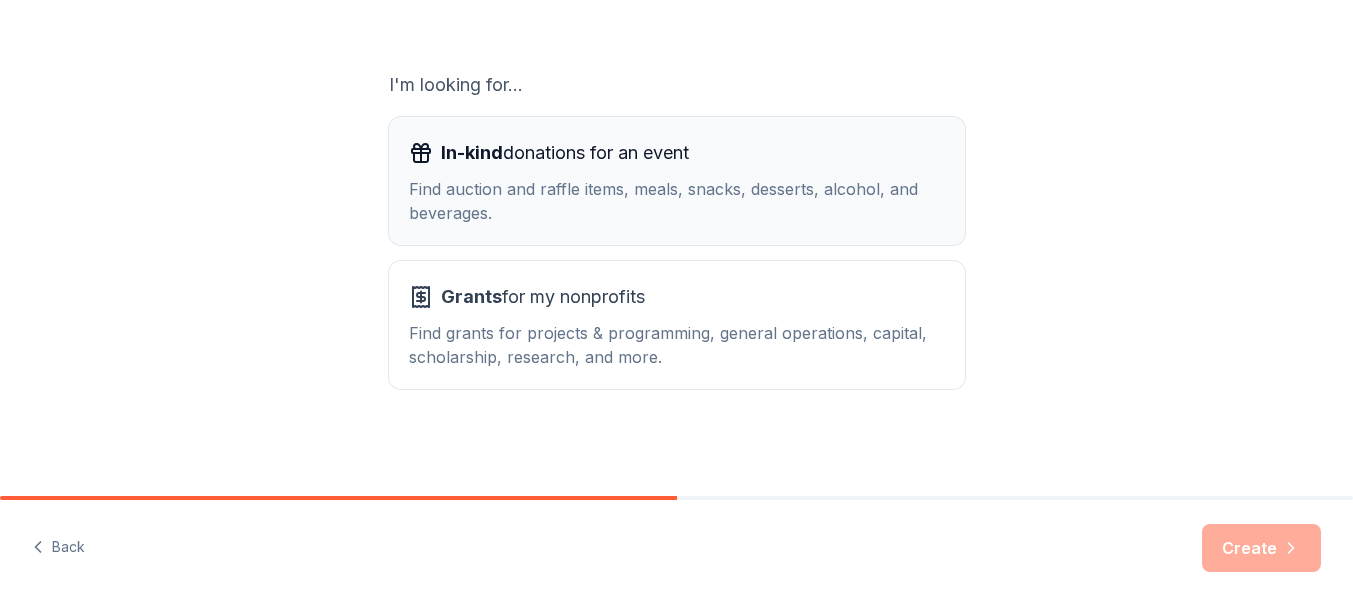 click on "Find auction and raffle items, meals, snacks, desserts, alcohol, and beverages." at bounding box center [677, 201] 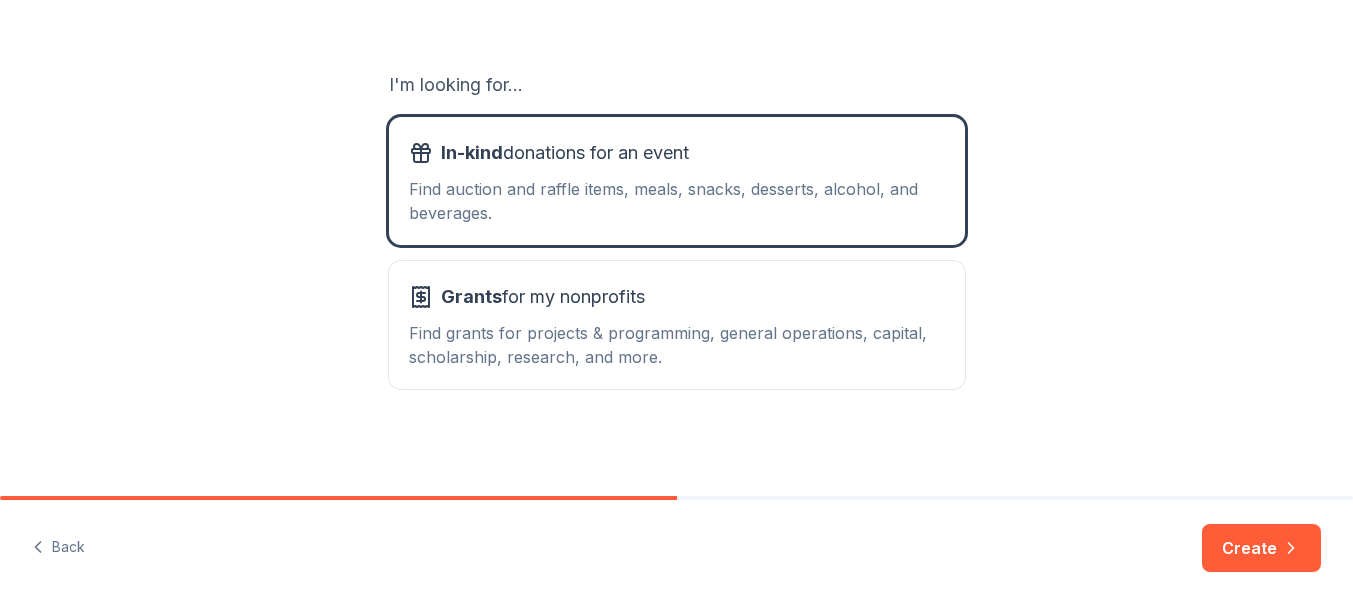 scroll, scrollTop: 311, scrollLeft: 0, axis: vertical 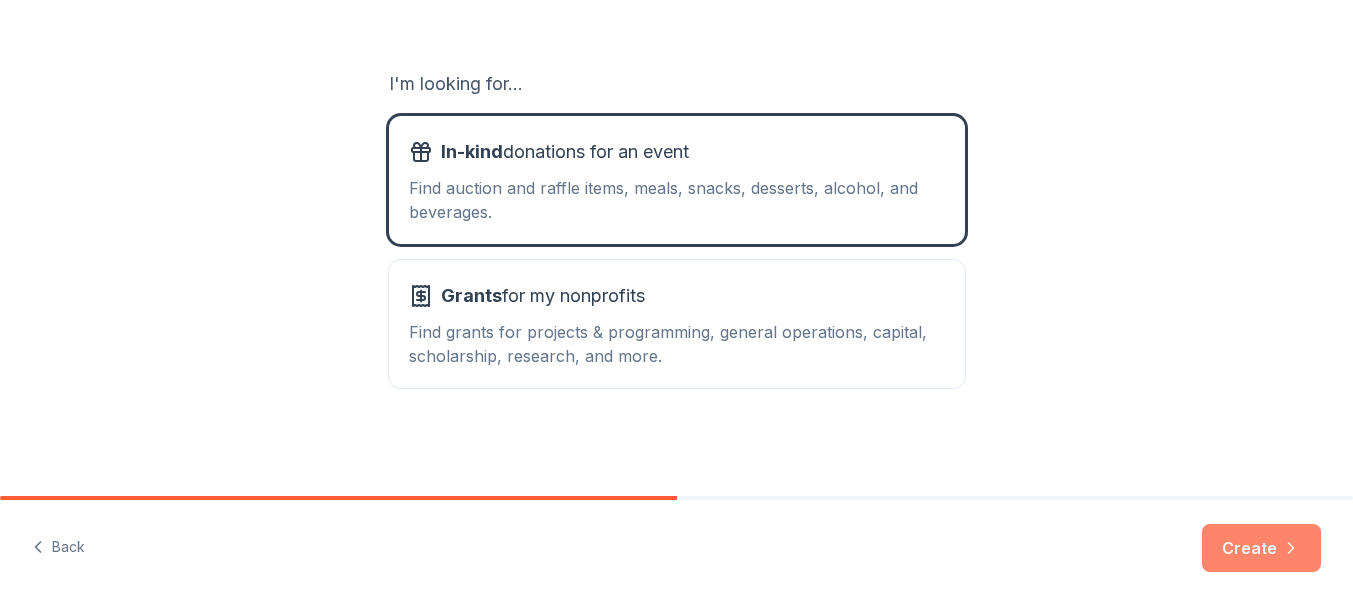 click on "Create" at bounding box center [1261, 548] 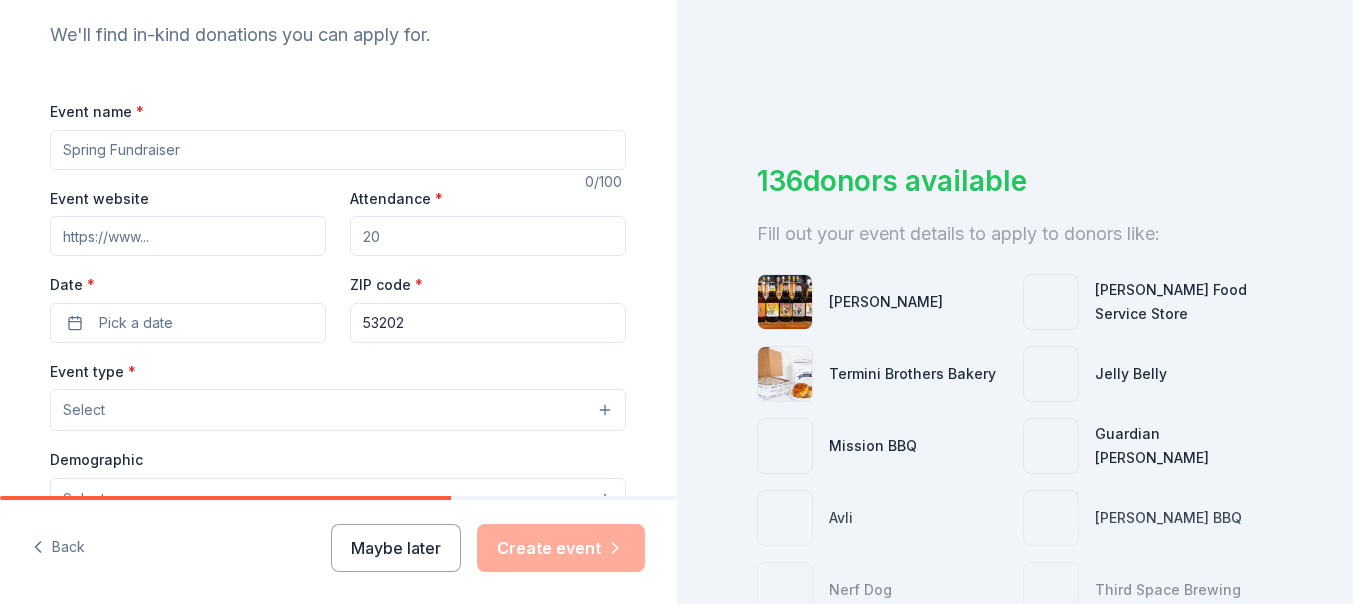 scroll, scrollTop: 210, scrollLeft: 0, axis: vertical 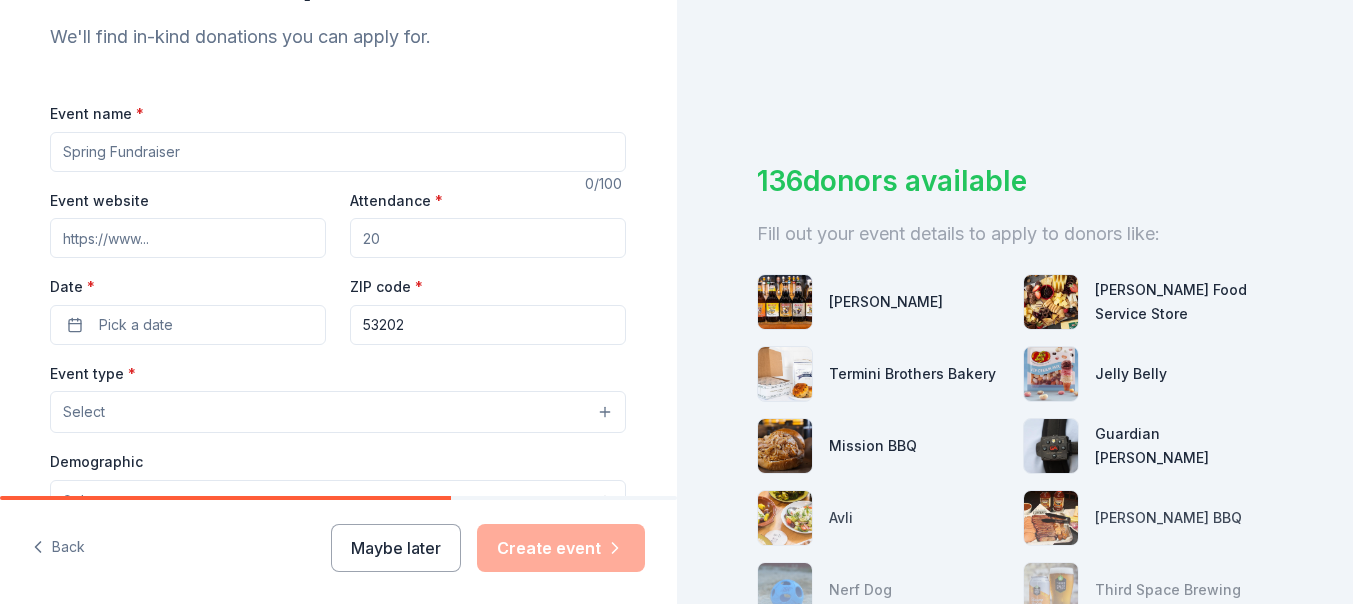 click on "Event name *" at bounding box center [338, 152] 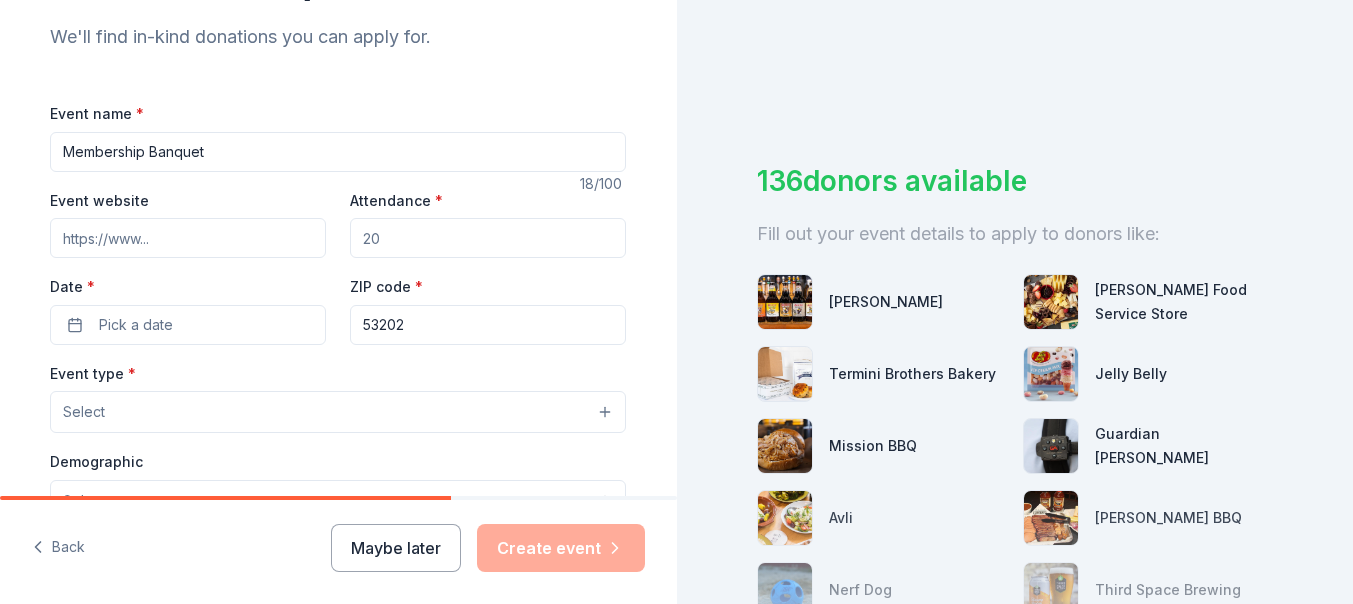 type on "Membership Banquet" 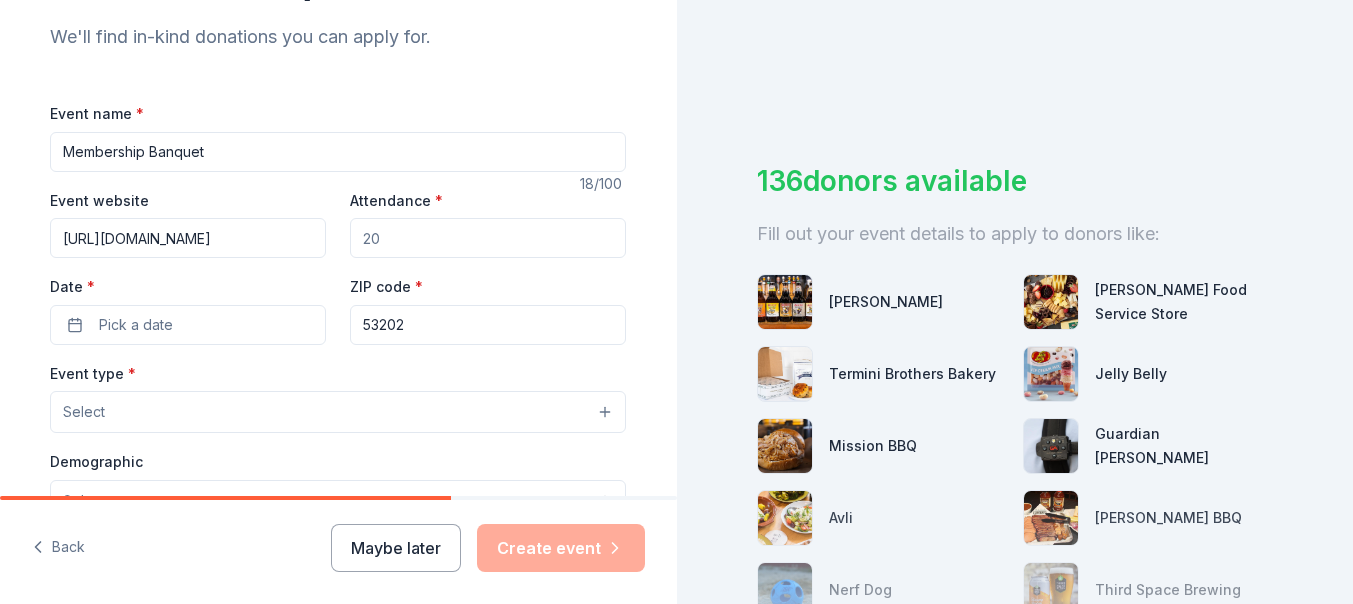 type on "https://wisconsinpva.org/" 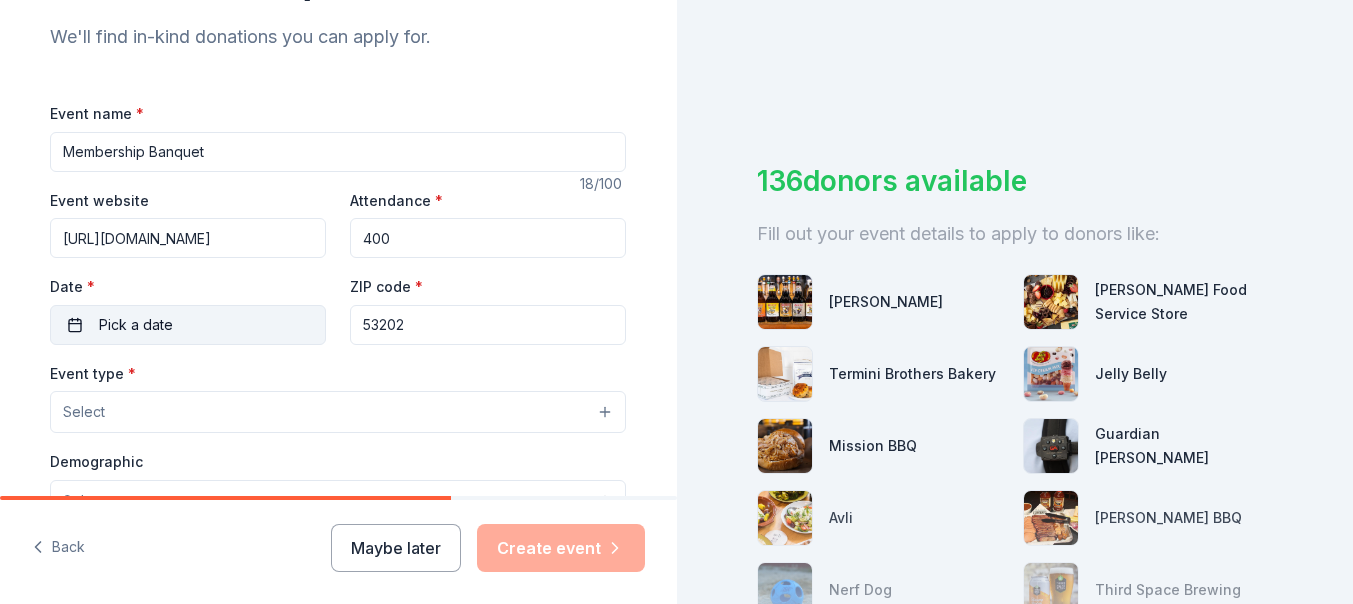 type on "400" 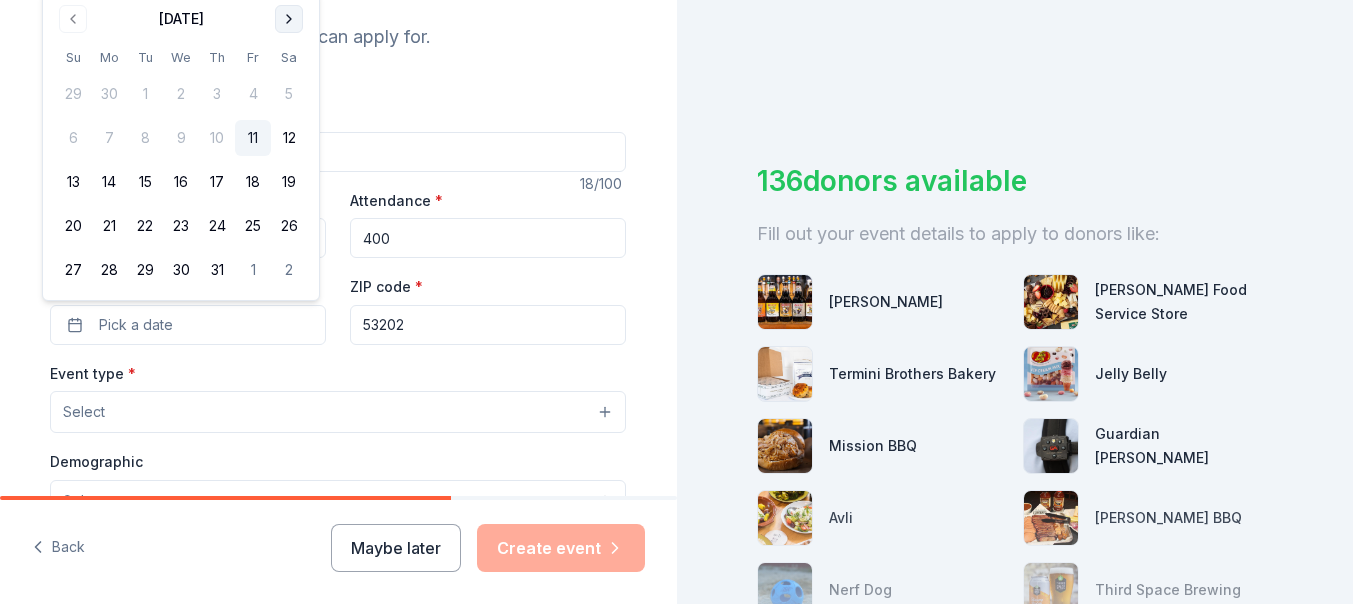 click at bounding box center [289, 19] 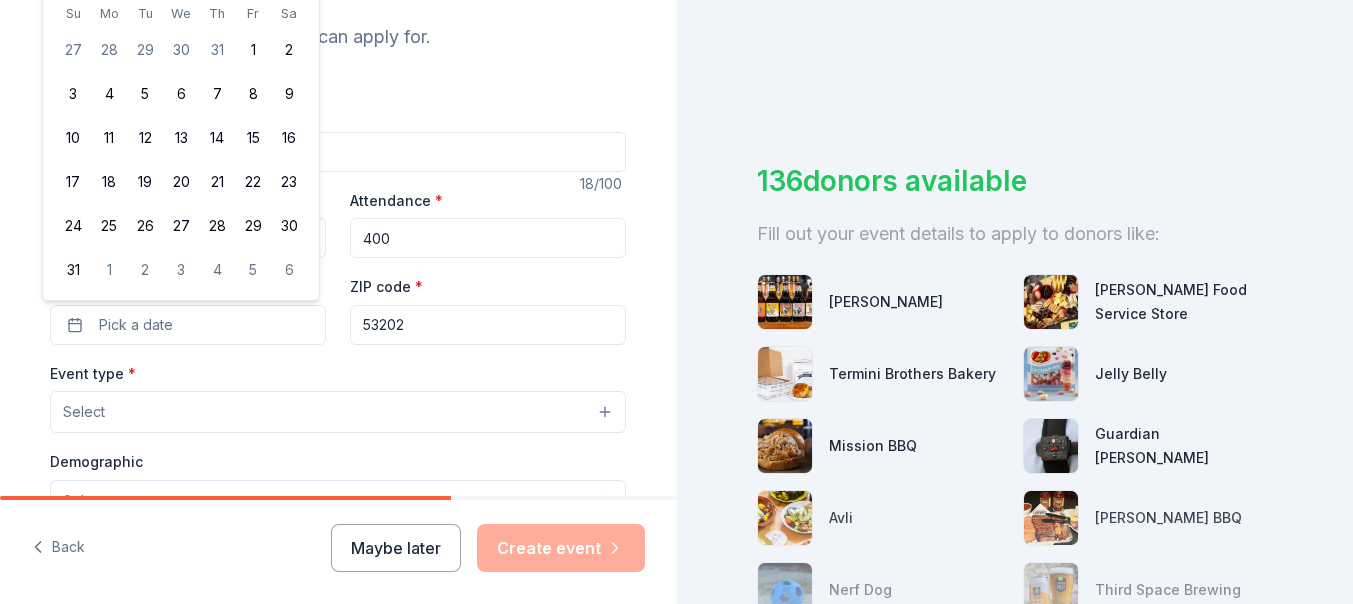 click on "Sa" at bounding box center [289, 13] 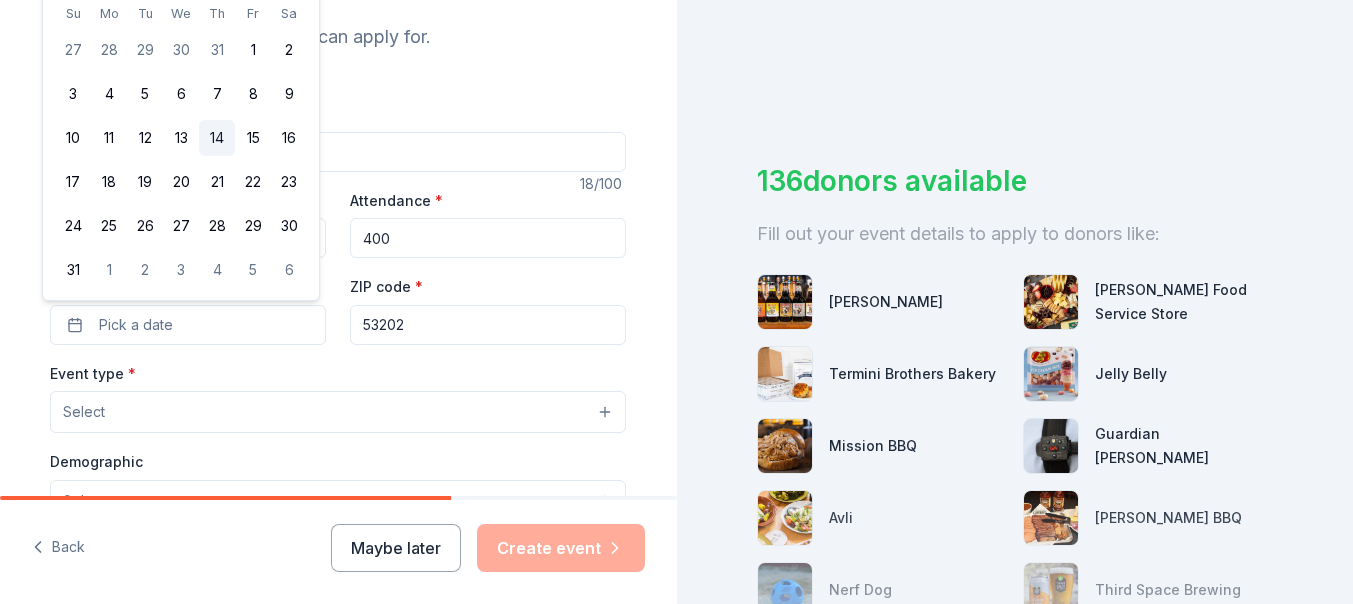 click on "14" at bounding box center [217, 138] 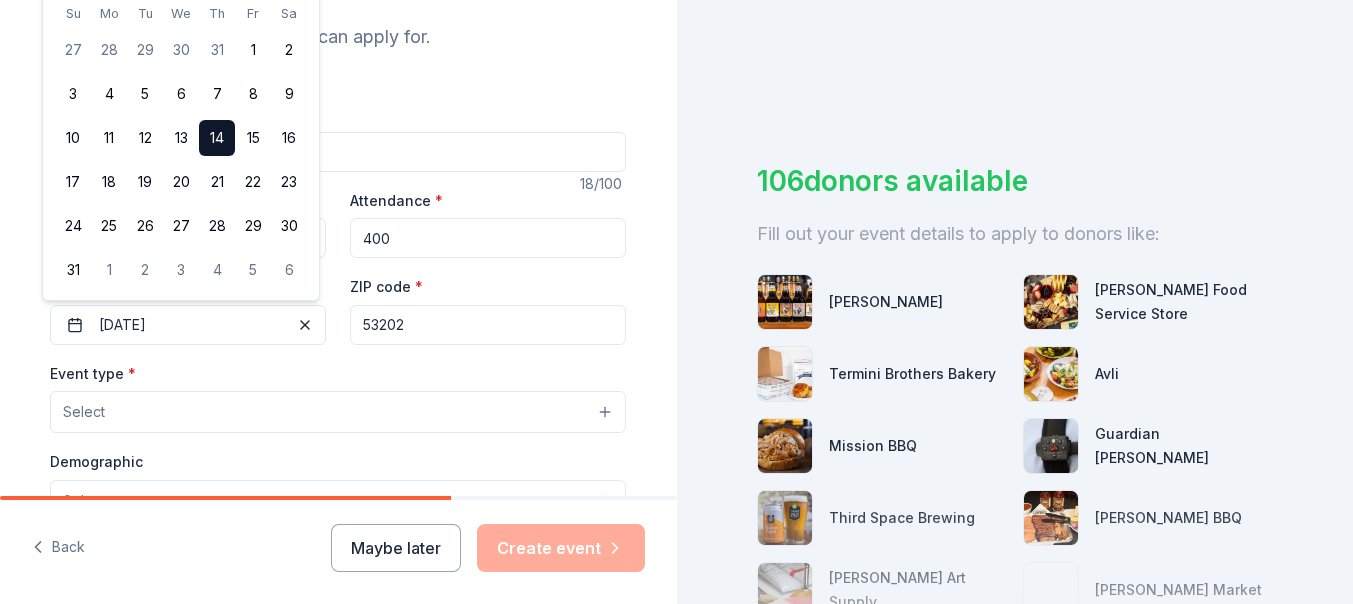 click on "Tell us about your event. We'll find in-kind donations you can apply for. Event name * Membership Banquet 18 /100 Event website https://wisconsinpva.org/ Attendance * 400 Date * 08/14/2025 ZIP code * 53202 Event type * Select Demographic Select We use this information to help brands find events with their target demographic to sponsor their products. Mailing address Apt/unit Description What are you looking for? * Auction & raffle Meals Snacks Desserts Alcohol Beverages Send me reminders Email me reminders of donor application deadlines Recurring event" at bounding box center [338, 455] 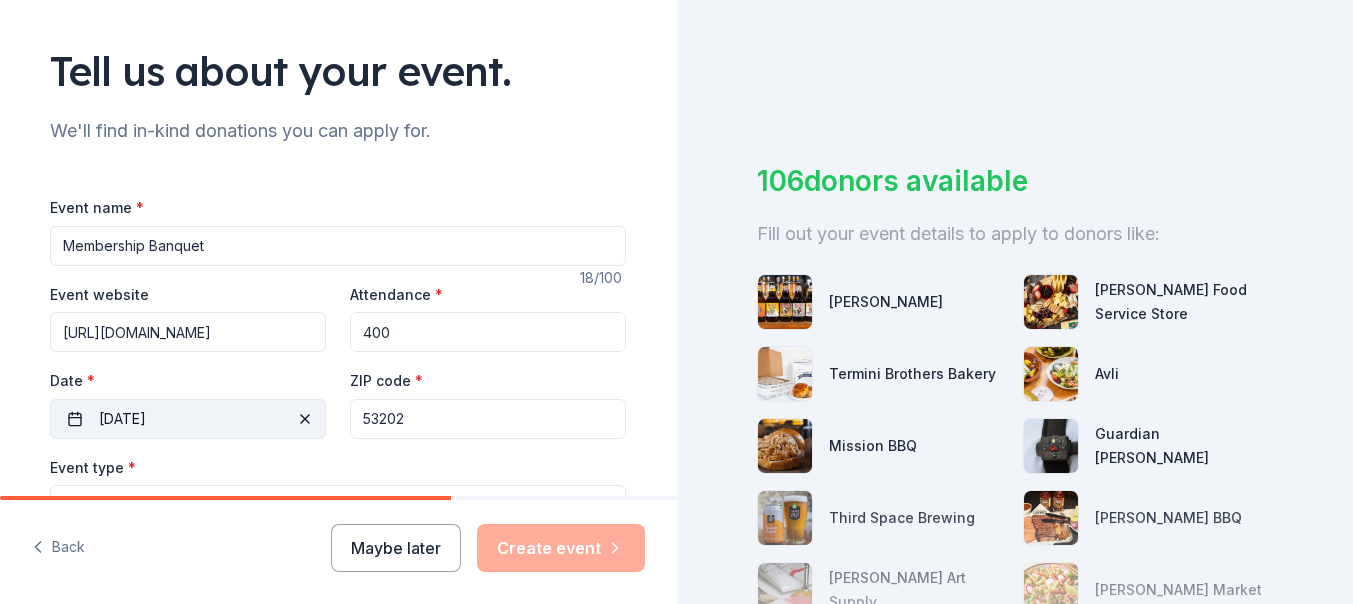 scroll, scrollTop: 115, scrollLeft: 0, axis: vertical 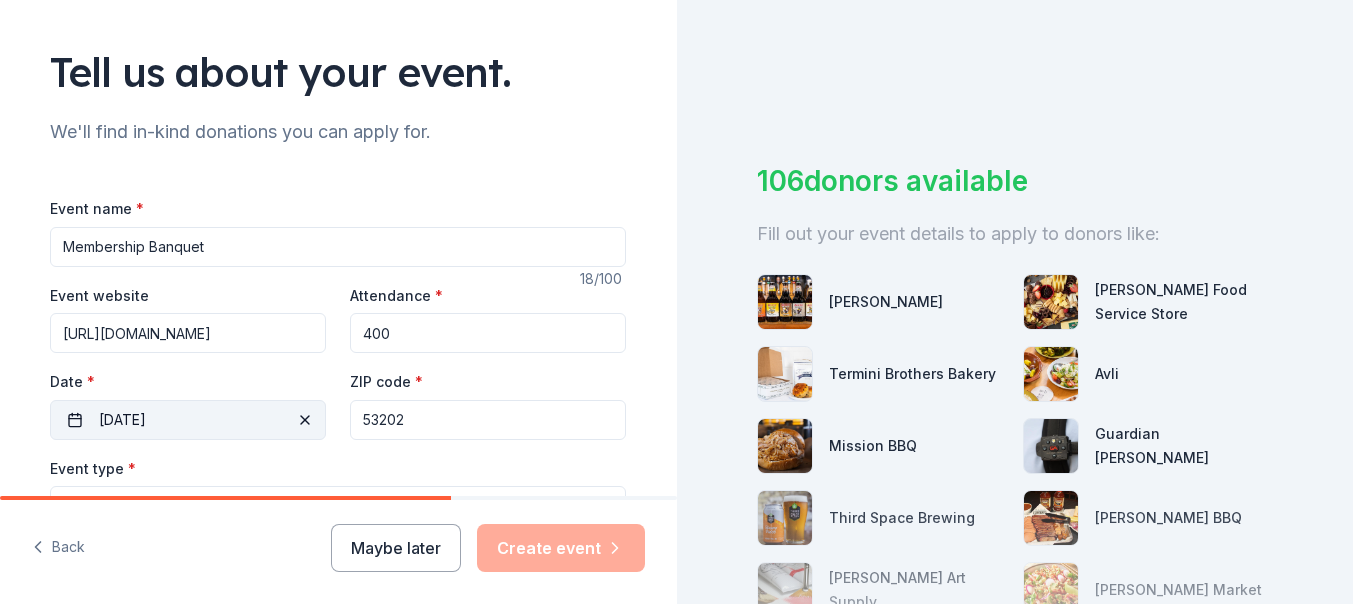 click on "08/14/2025" at bounding box center (188, 420) 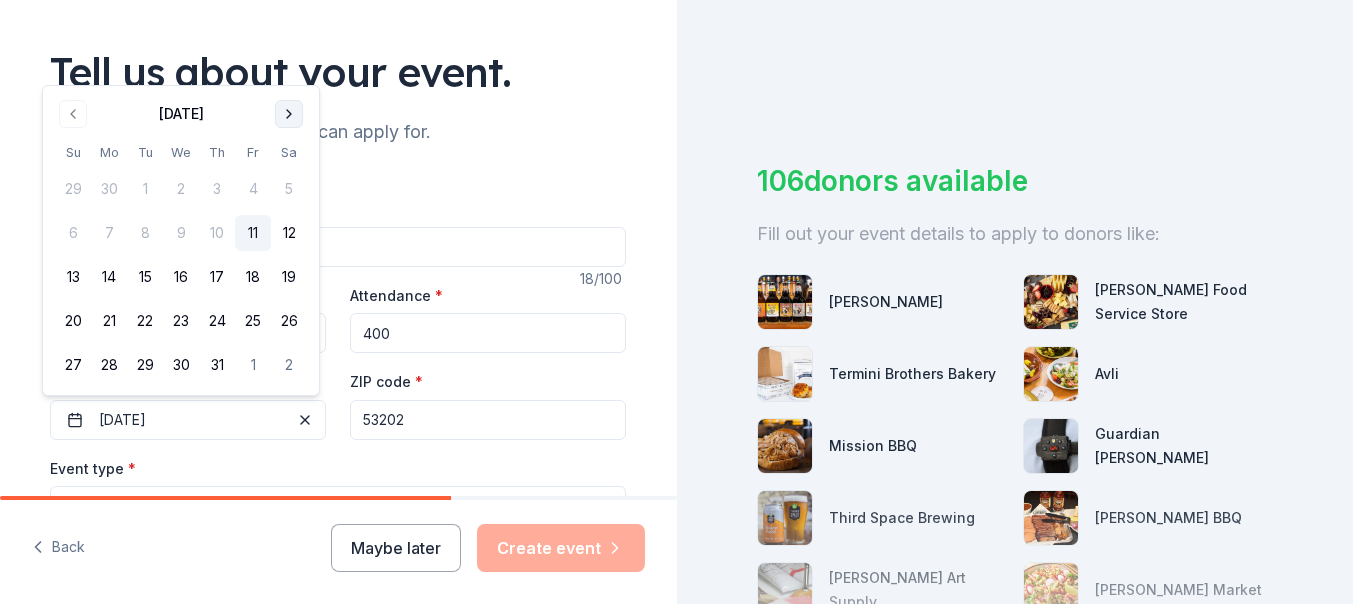click at bounding box center [289, 114] 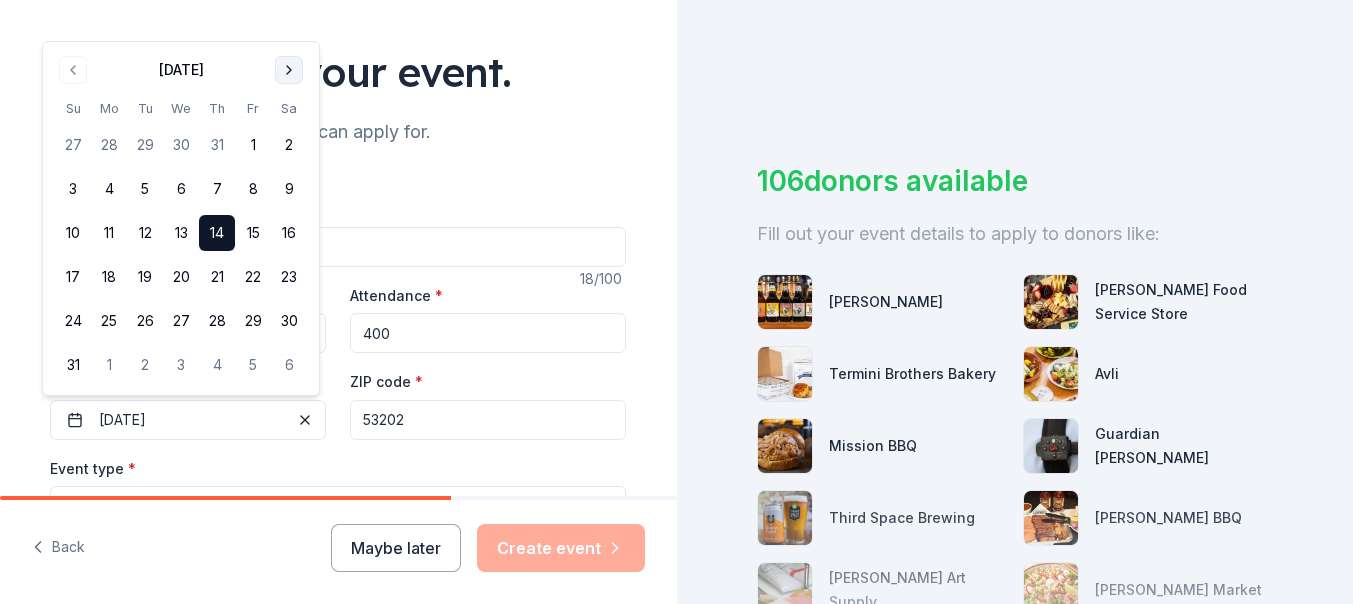 click at bounding box center (289, 70) 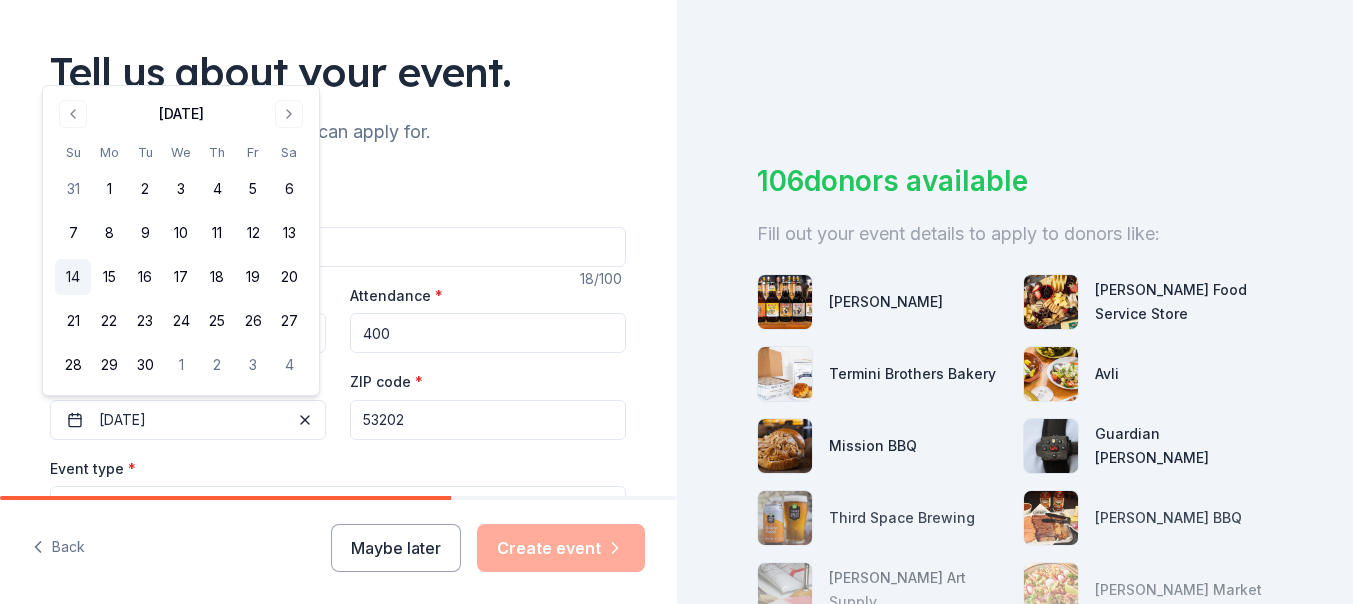click on "14" at bounding box center (73, 277) 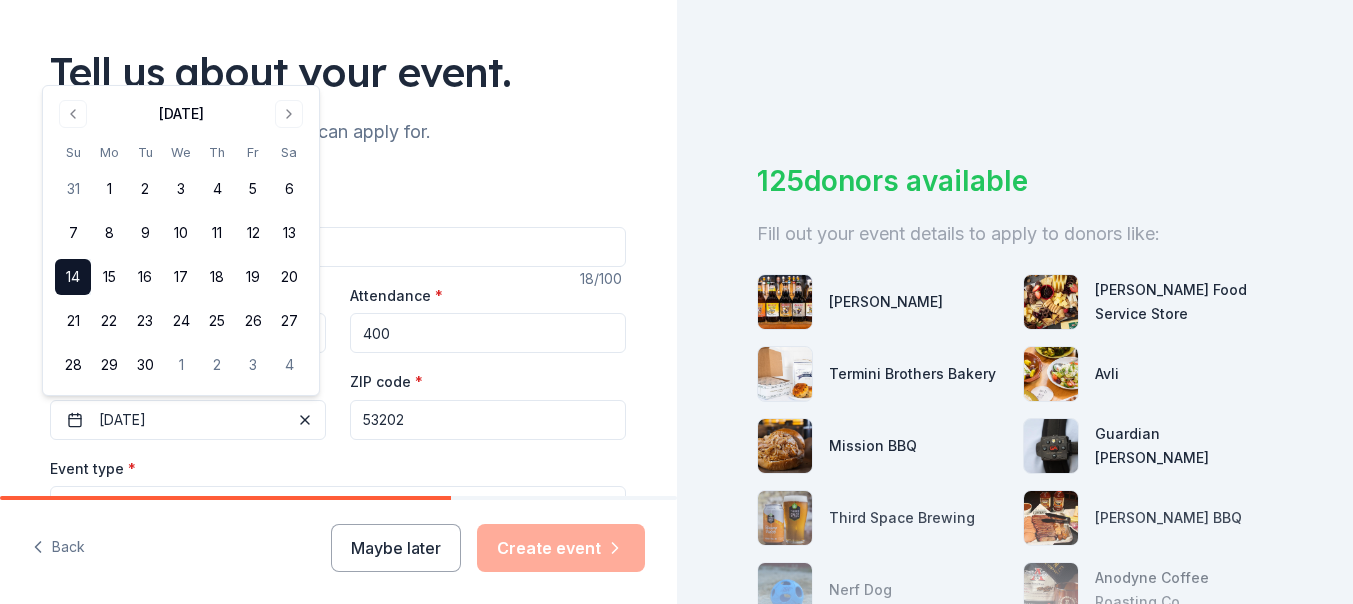 click on "53202" at bounding box center (488, 420) 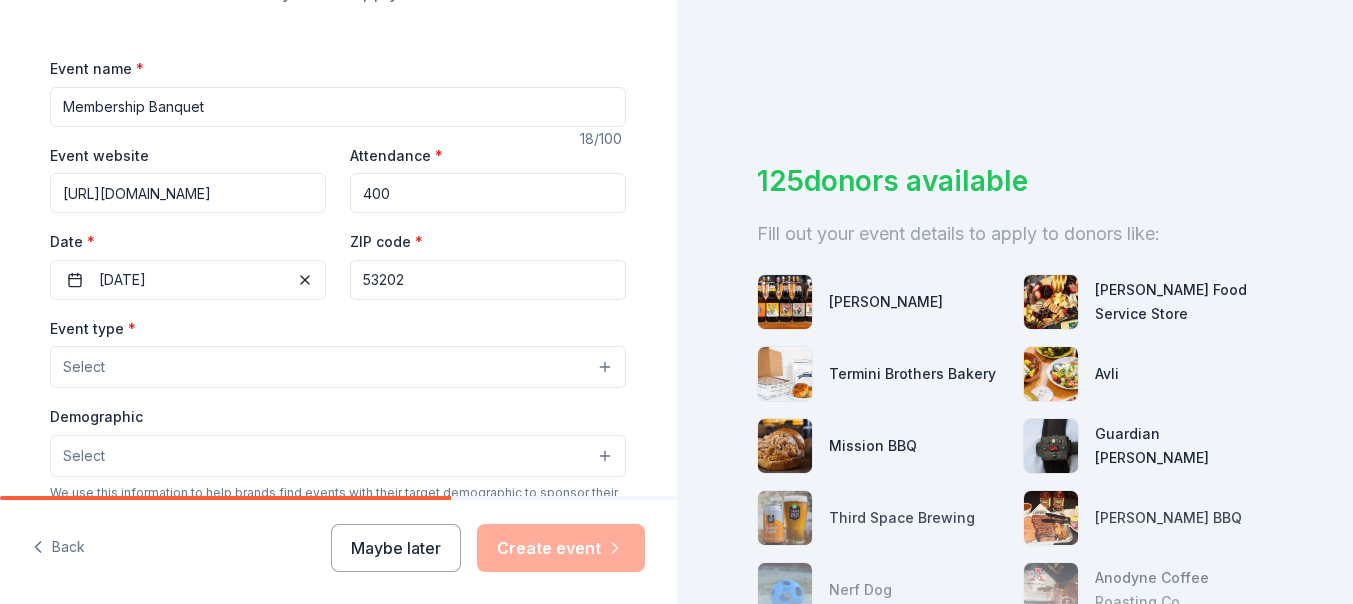 scroll, scrollTop: 253, scrollLeft: 0, axis: vertical 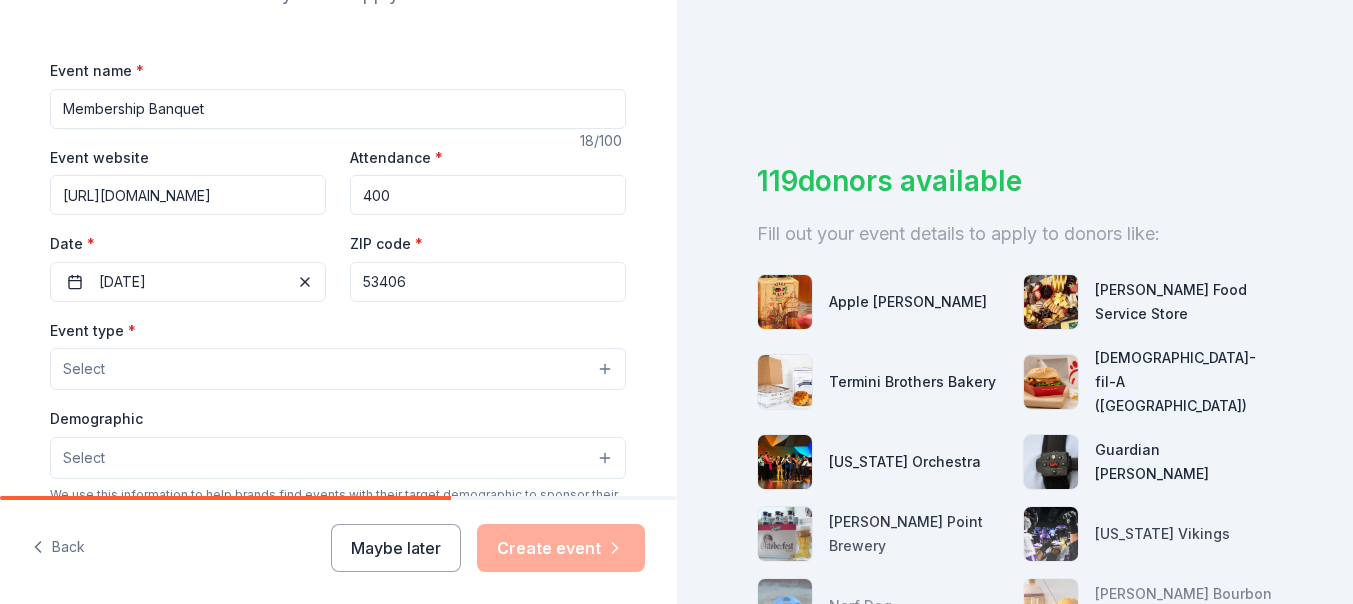 type on "53406" 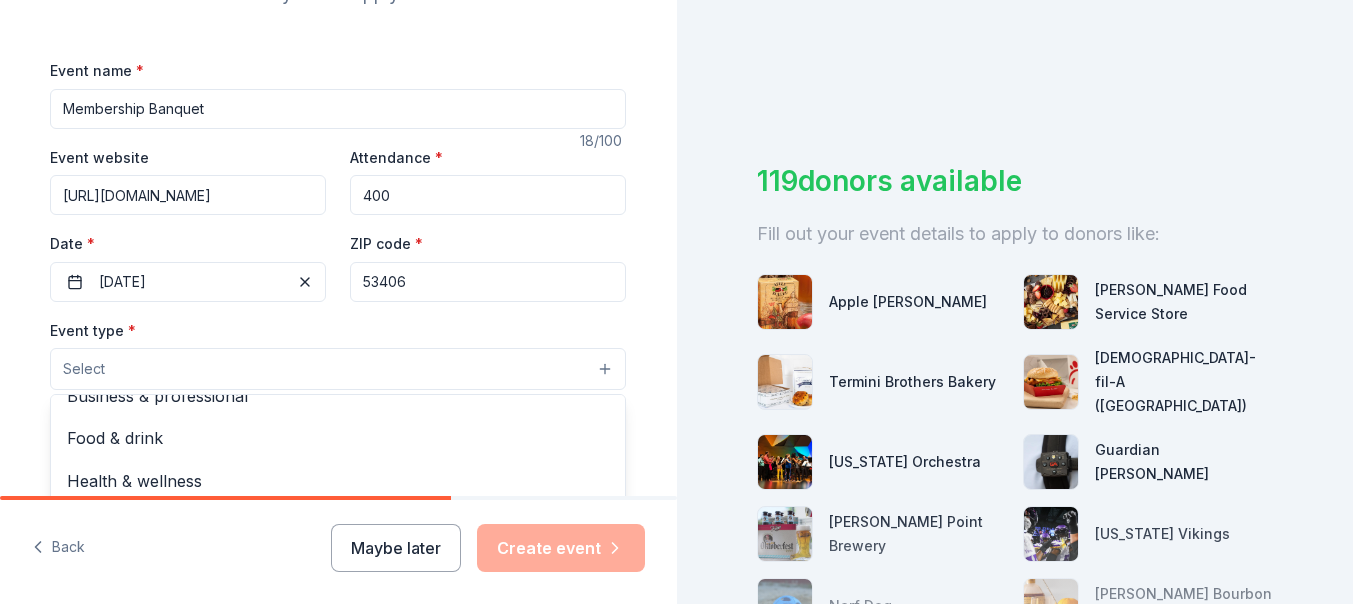 scroll, scrollTop: 67, scrollLeft: 0, axis: vertical 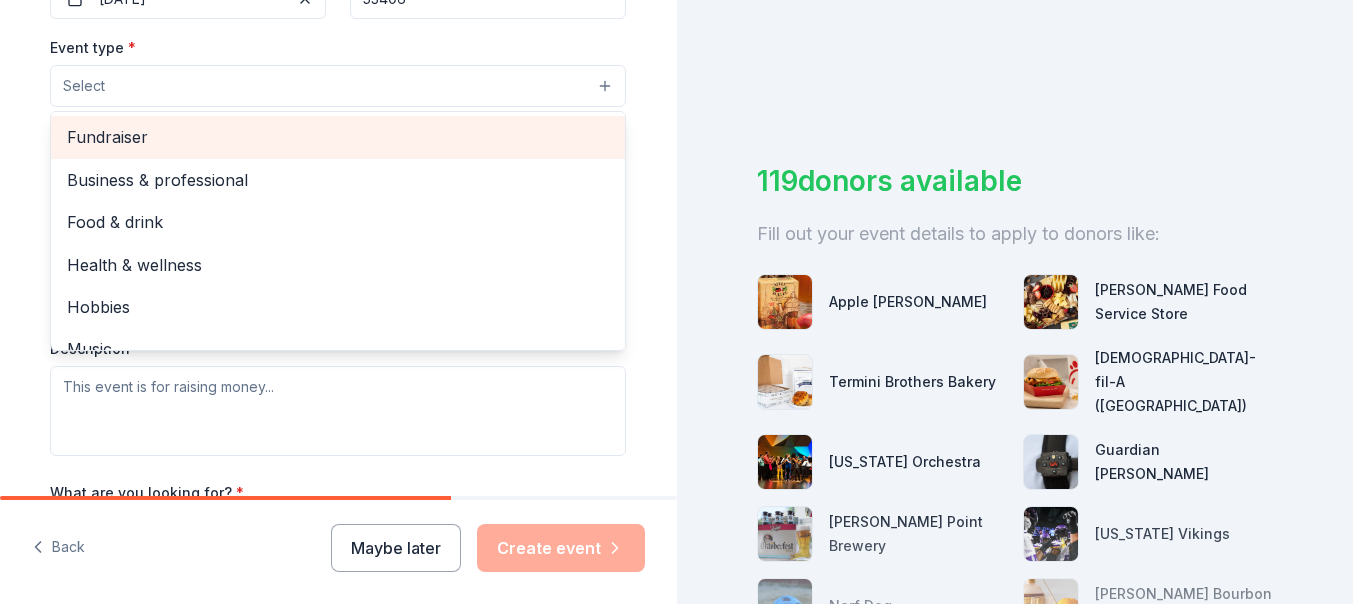 click on "Fundraiser" at bounding box center (338, 137) 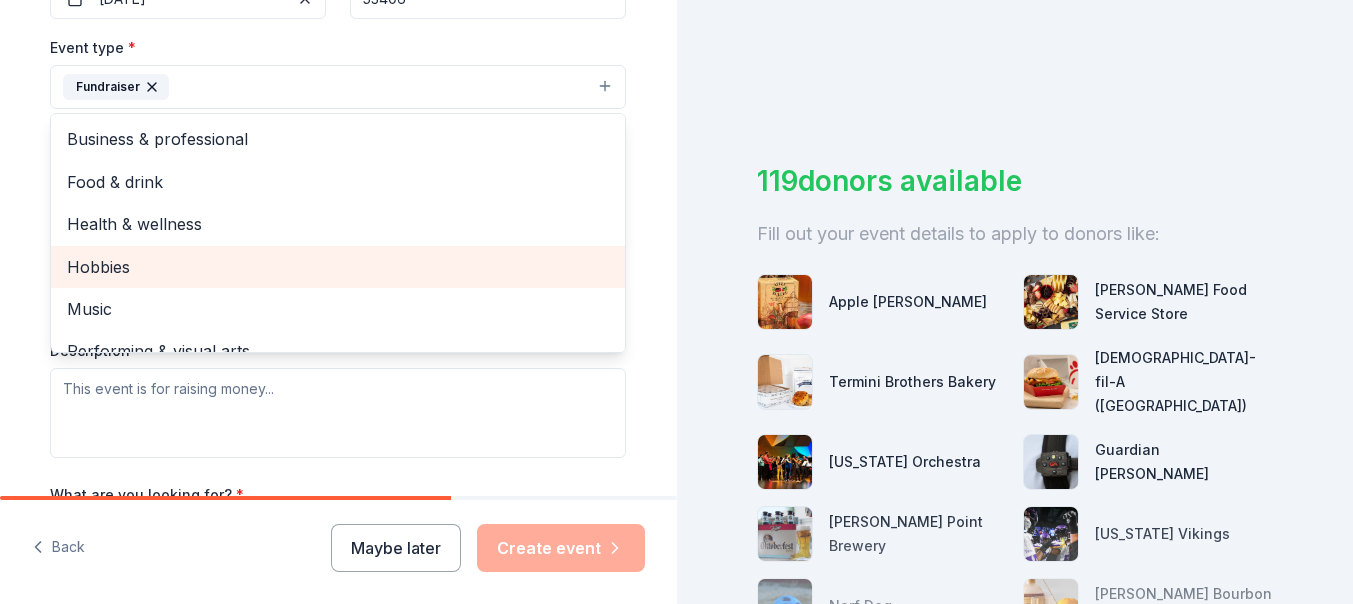 scroll, scrollTop: 24, scrollLeft: 0, axis: vertical 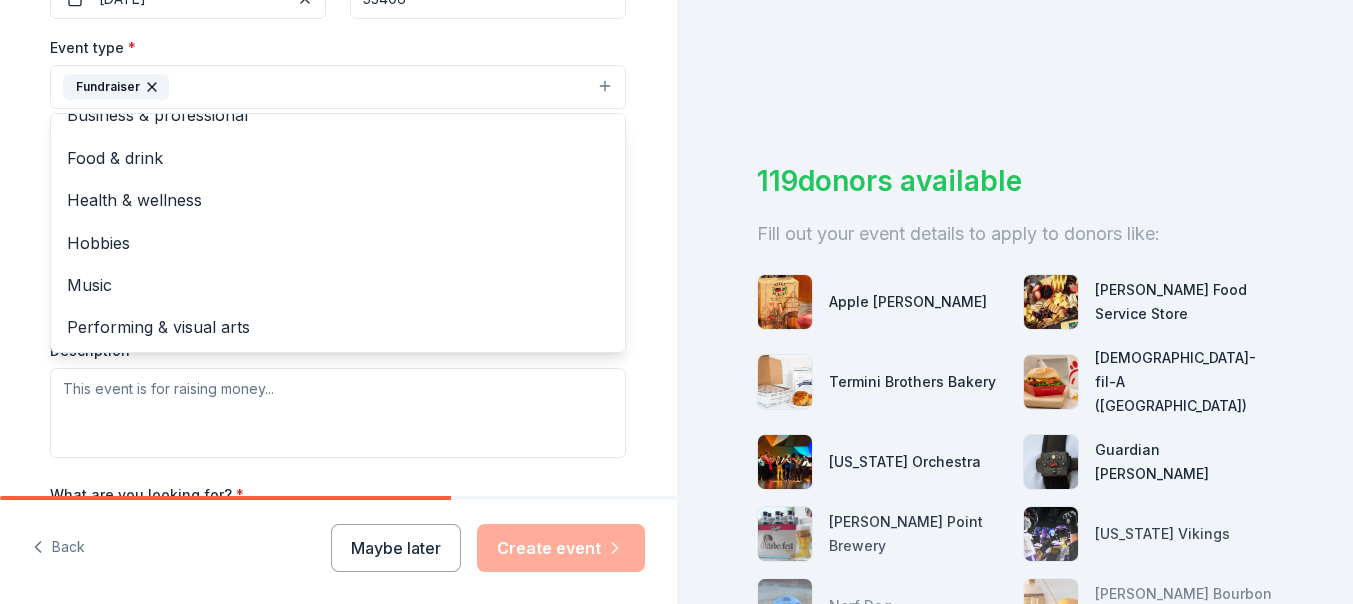 click on "Tell us about your event. We'll find in-kind donations you can apply for. Event name * Membership Banquet 18 /100 Event website https://wisconsinpva.org/ Attendance * 400 Date * 09/14/2025 ZIP code * 53406 Event type * Fundraiser Business & professional Food & drink Health & wellness Hobbies Music Performing & visual arts Demographic Select We use this information to help brands find events with their target demographic to sponsor their products. Mailing address Apt/unit Description What are you looking for? * Auction & raffle Meals Snacks Desserts Alcohol Beverages Send me reminders Email me reminders of donor application deadlines Recurring event Back Maybe later Create event 119  donors available Fill out your event details to apply to donors like: Apple Holler Gordon Food Service Store Termini Brothers Bakery Chick-fil-A (Mount Pleasant) Minnesota Orchestra Guardian Angel Device Stevens Point Brewery Minnesota Vikings Nerf Dog Blanton's Bourbon Shop Just Love Coffee Trekell Art Supply" at bounding box center [676, 302] 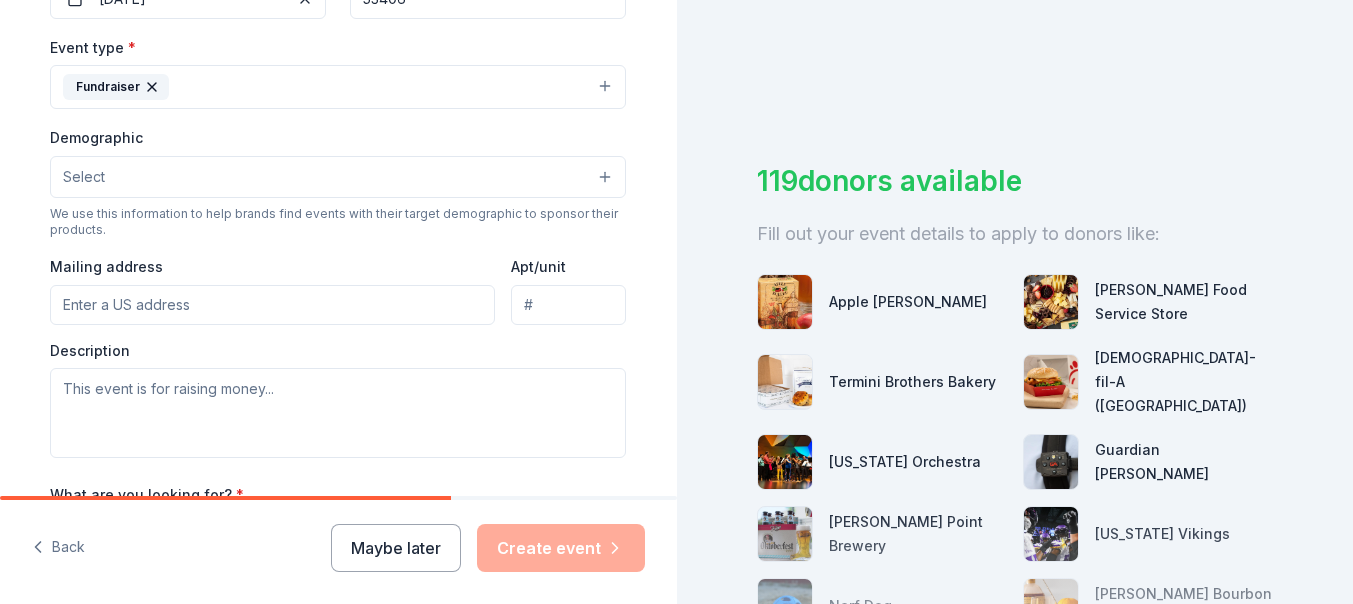 click on "Mailing address" at bounding box center (272, 305) 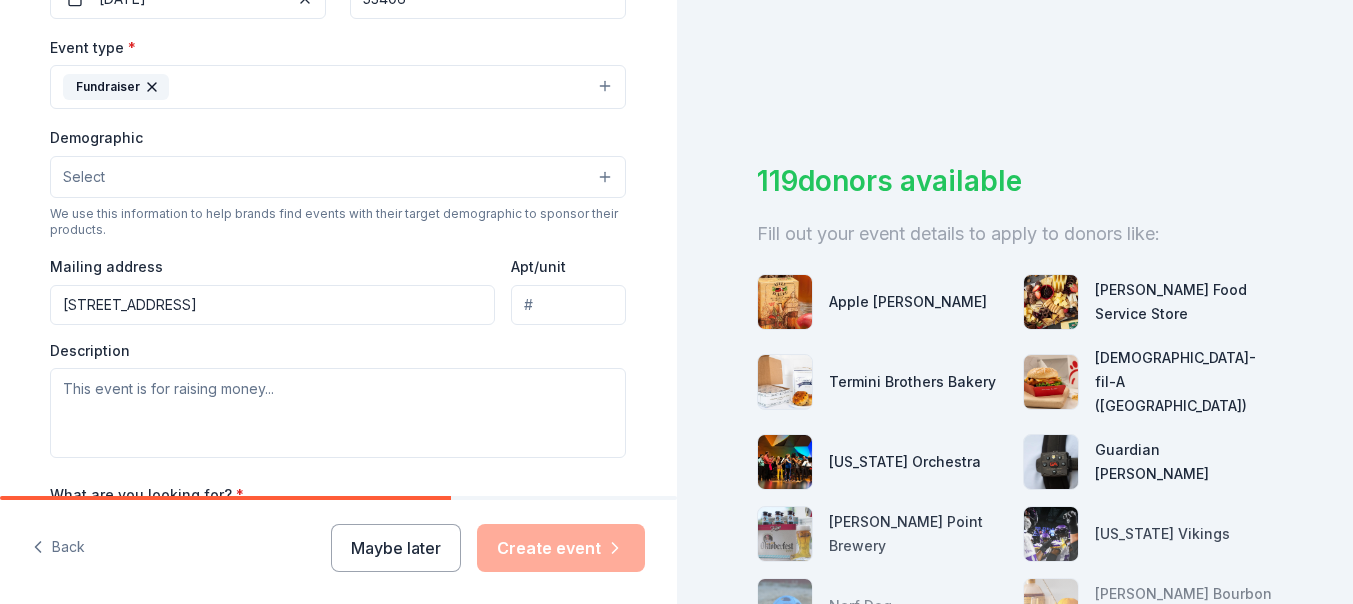 type on "750 North Lincoln Memorial Drive, Milwaukee, WI, 53202" 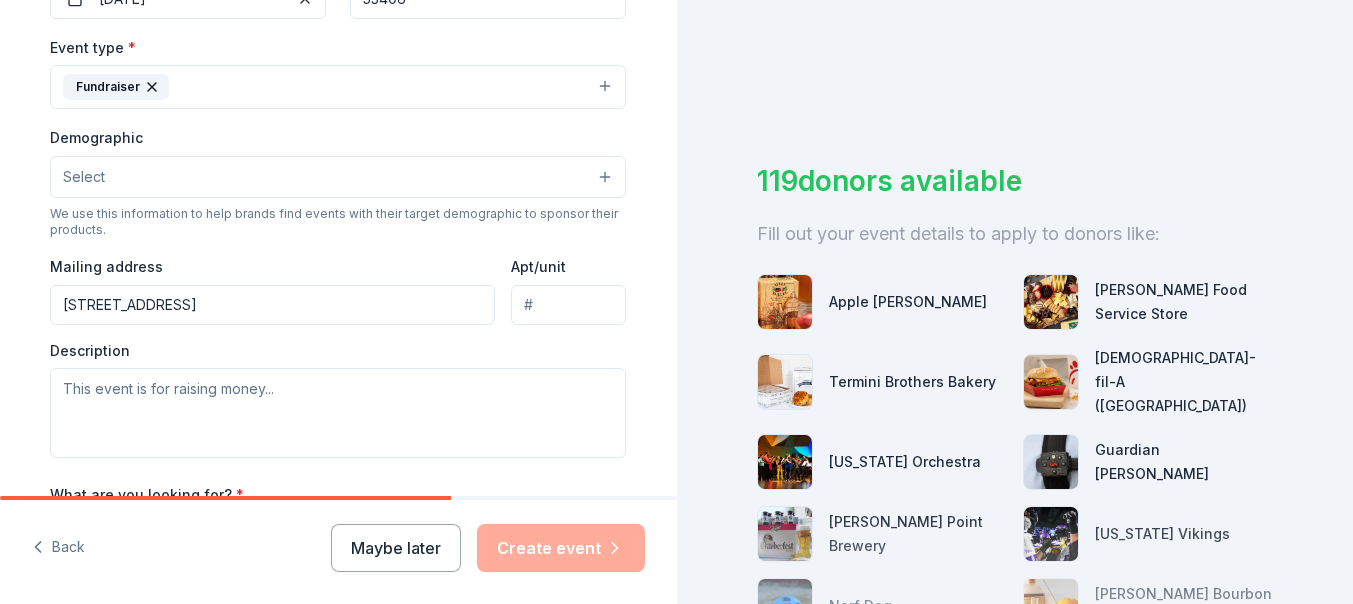 click on "Apt/unit" at bounding box center (568, 305) 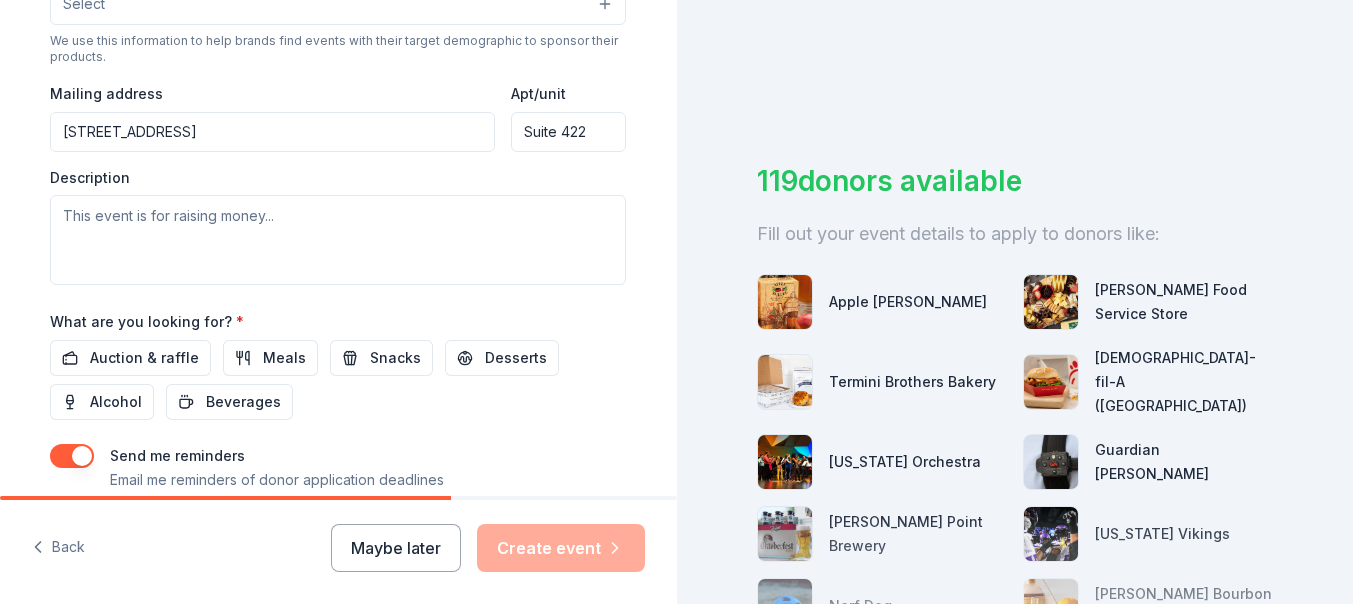 scroll, scrollTop: 710, scrollLeft: 0, axis: vertical 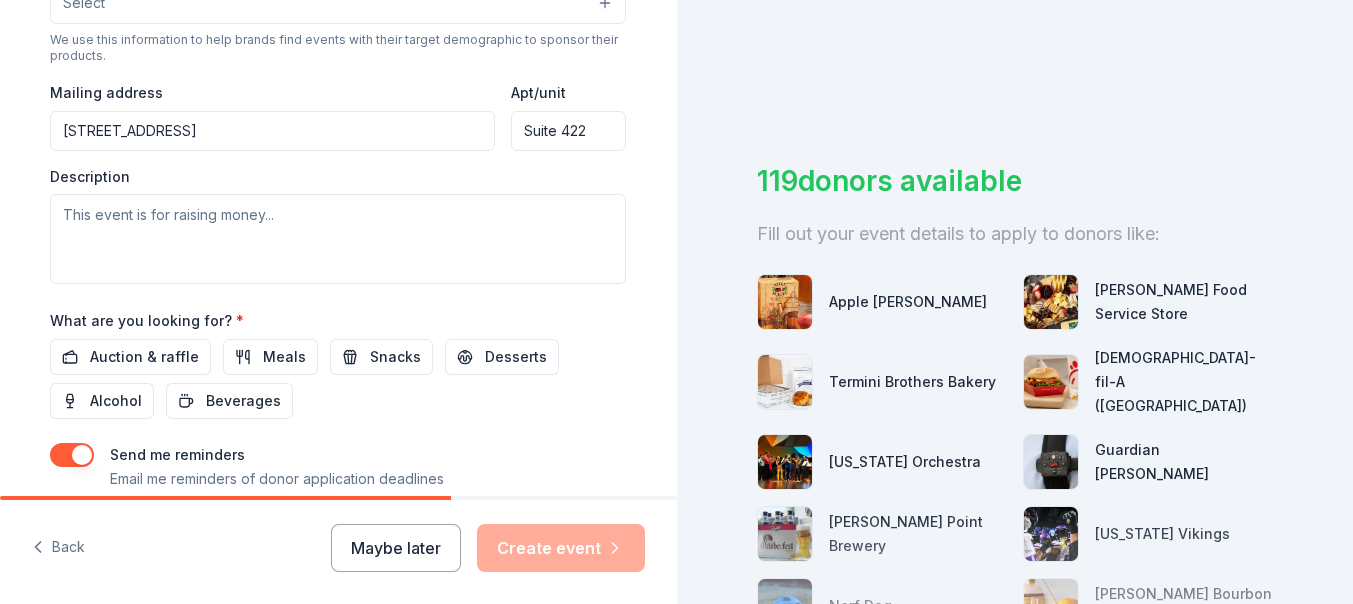 type on "Suite 422" 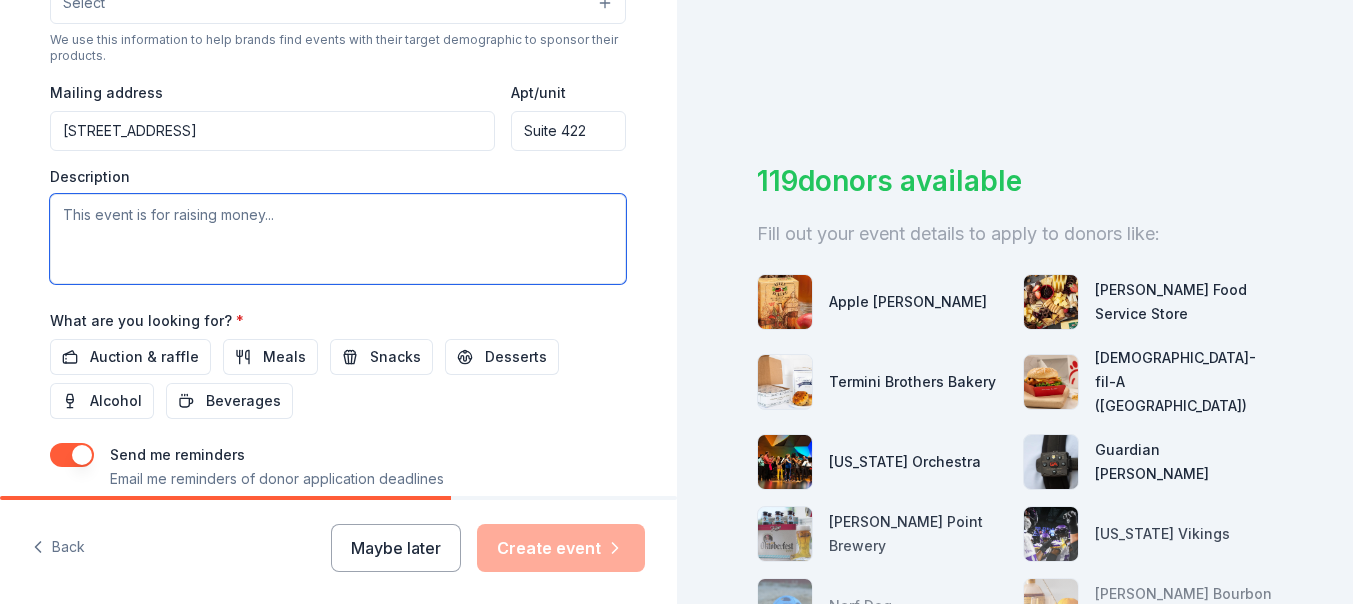 click at bounding box center (338, 239) 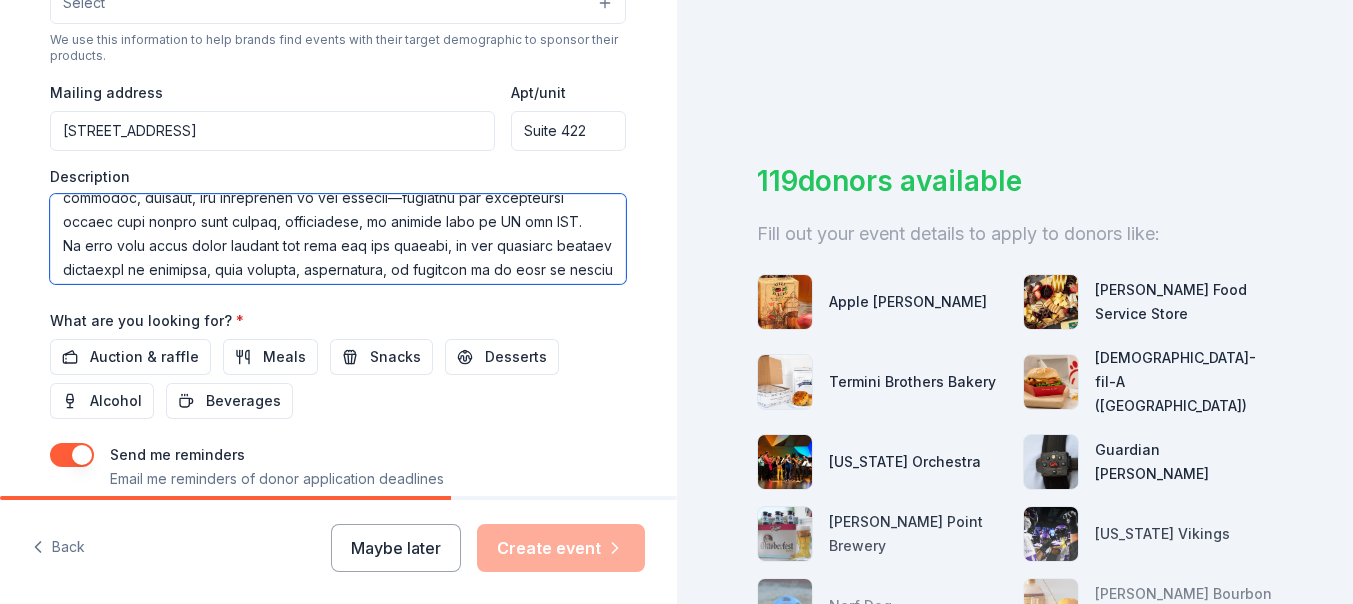 scroll, scrollTop: 88, scrollLeft: 0, axis: vertical 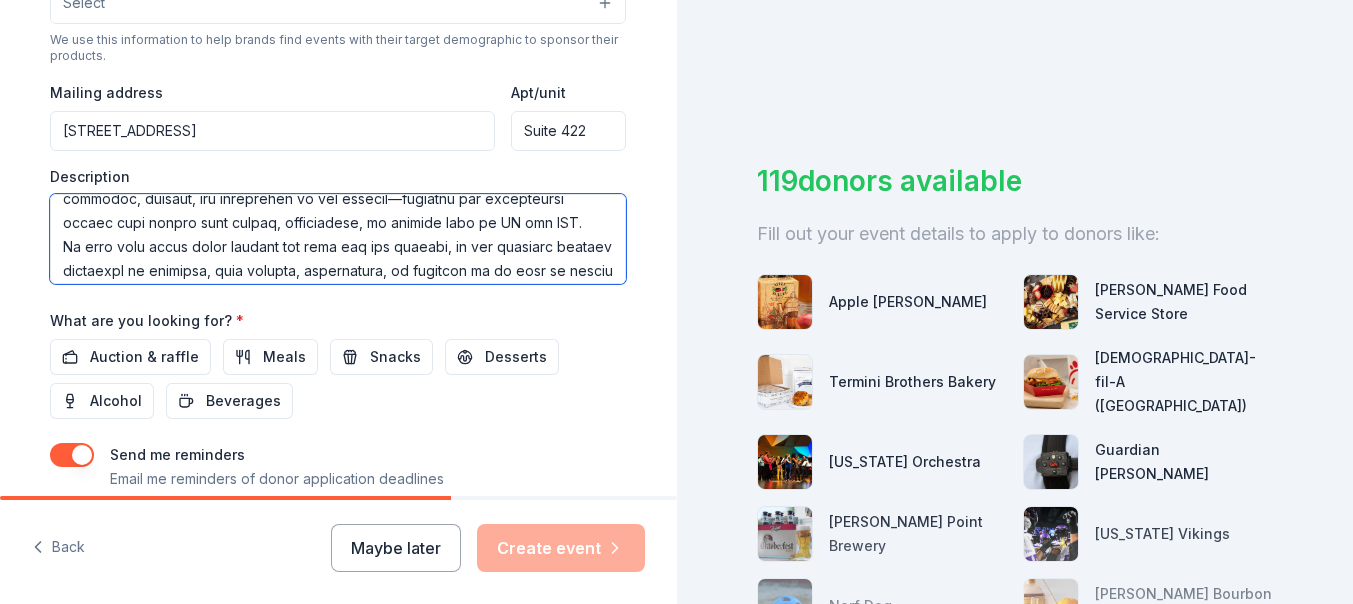 click at bounding box center [338, 239] 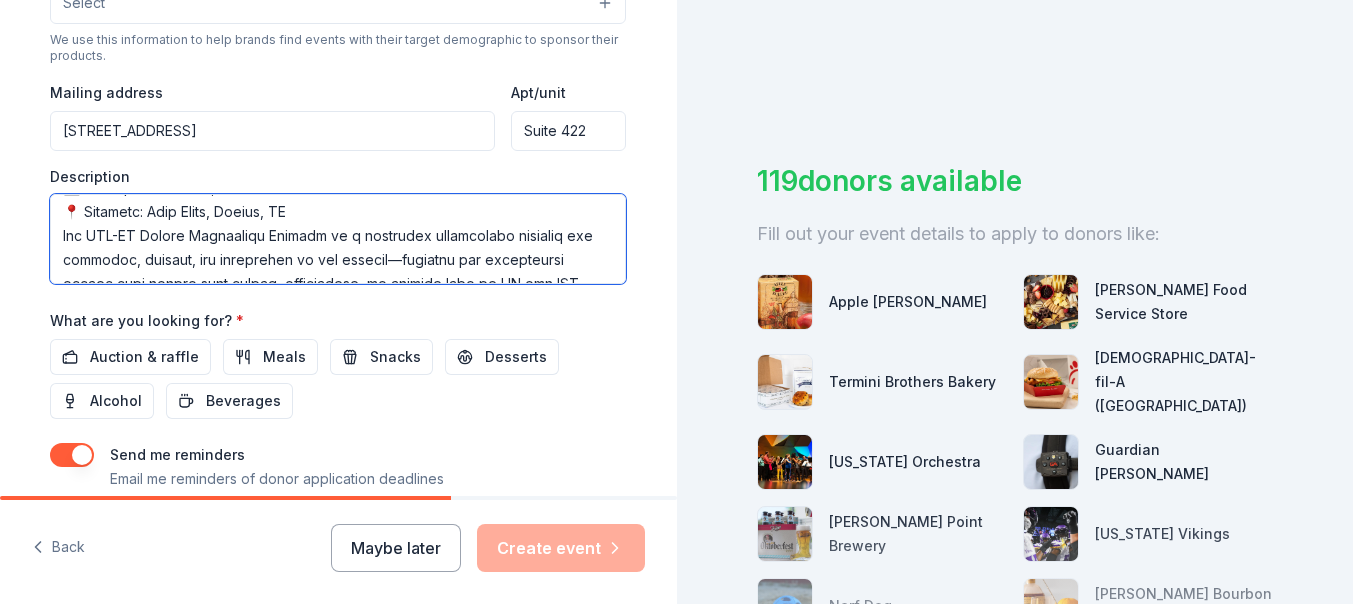 scroll, scrollTop: 0, scrollLeft: 0, axis: both 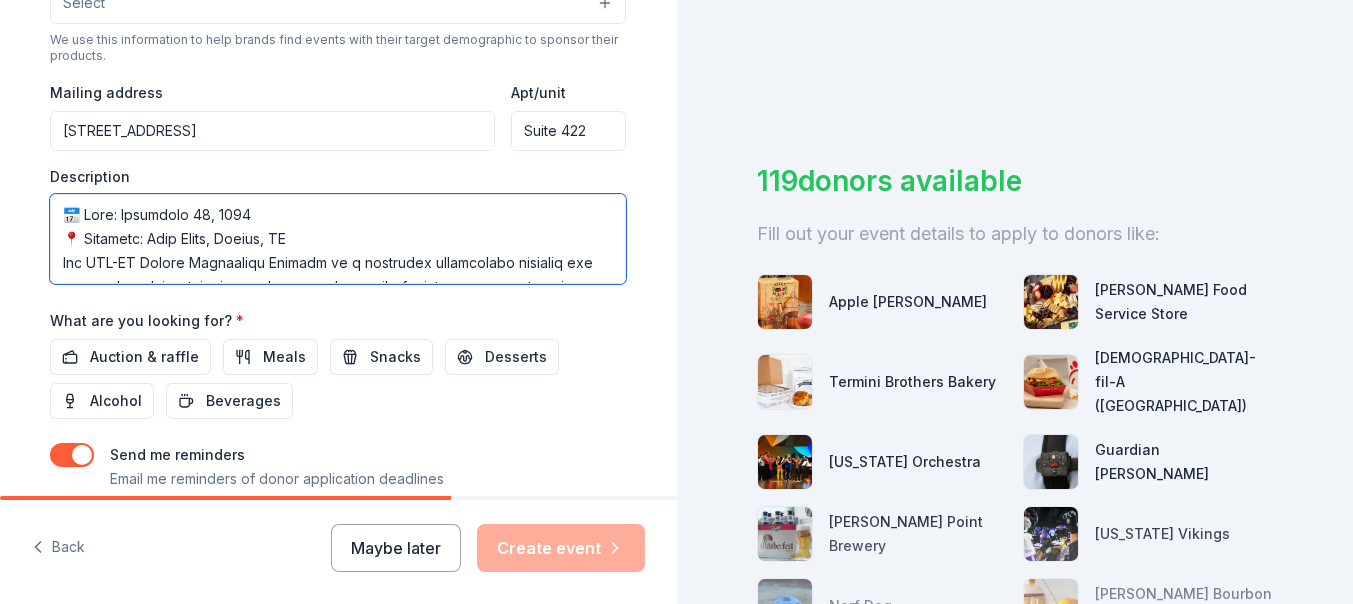 click at bounding box center (338, 239) 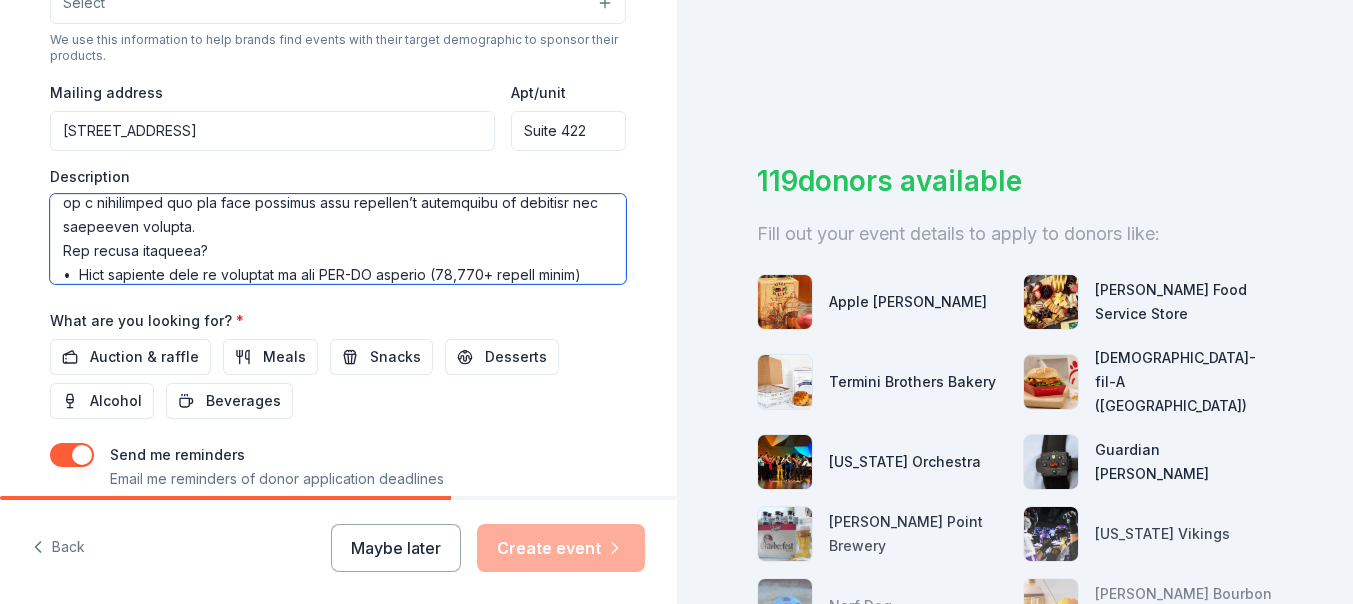 scroll, scrollTop: 262, scrollLeft: 0, axis: vertical 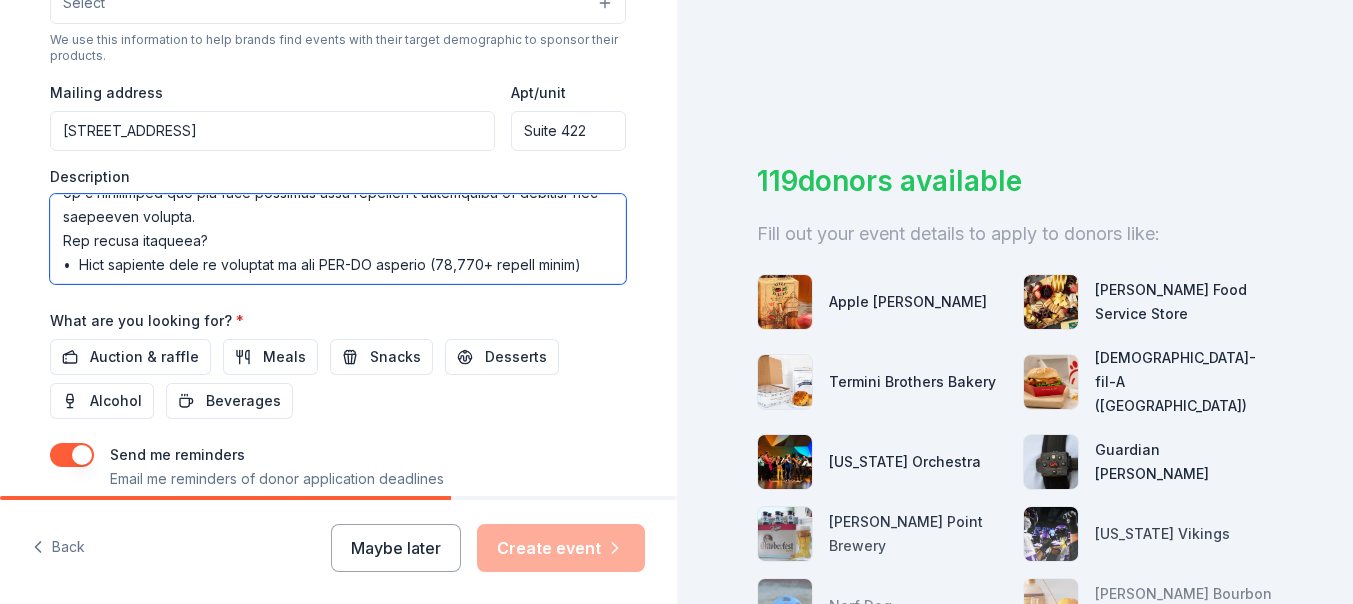 click at bounding box center (338, 239) 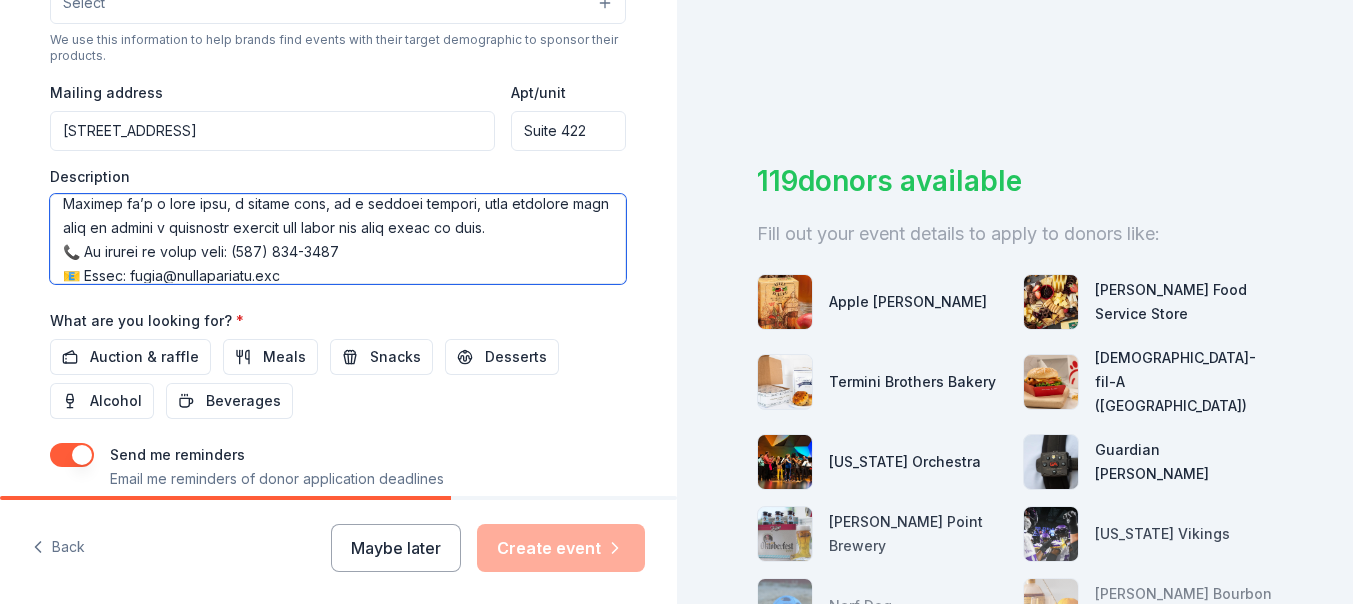 scroll, scrollTop: 417, scrollLeft: 0, axis: vertical 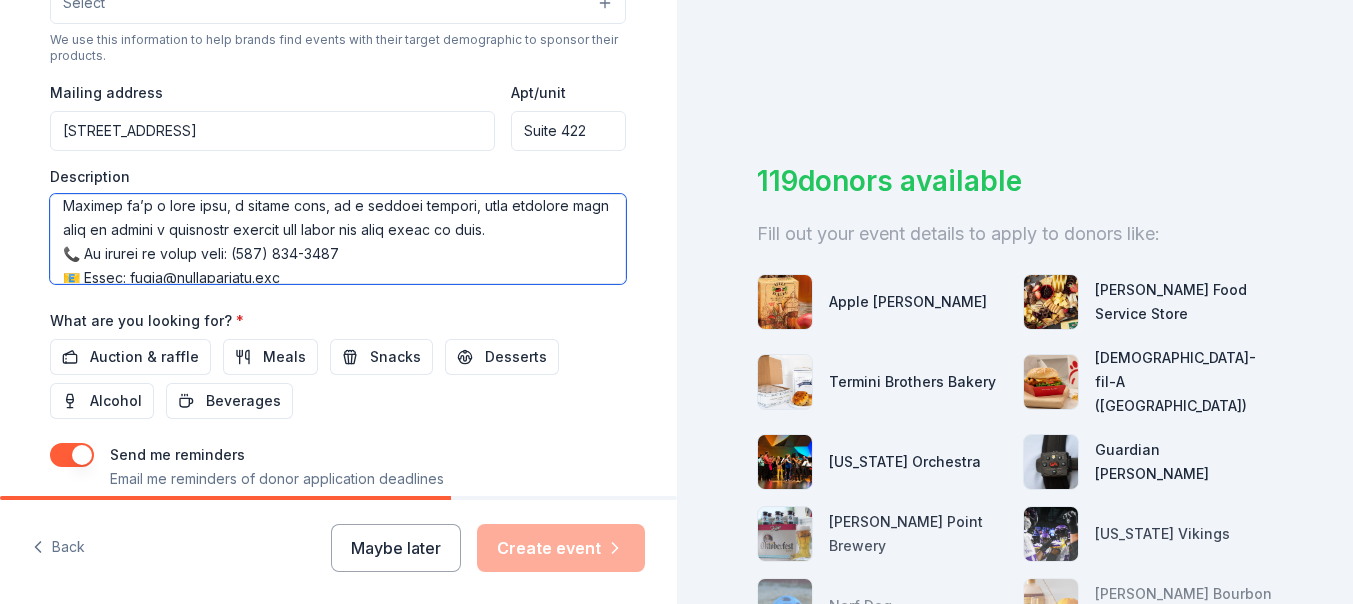 click at bounding box center (338, 239) 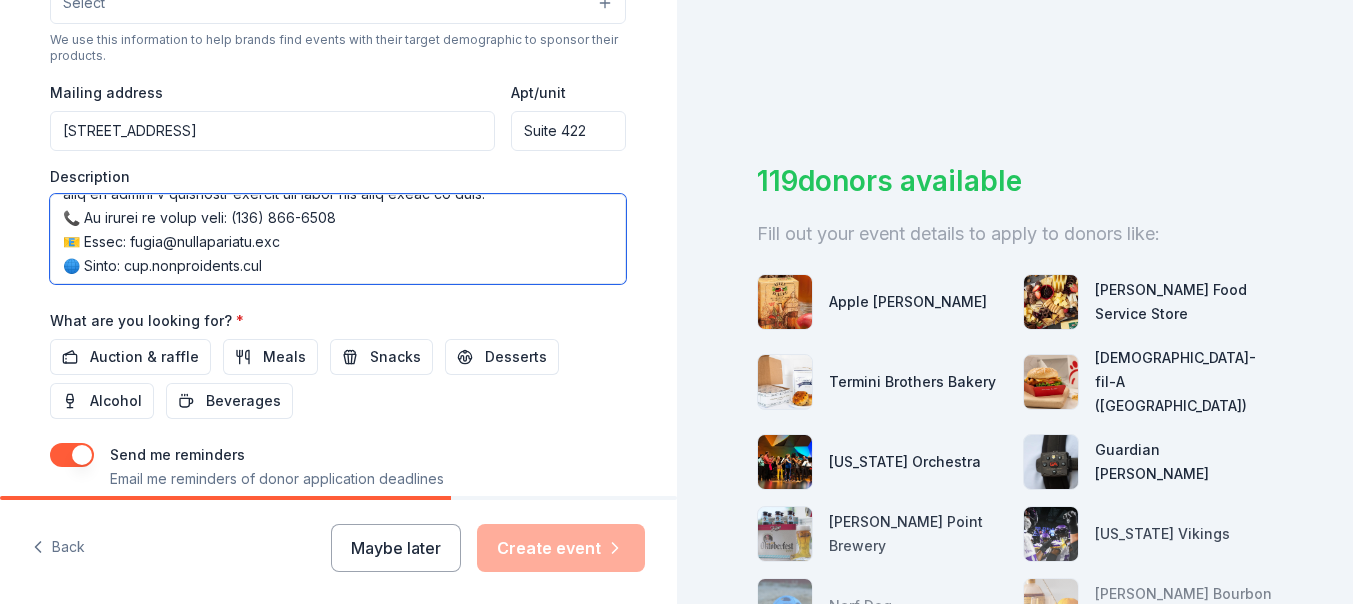 scroll, scrollTop: 476, scrollLeft: 0, axis: vertical 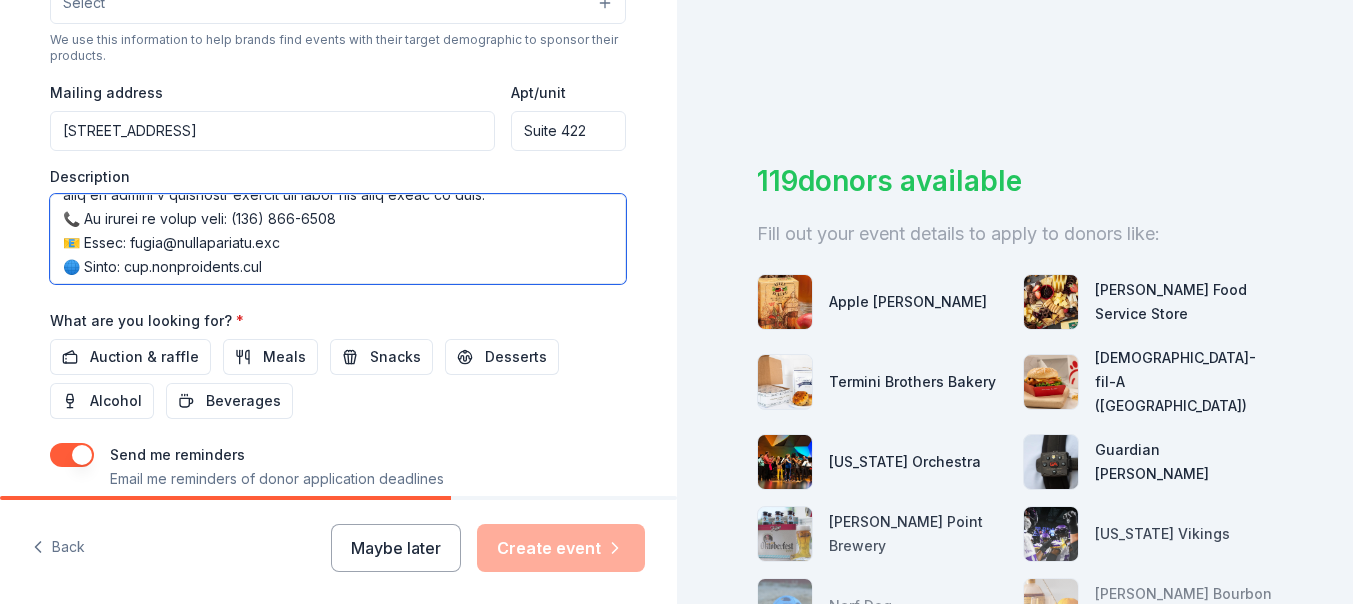 click at bounding box center [338, 239] 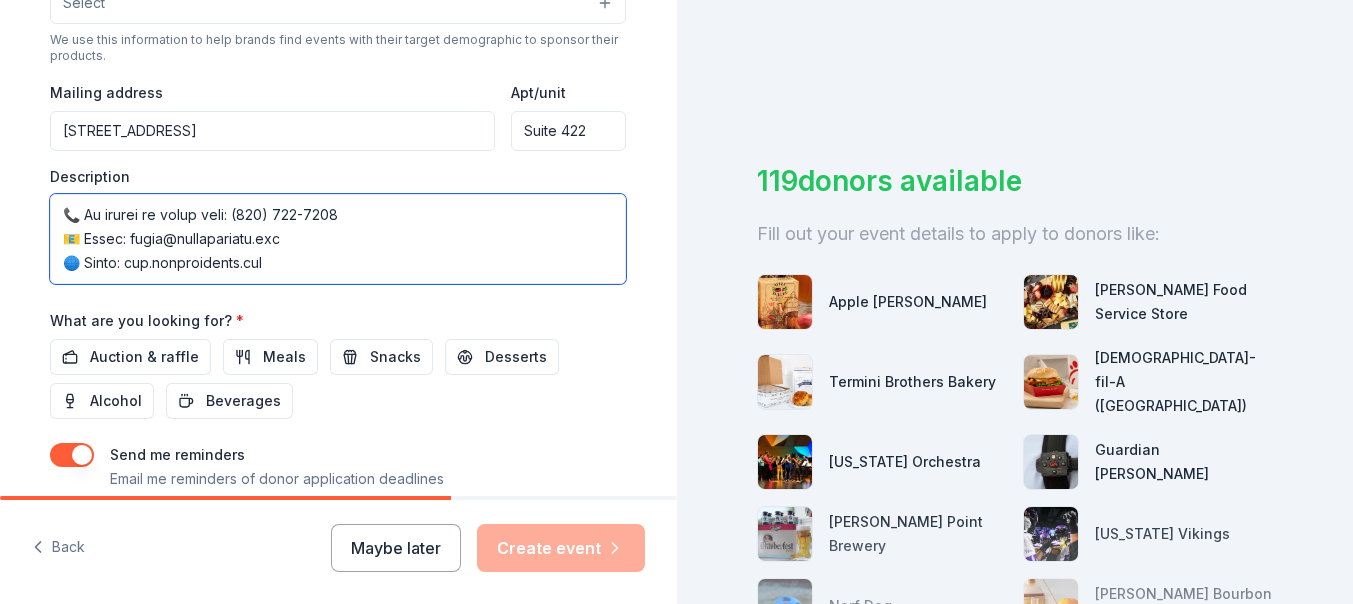scroll, scrollTop: 551, scrollLeft: 0, axis: vertical 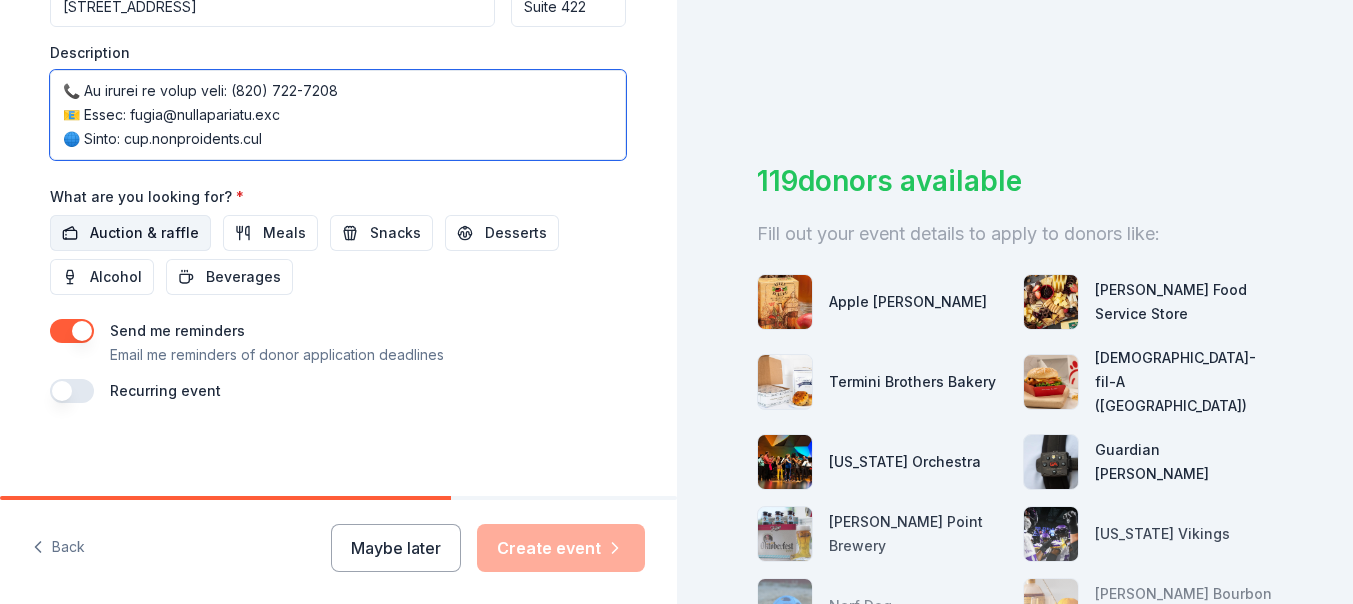 type on "📅 Date: September 14, 2025
📍 Location: Roma Lodge, Racine, WI
The PVA-WI Annual Membership Banquet is a heartfelt celebration honoring the strength, service, and resilience of our members—veterans and individuals living with spinal cord injury, dysfunction, or disease such as MS and ALS.
To make this event truly special and free for our members, we are actively seeking donations of products, gift baskets, merchandise, or services to be used as raffle and auction prizes. These contributions not only help us recognize our members in a meaningful way but also showcase your business’s commitment to veterans and community support.
Why donate products?
•	Your business will be featured on the PVA-WI website (72,000+ annual views)
•	You’ll receive recognition in our banquet program and quarterly newsletter
•	Your donation will be seen by a loyal and appreciative audience across Wisconsin
Whether it’s a gift card, a unique item, or a service package, your donation will help us create a memorable evening for tho..." 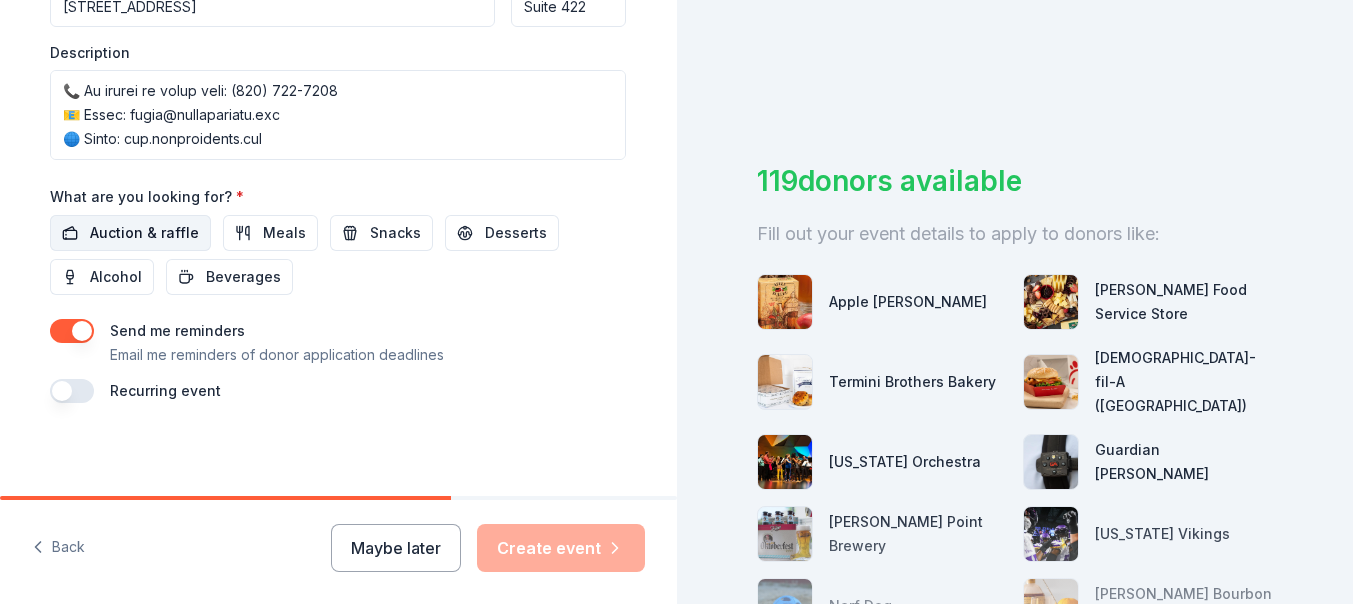 click on "Auction & raffle" at bounding box center [144, 233] 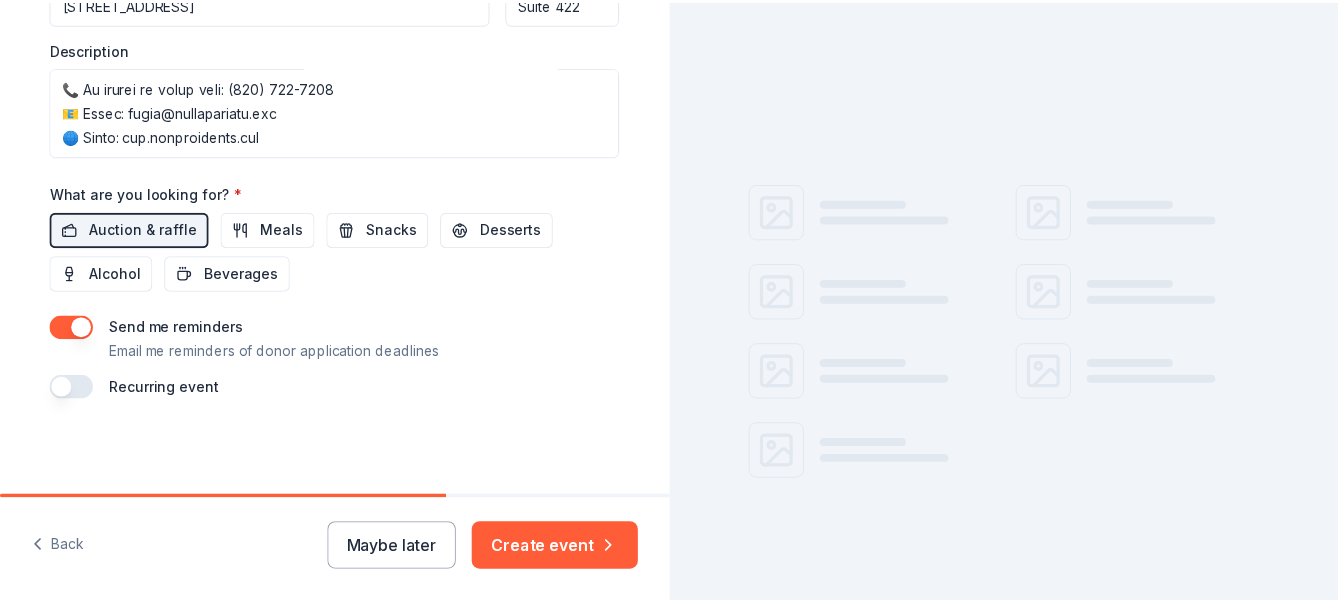 scroll, scrollTop: 835, scrollLeft: 0, axis: vertical 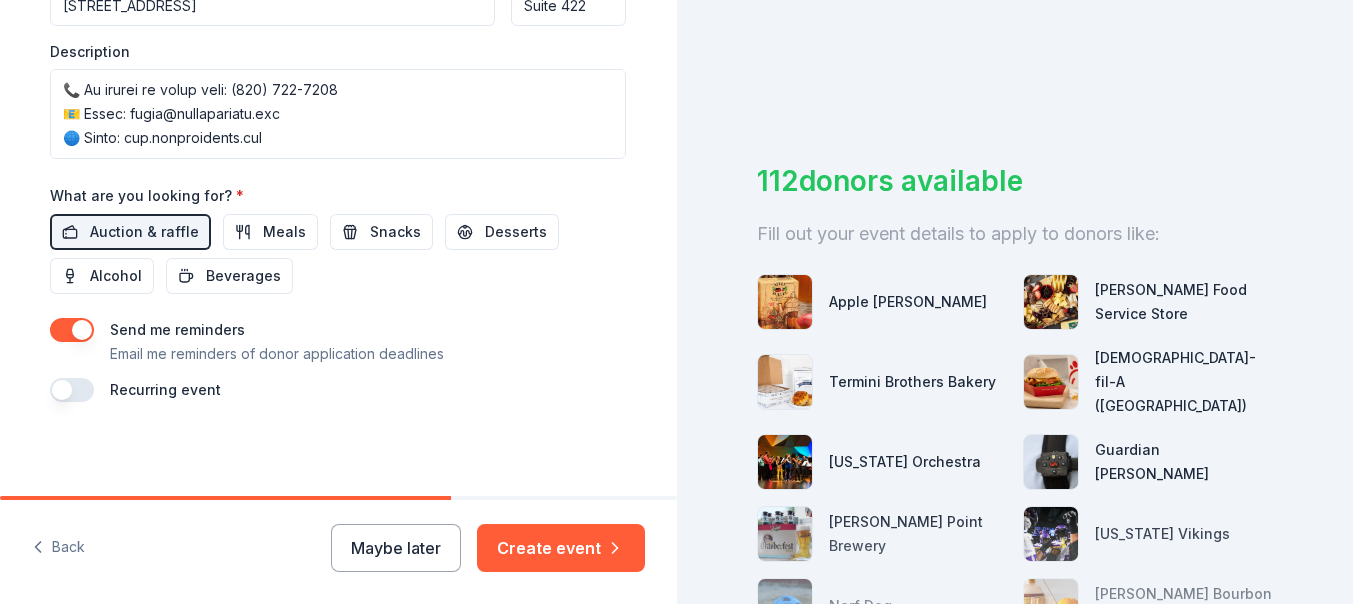 click at bounding box center [72, 390] 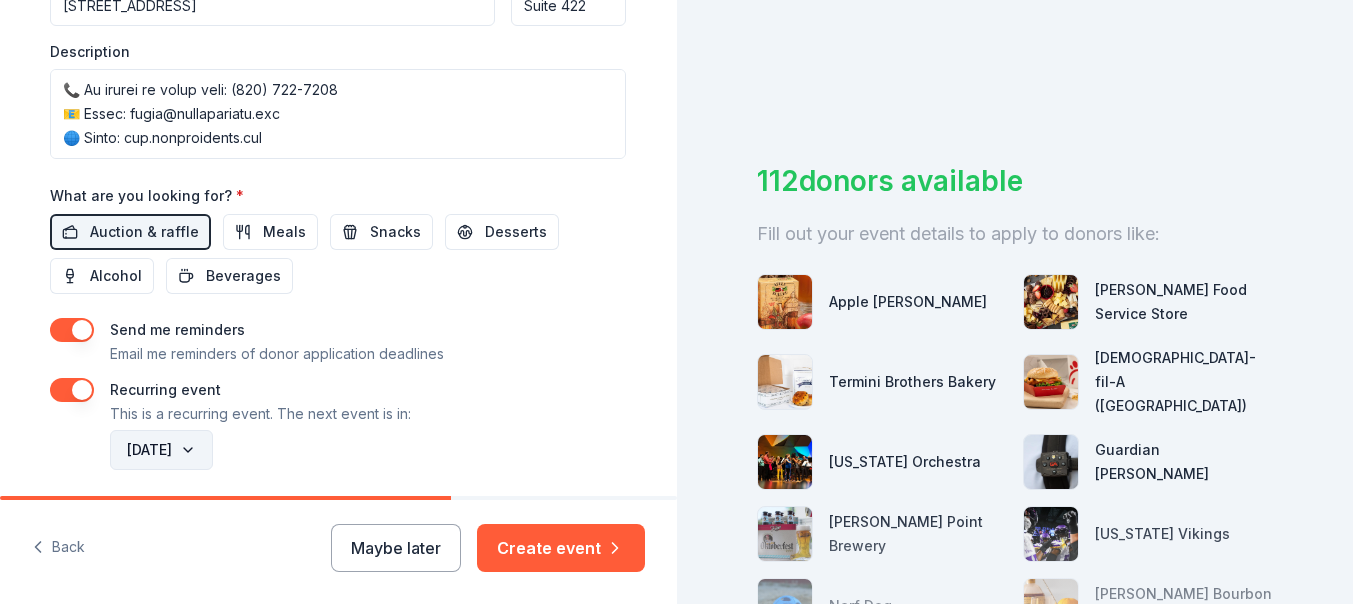click on "September 2026" at bounding box center [161, 450] 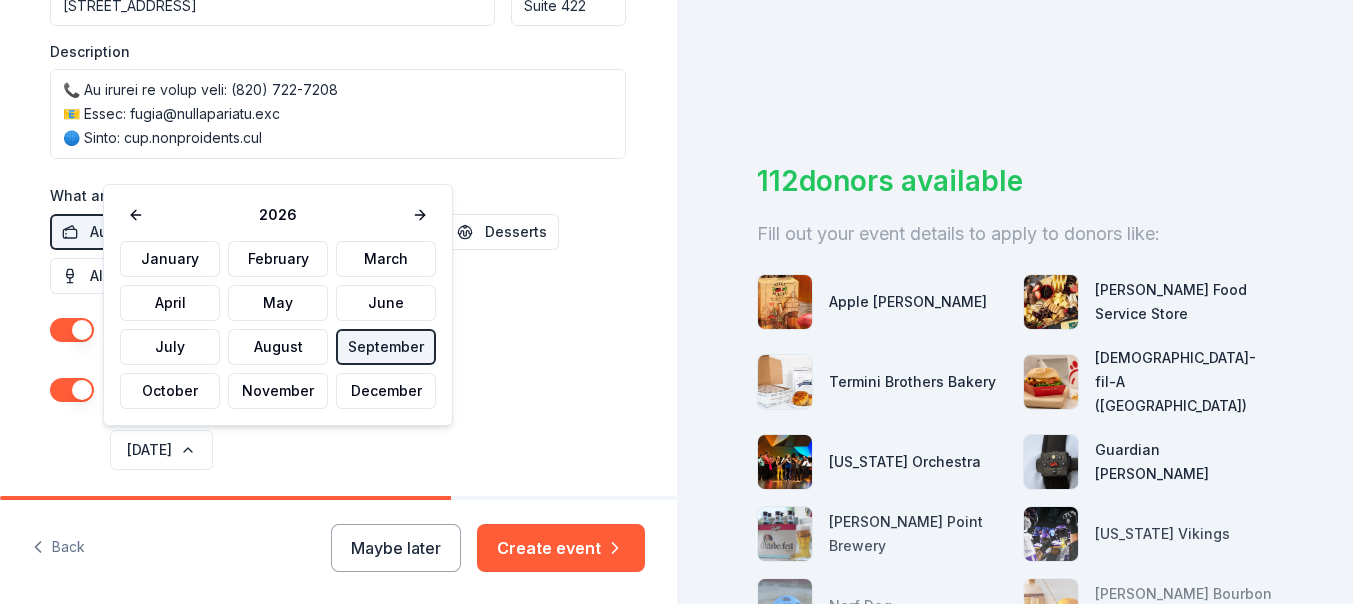 click on "September" at bounding box center (386, 347) 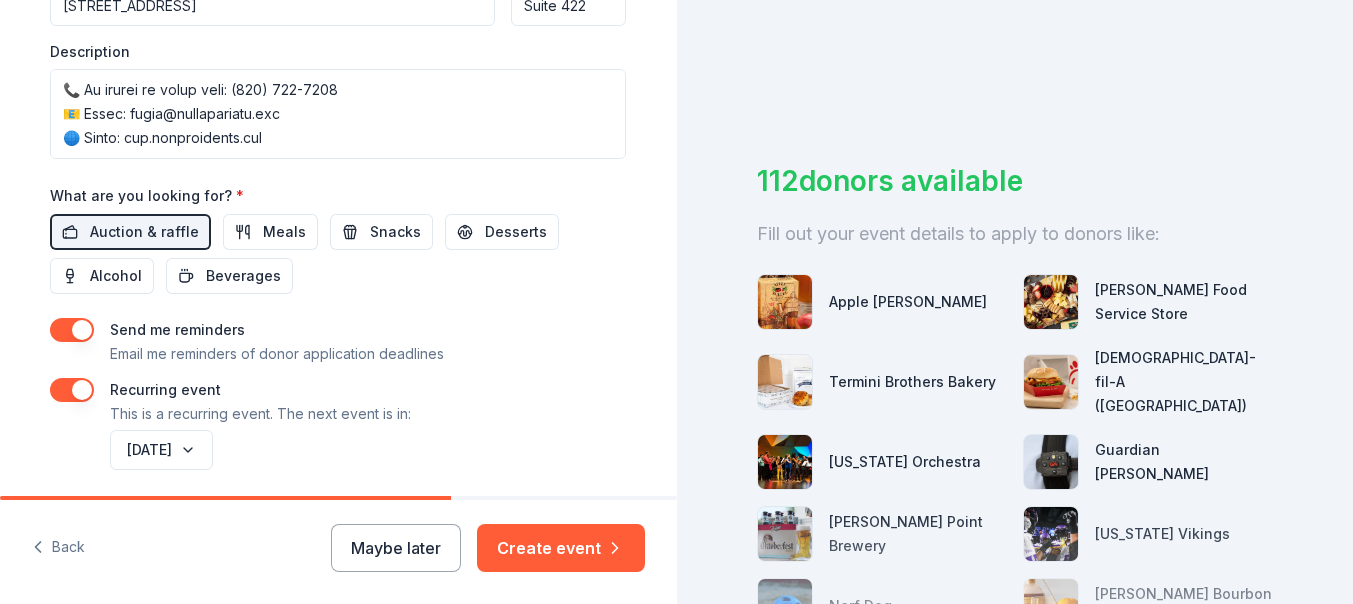 click on "Create event" at bounding box center (561, 548) 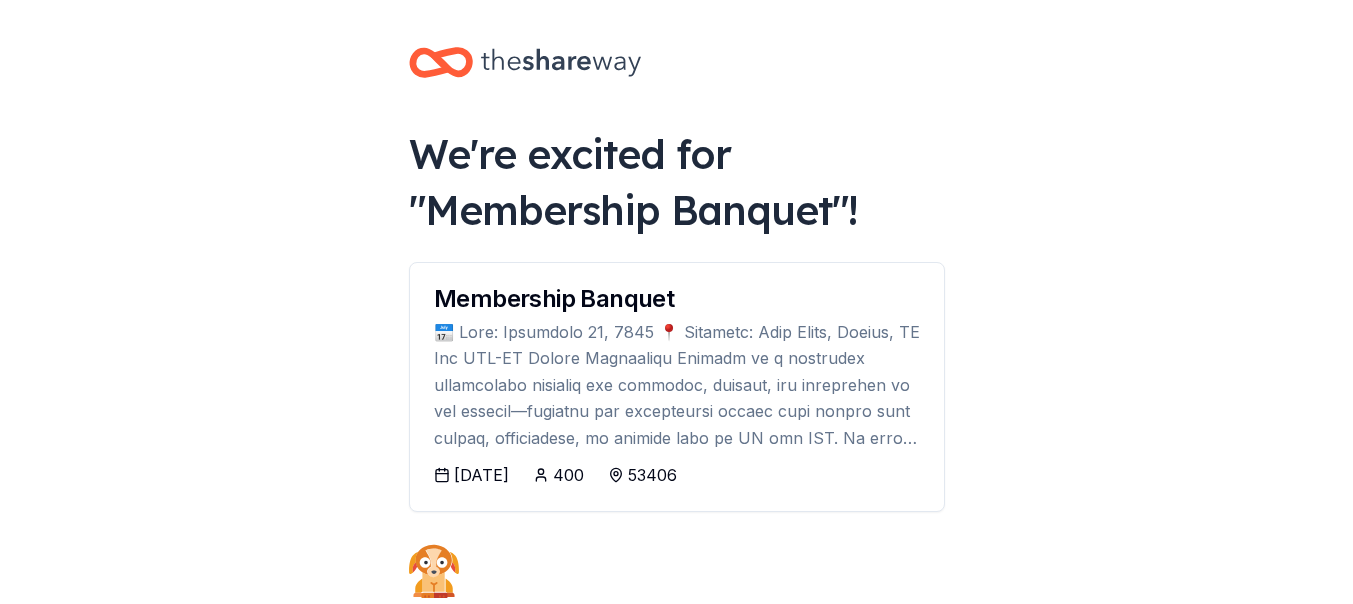 scroll, scrollTop: 0, scrollLeft: 0, axis: both 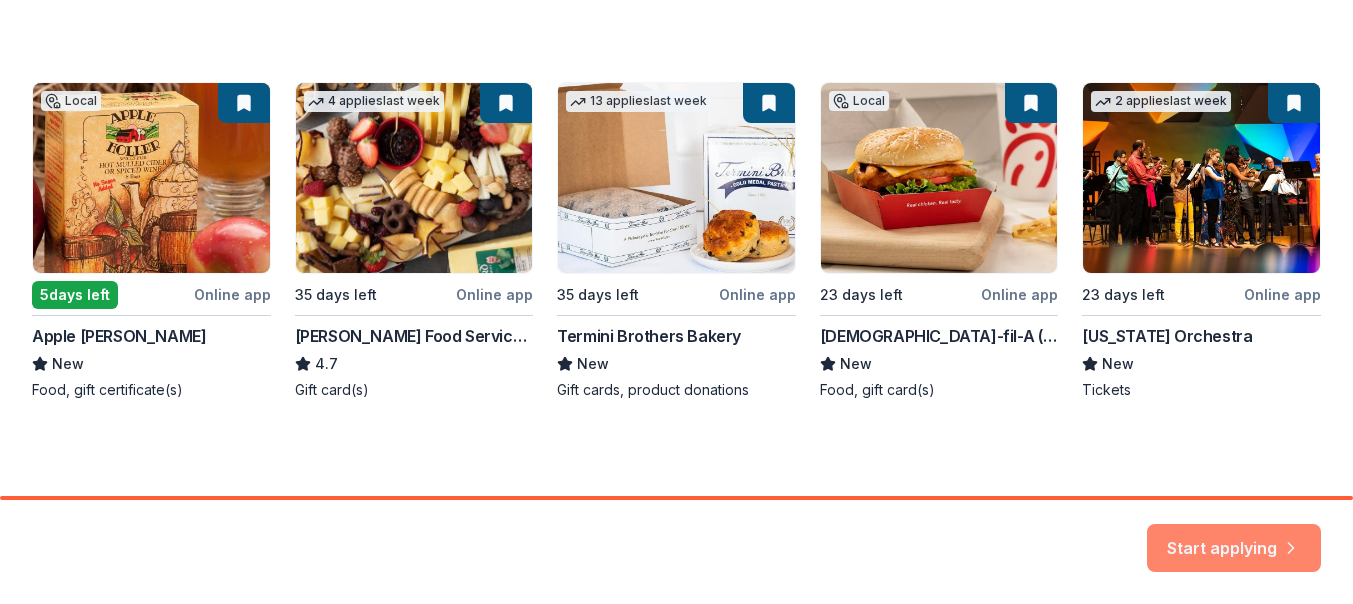 click on "Start applying" at bounding box center [1234, 536] 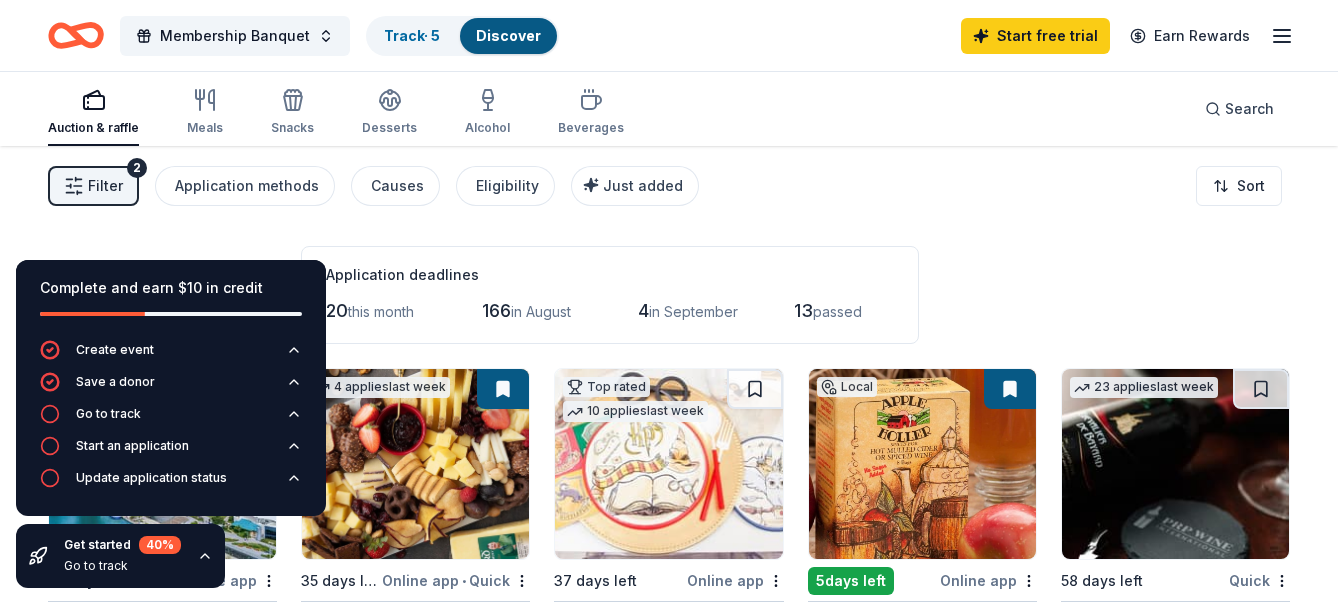 click 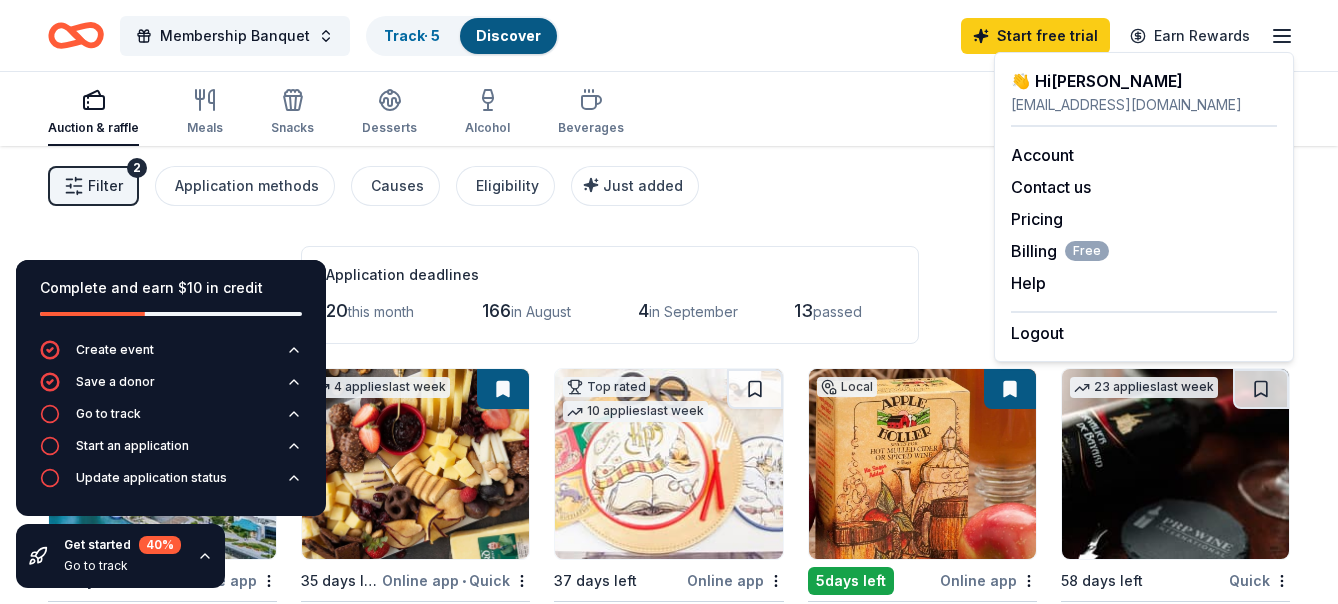 click on "👋 Hi  Brenna" at bounding box center [1144, 81] 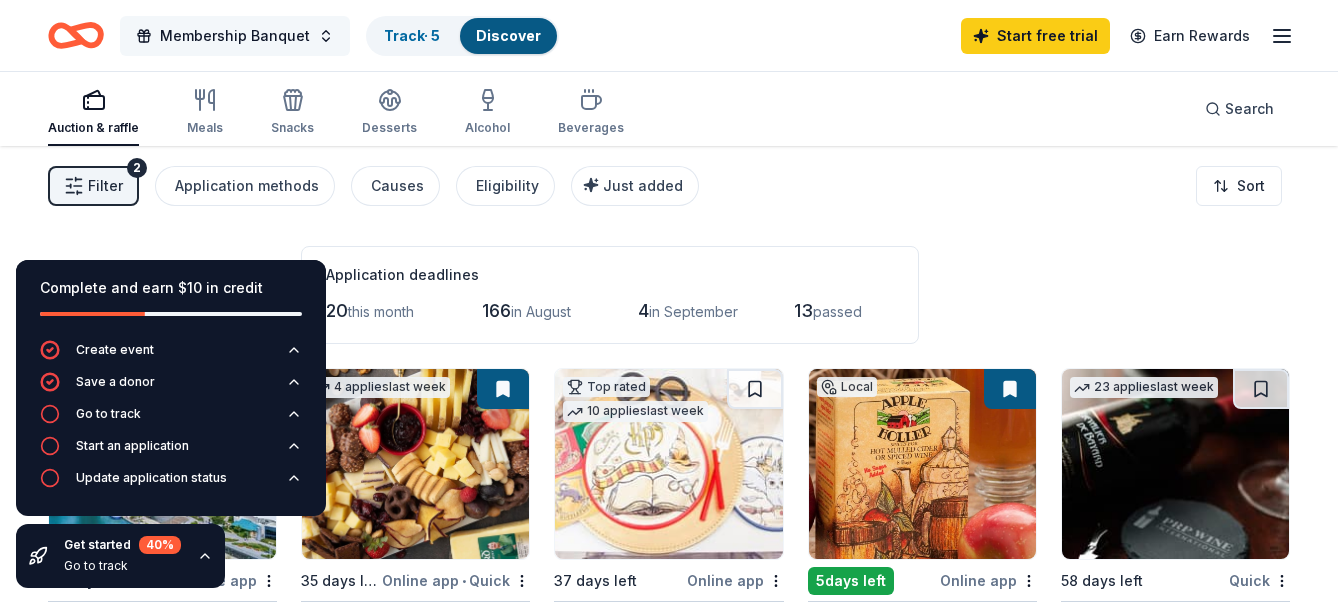 click on "Membership Banquet" at bounding box center [235, 36] 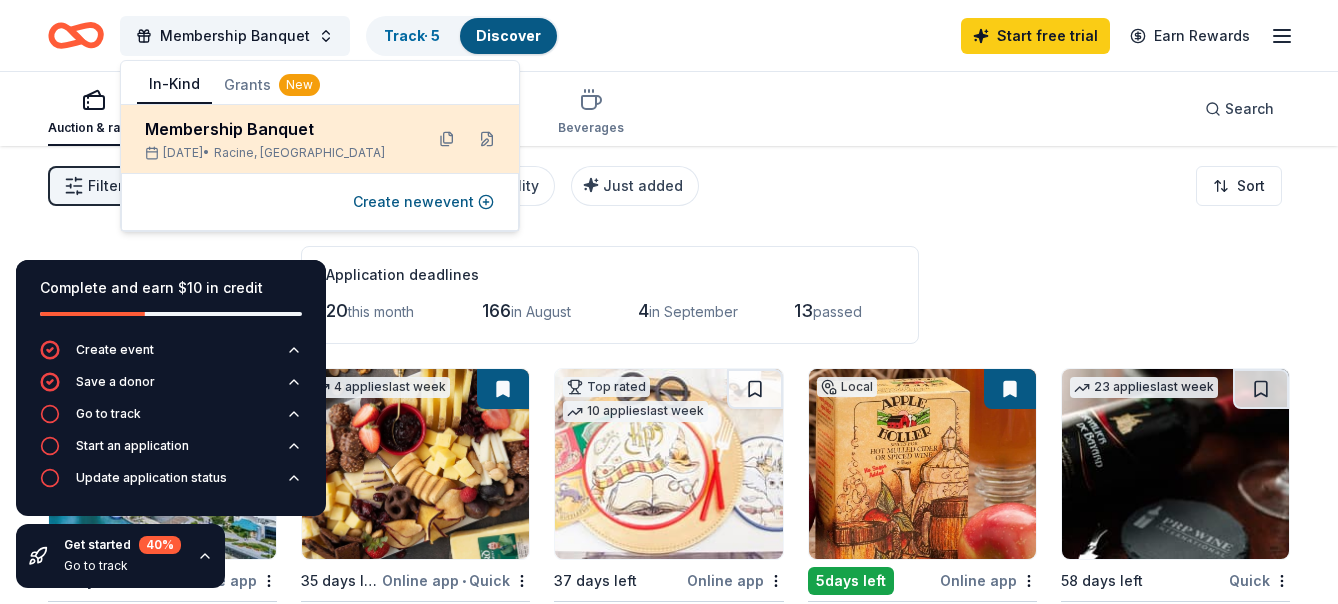 click on "Membership Banquet" at bounding box center [276, 129] 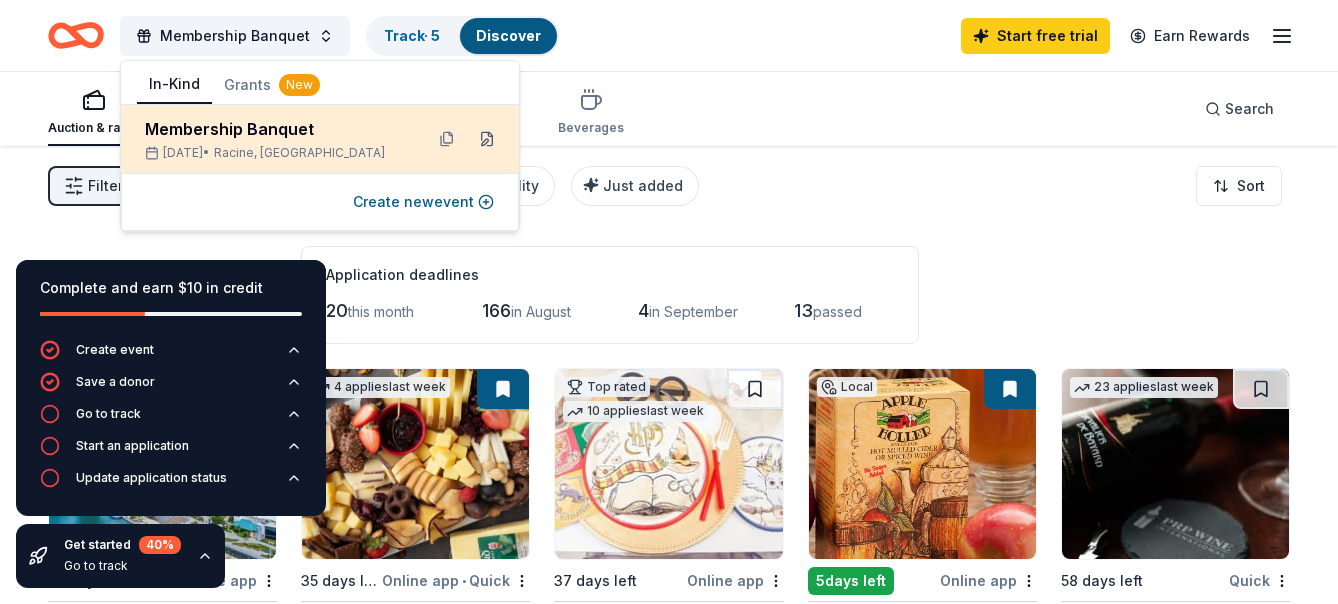 click at bounding box center [487, 139] 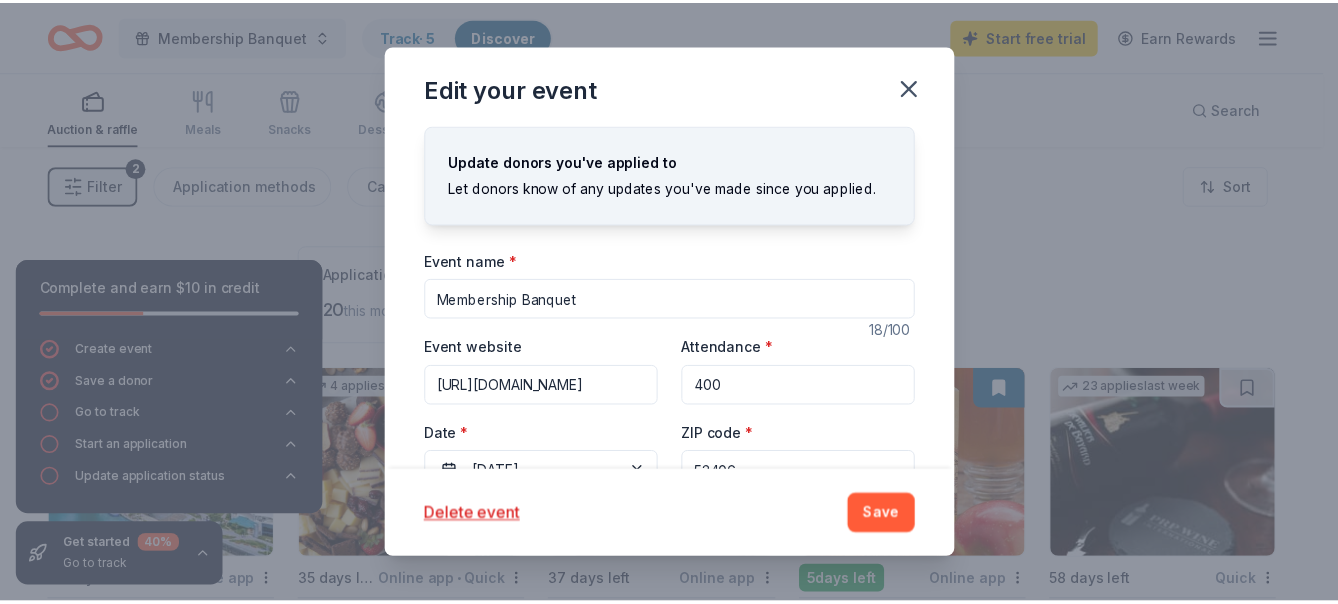 scroll, scrollTop: 245, scrollLeft: 0, axis: vertical 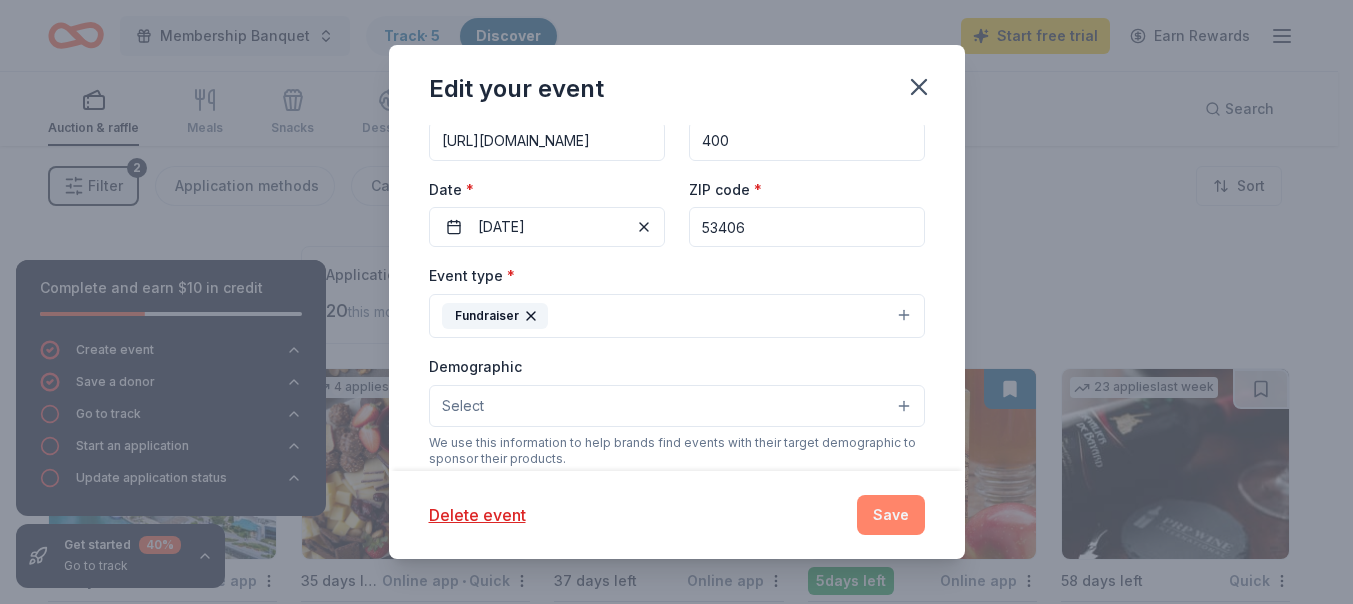 click on "Save" at bounding box center (891, 515) 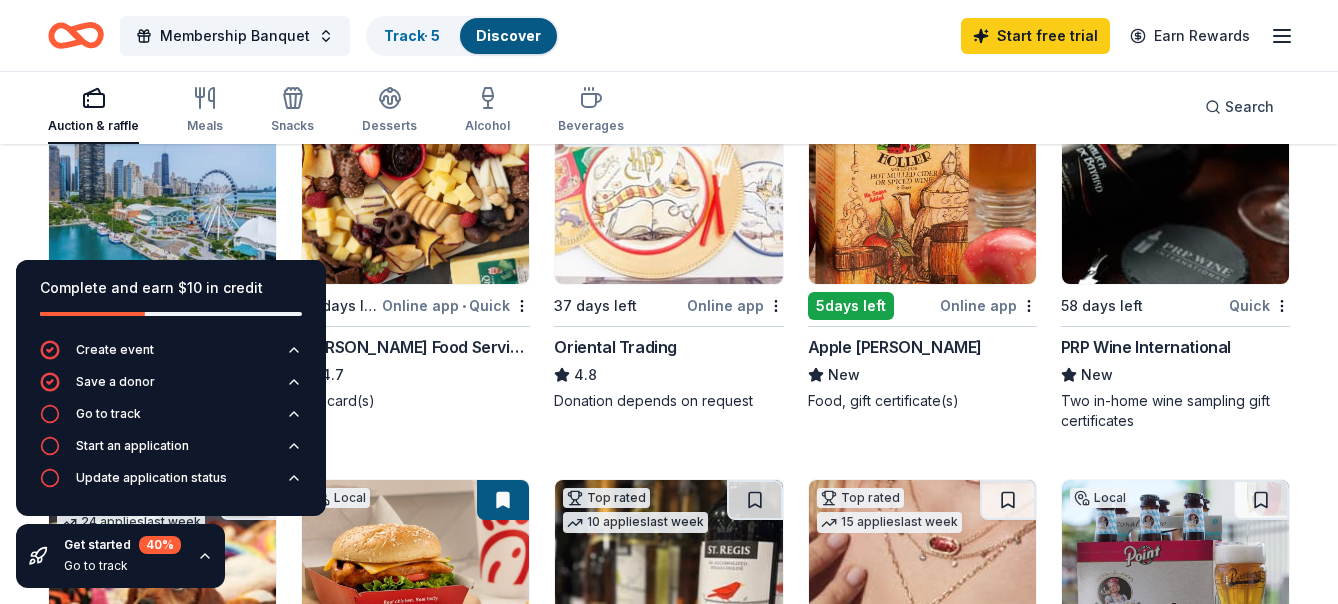 scroll, scrollTop: 274, scrollLeft: 0, axis: vertical 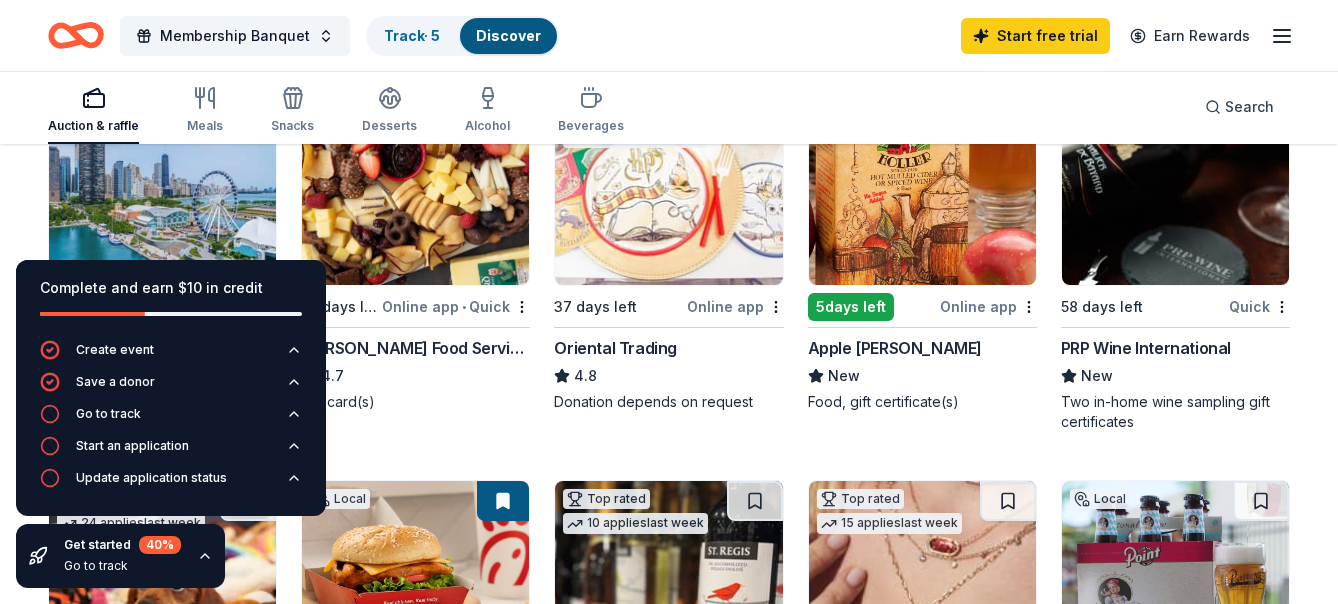 click 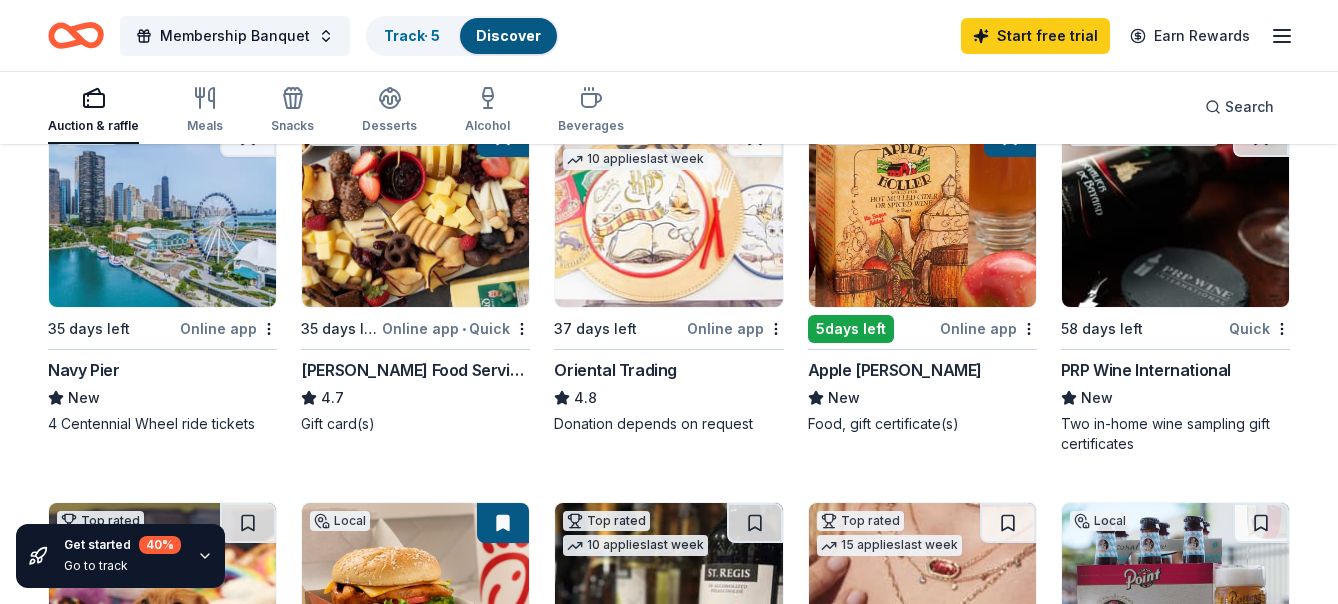 scroll, scrollTop: 253, scrollLeft: 0, axis: vertical 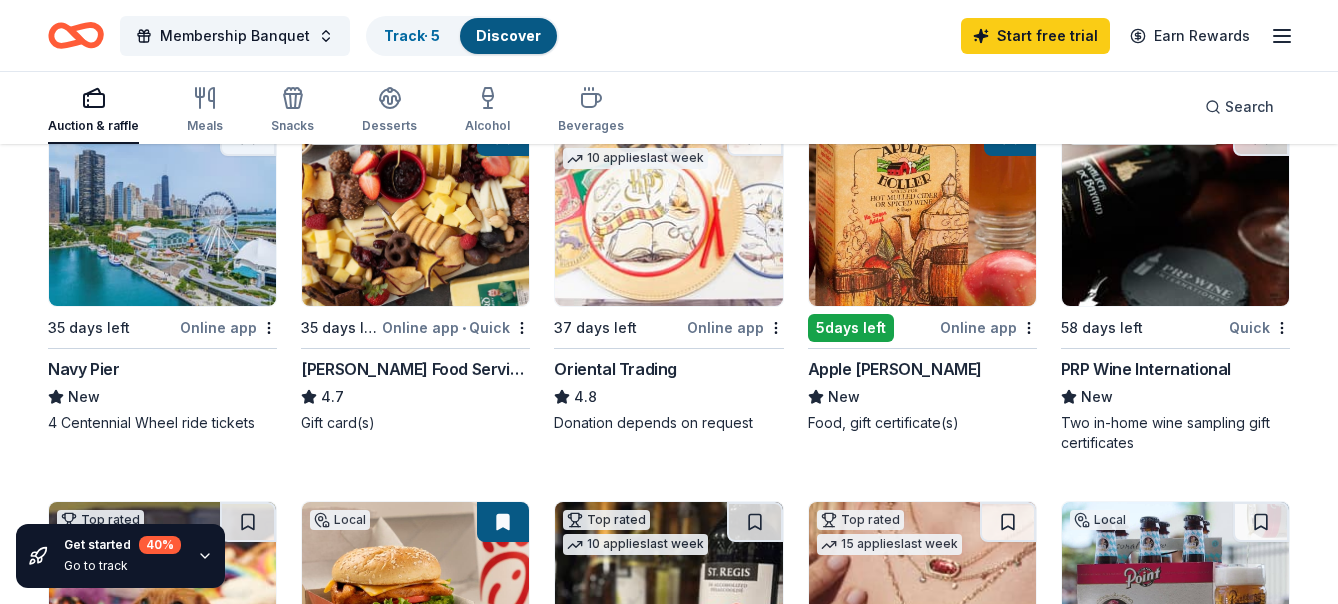 click on "Online app" at bounding box center (228, 327) 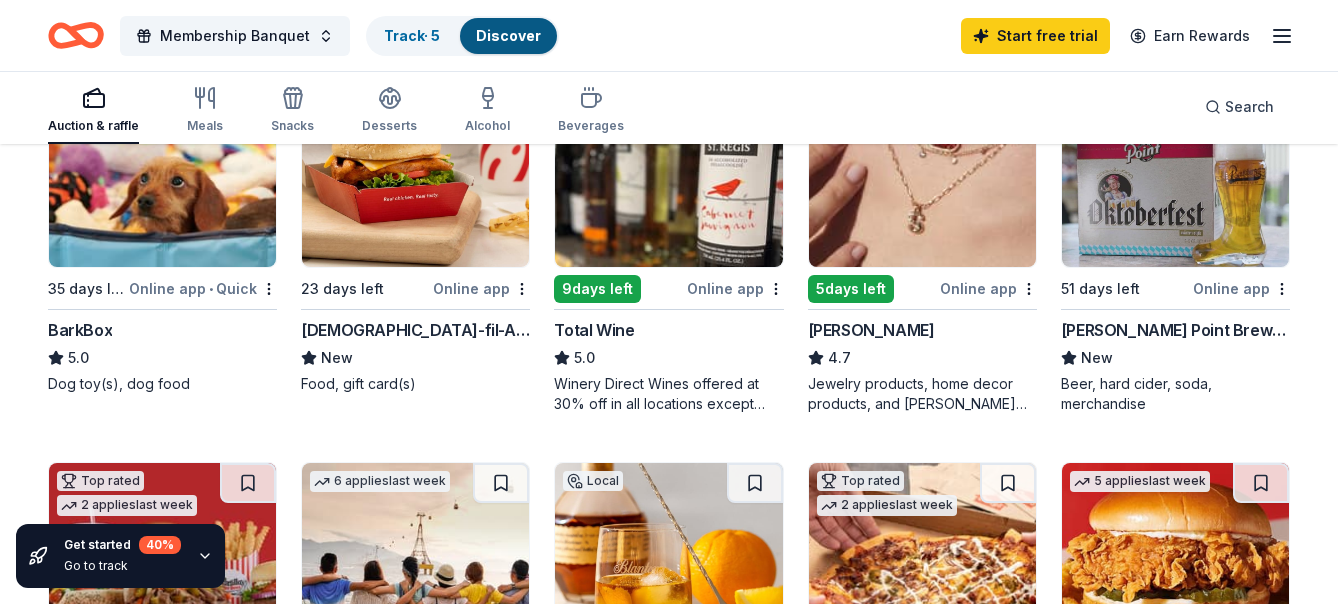 scroll, scrollTop: 679, scrollLeft: 0, axis: vertical 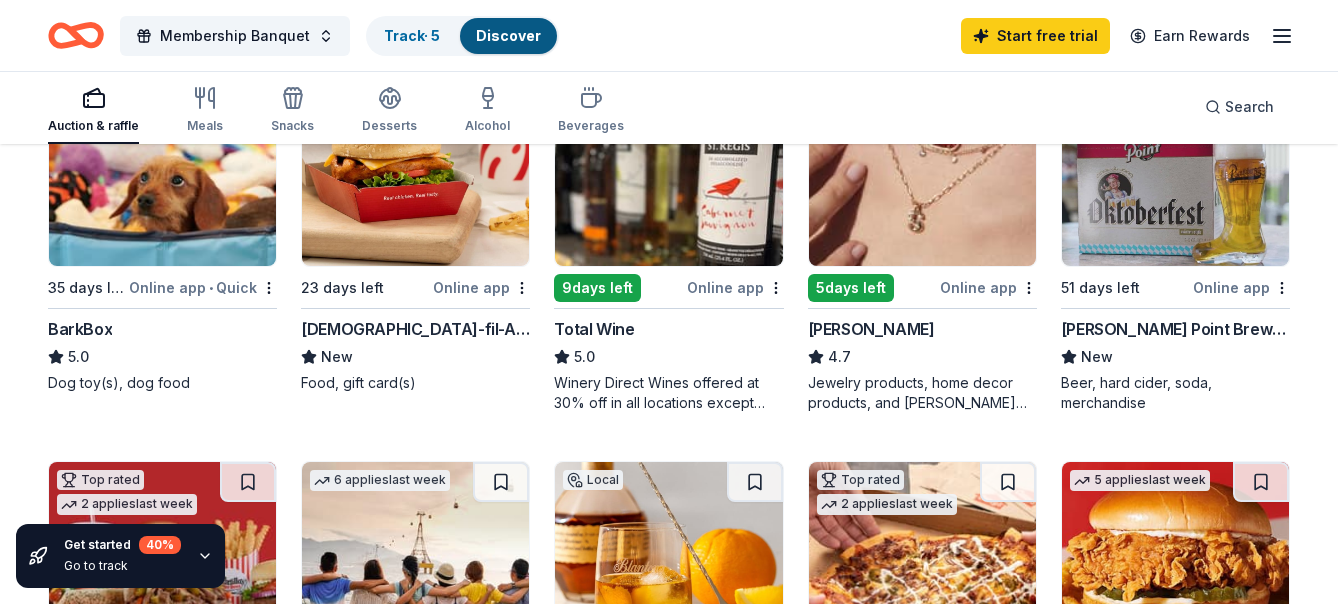 click on "Online app" at bounding box center (988, 287) 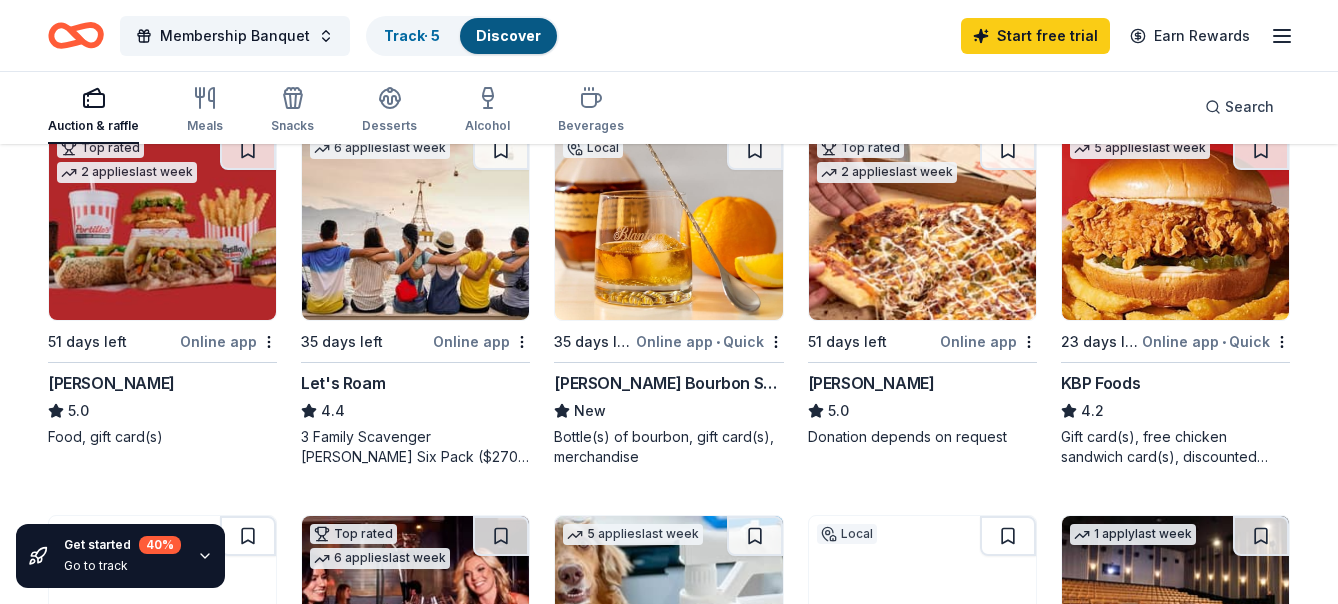 scroll, scrollTop: 1010, scrollLeft: 0, axis: vertical 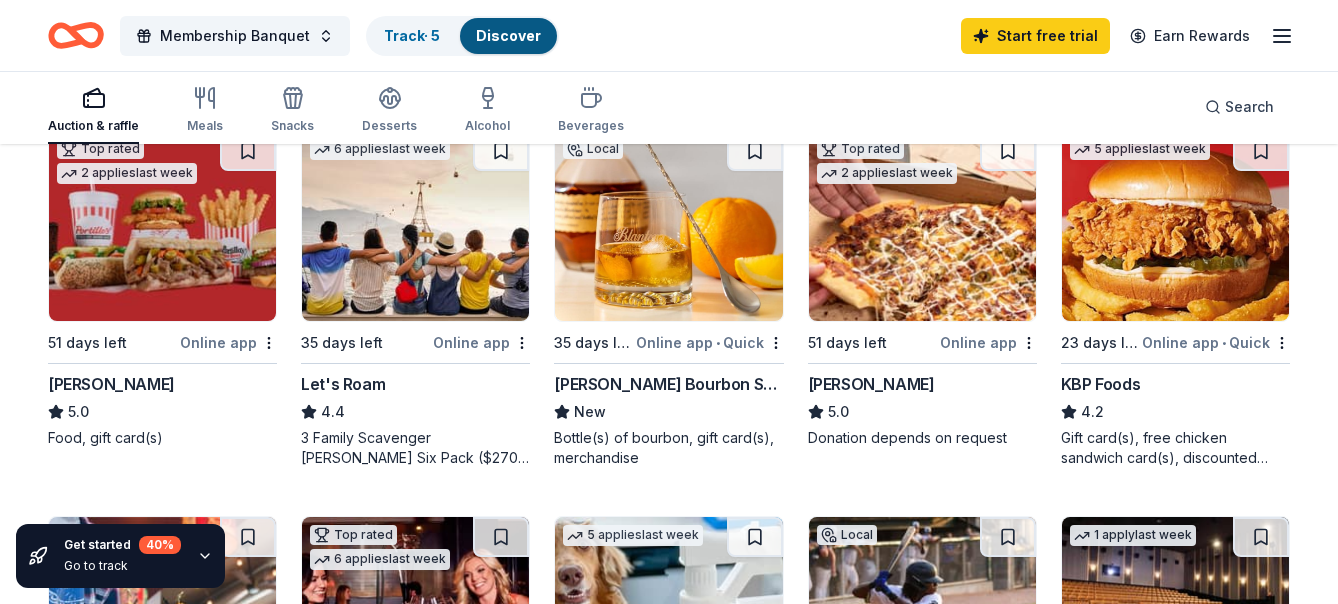 click on "Online app" at bounding box center [228, 342] 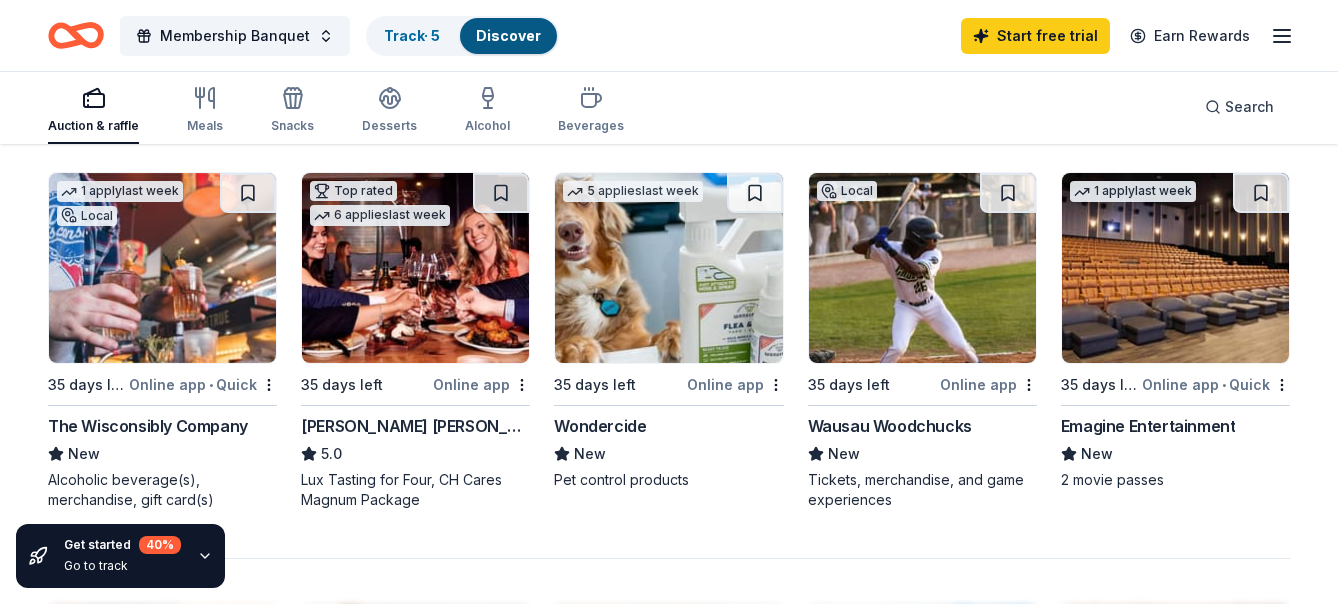 scroll, scrollTop: 1353, scrollLeft: 0, axis: vertical 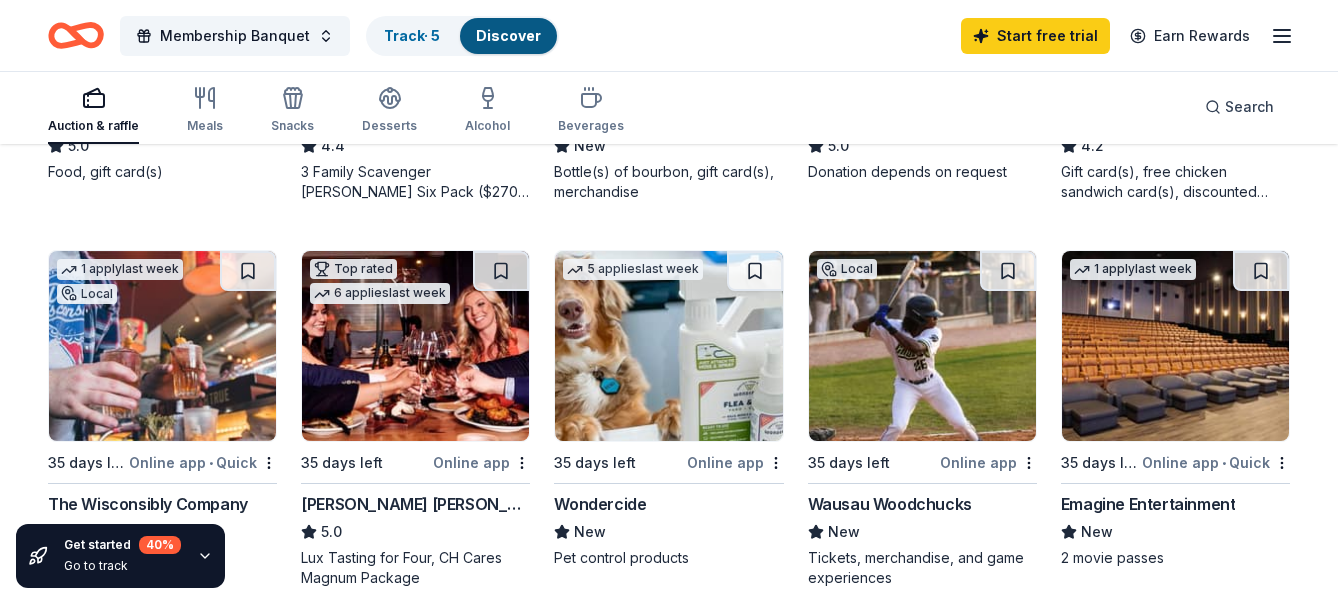 click at bounding box center [162, 346] 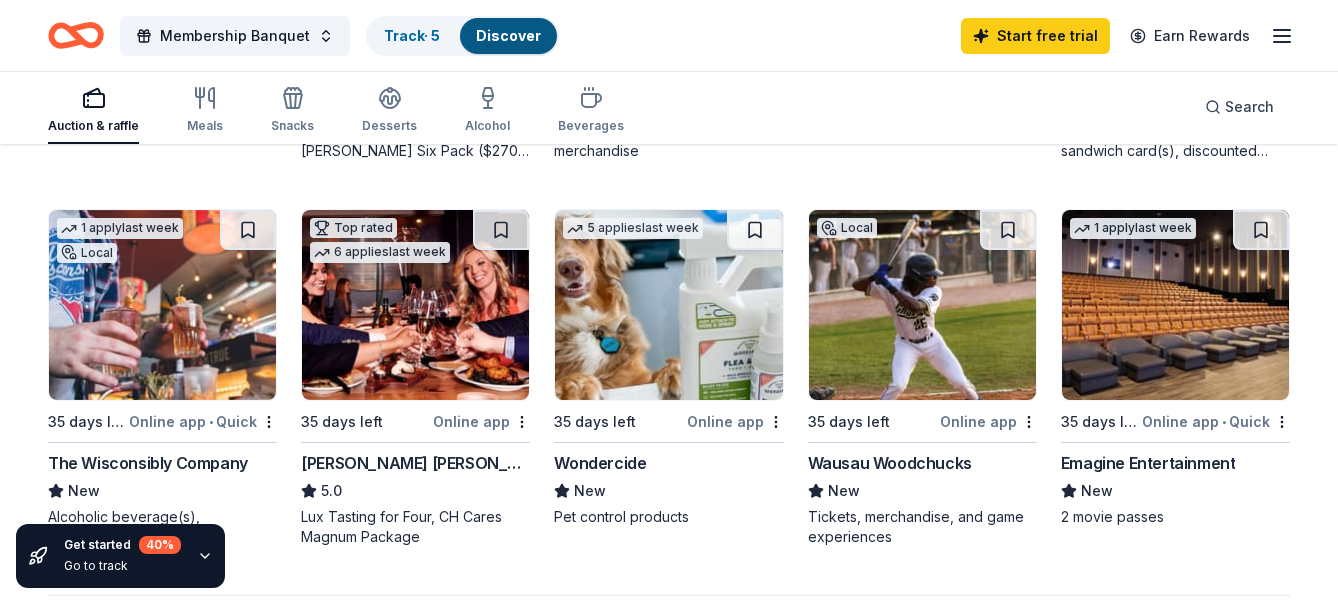 scroll, scrollTop: 1316, scrollLeft: 0, axis: vertical 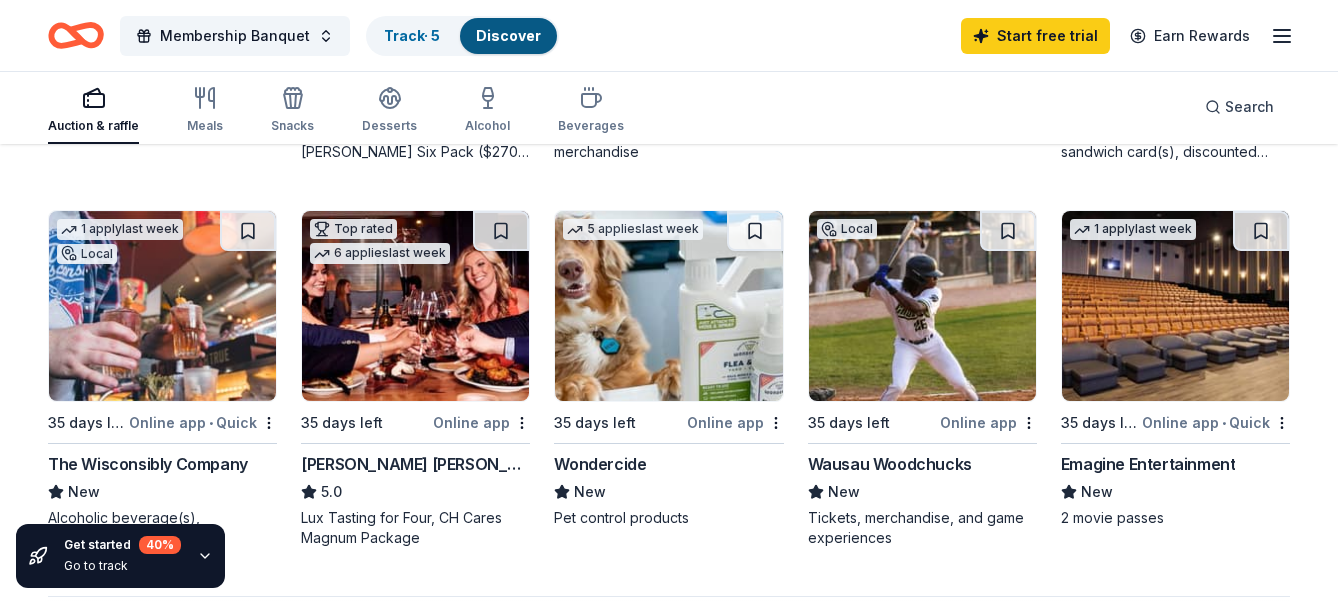 click on "Emagine Entertainment" at bounding box center [1148, 464] 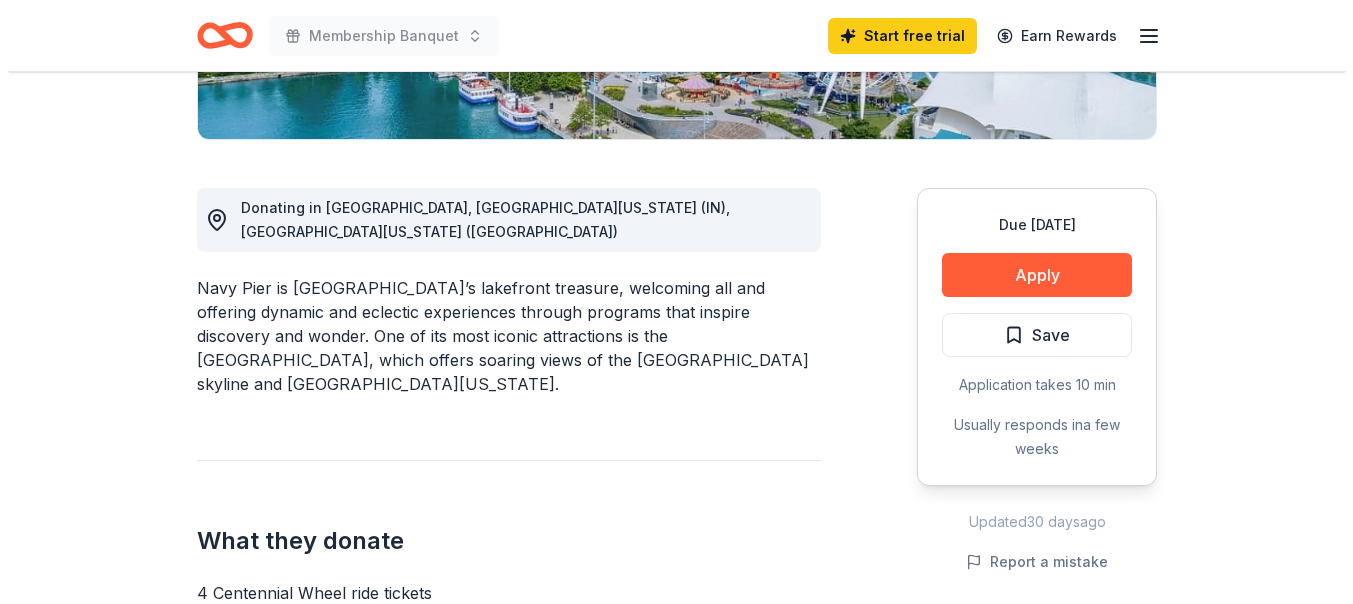 scroll, scrollTop: 485, scrollLeft: 0, axis: vertical 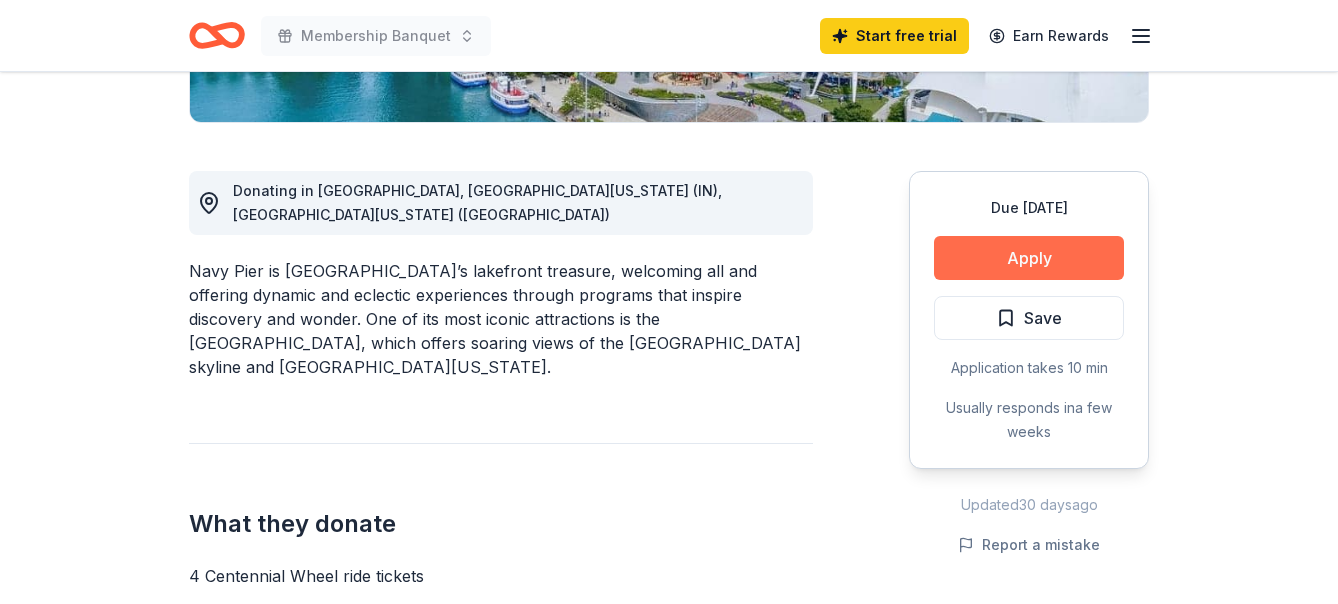 click on "Apply" at bounding box center [1029, 258] 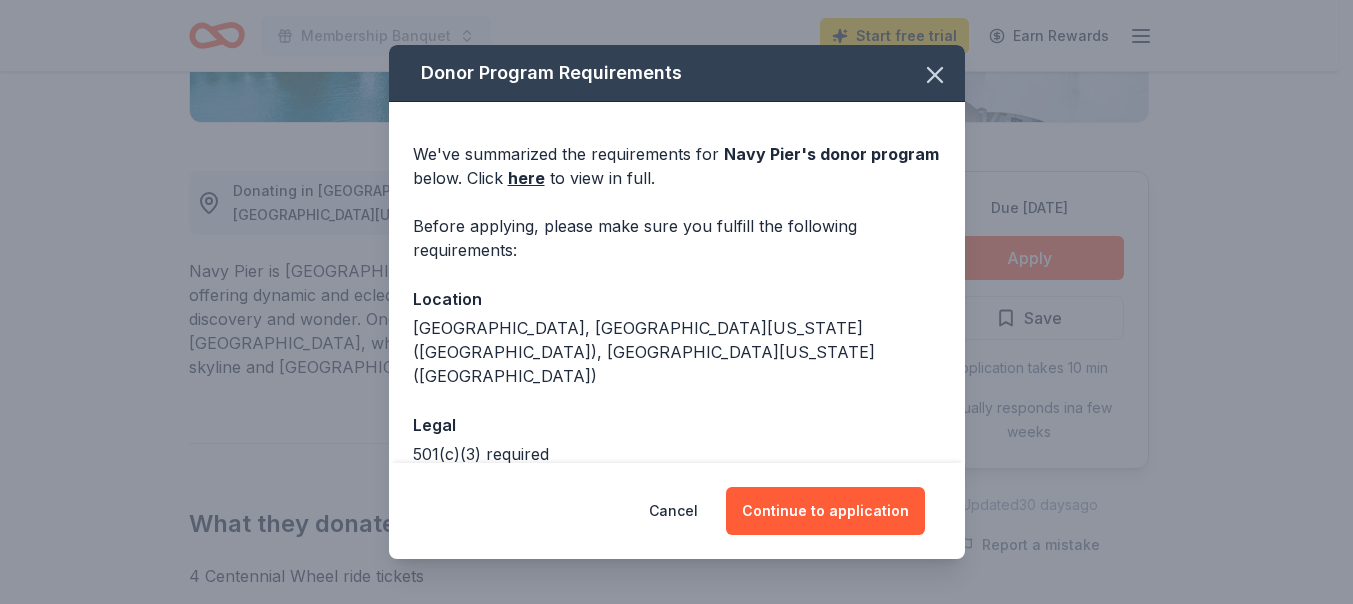 scroll, scrollTop: 61, scrollLeft: 0, axis: vertical 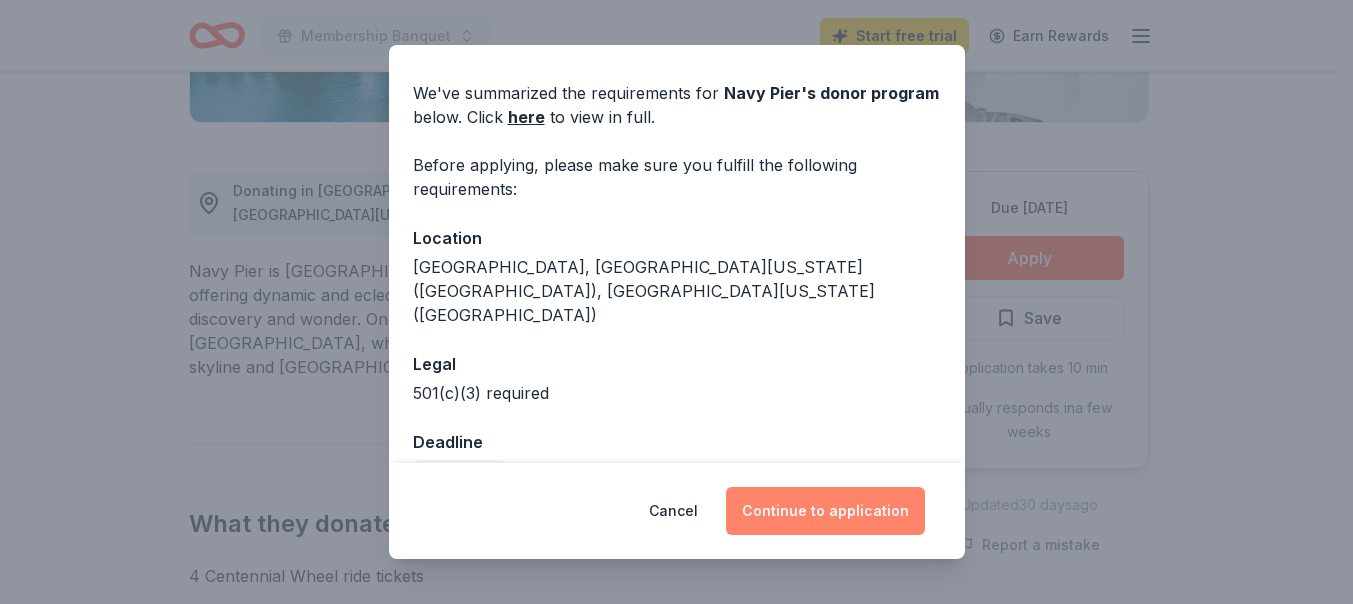 click on "Continue to application" at bounding box center [825, 511] 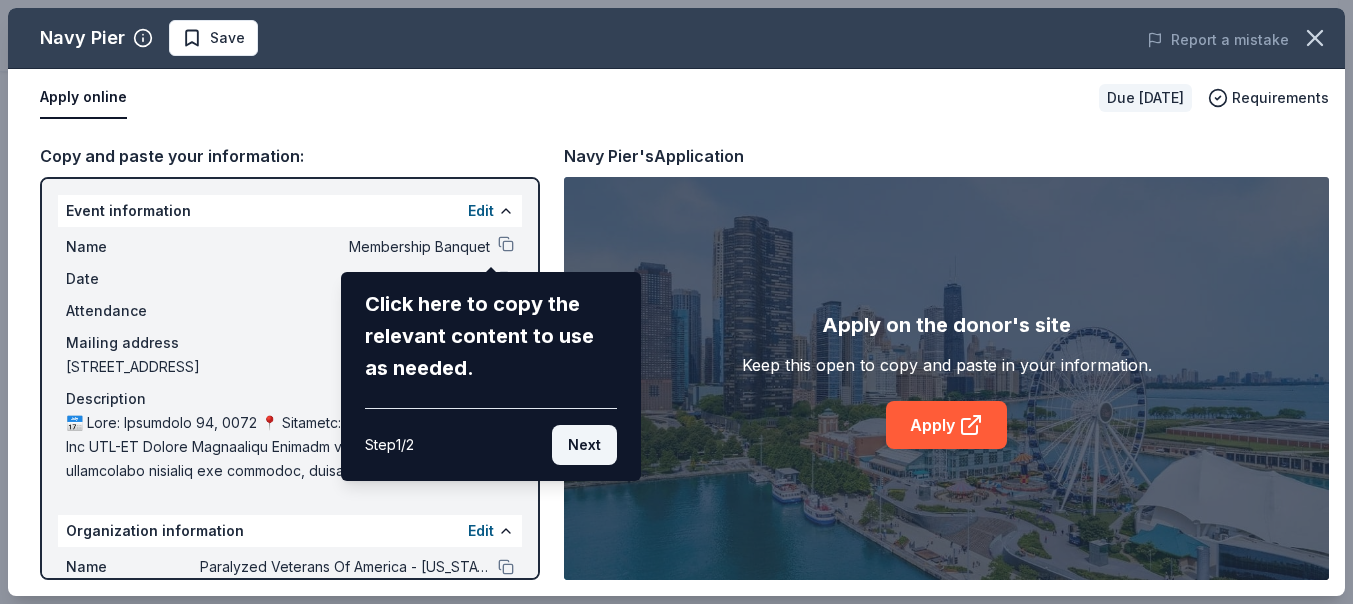 click on "Next" at bounding box center (584, 445) 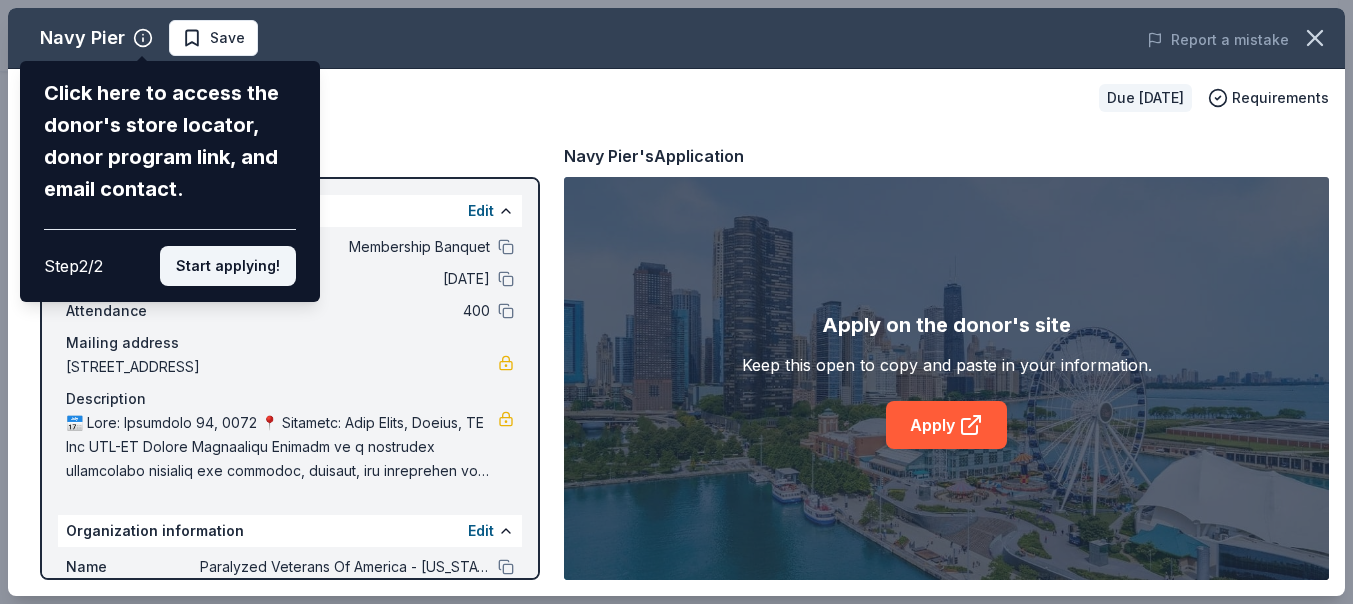 click on "Start applying!" at bounding box center (228, 266) 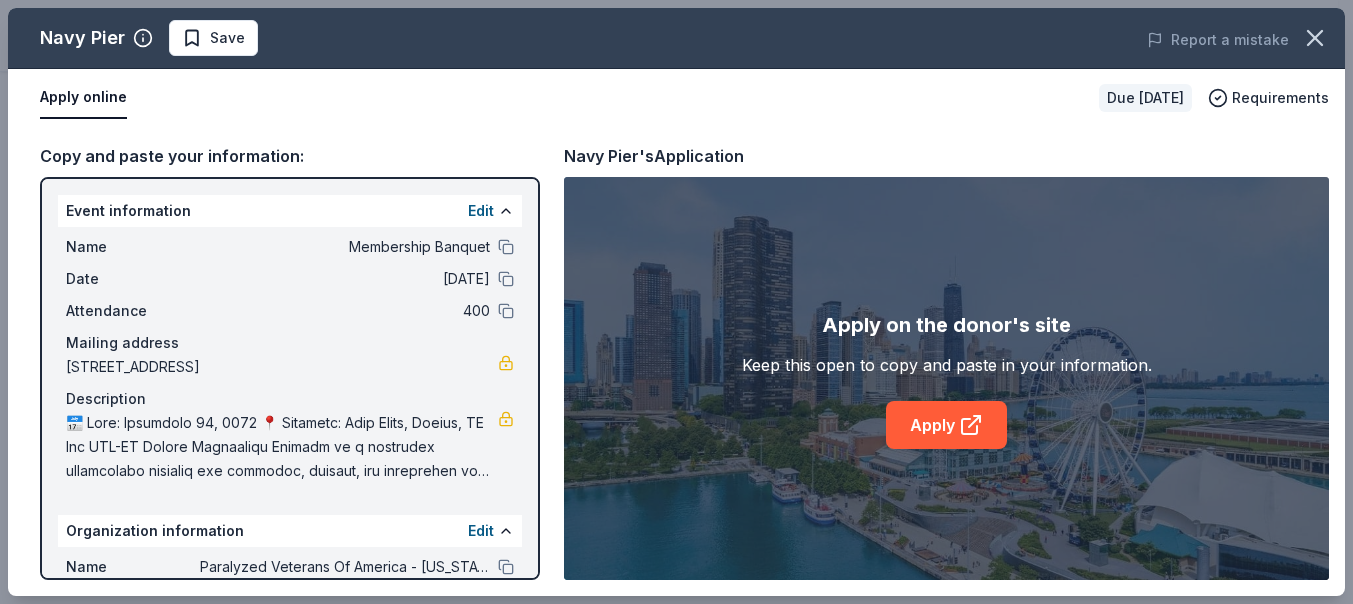 scroll, scrollTop: 193, scrollLeft: 0, axis: vertical 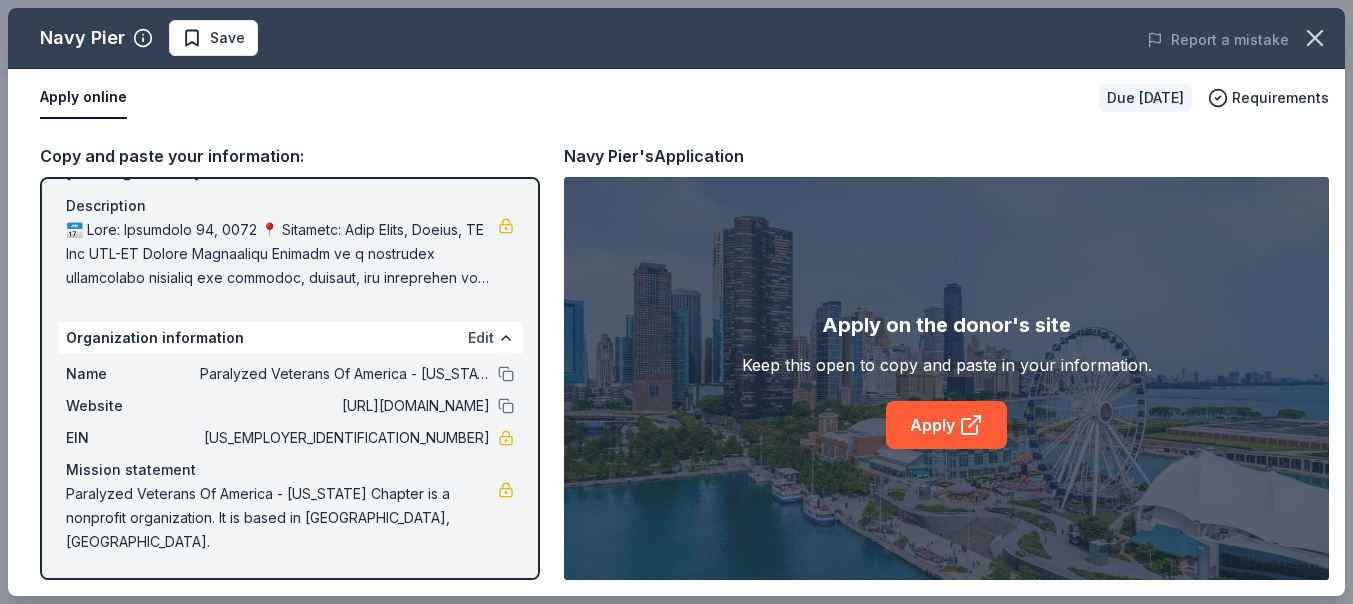 click on "Edit" at bounding box center [481, 338] 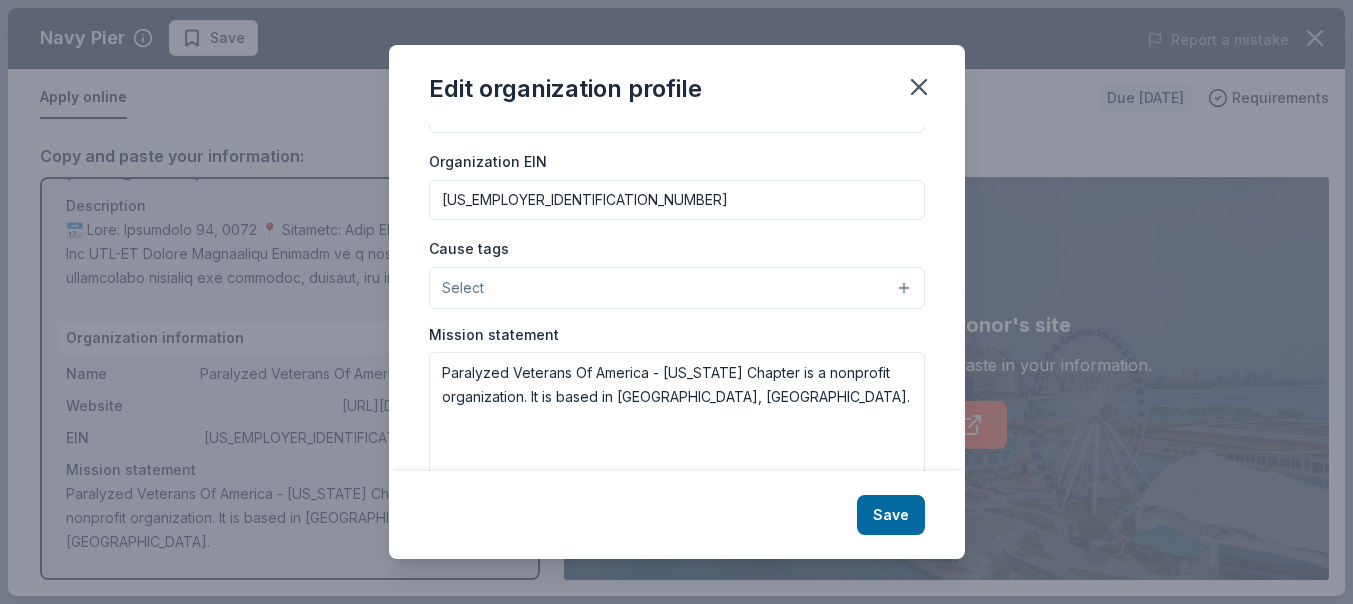 scroll, scrollTop: 322, scrollLeft: 0, axis: vertical 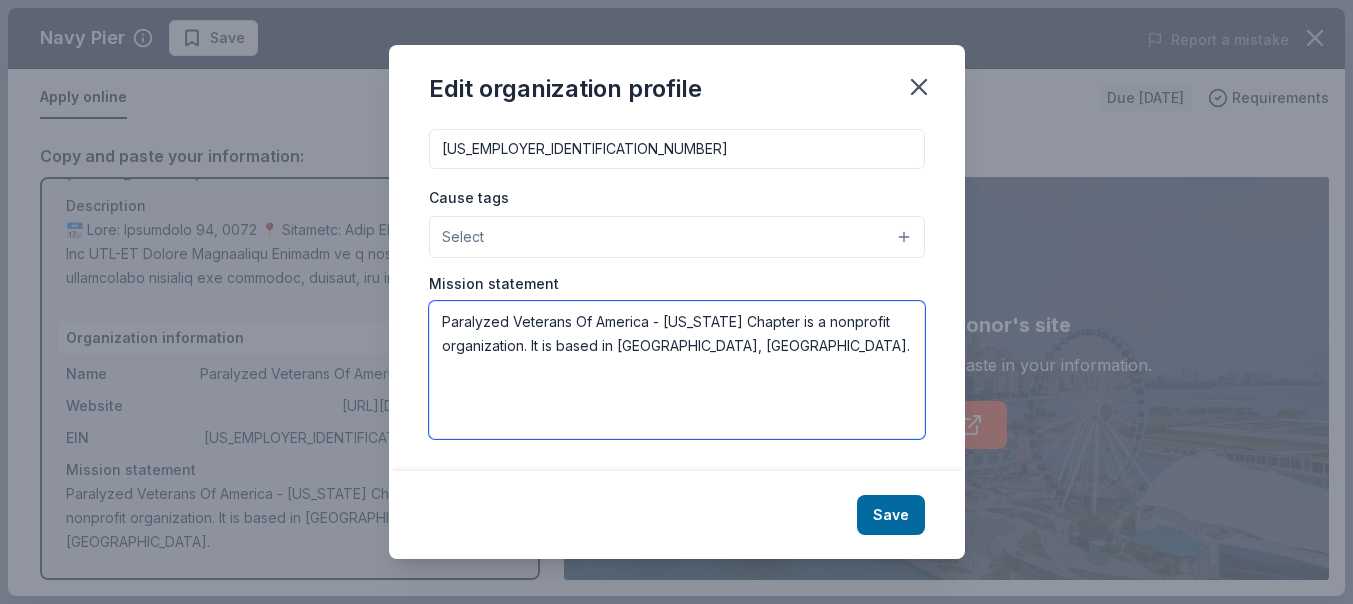 drag, startPoint x: 742, startPoint y: 347, endPoint x: 427, endPoint y: 315, distance: 316.62122 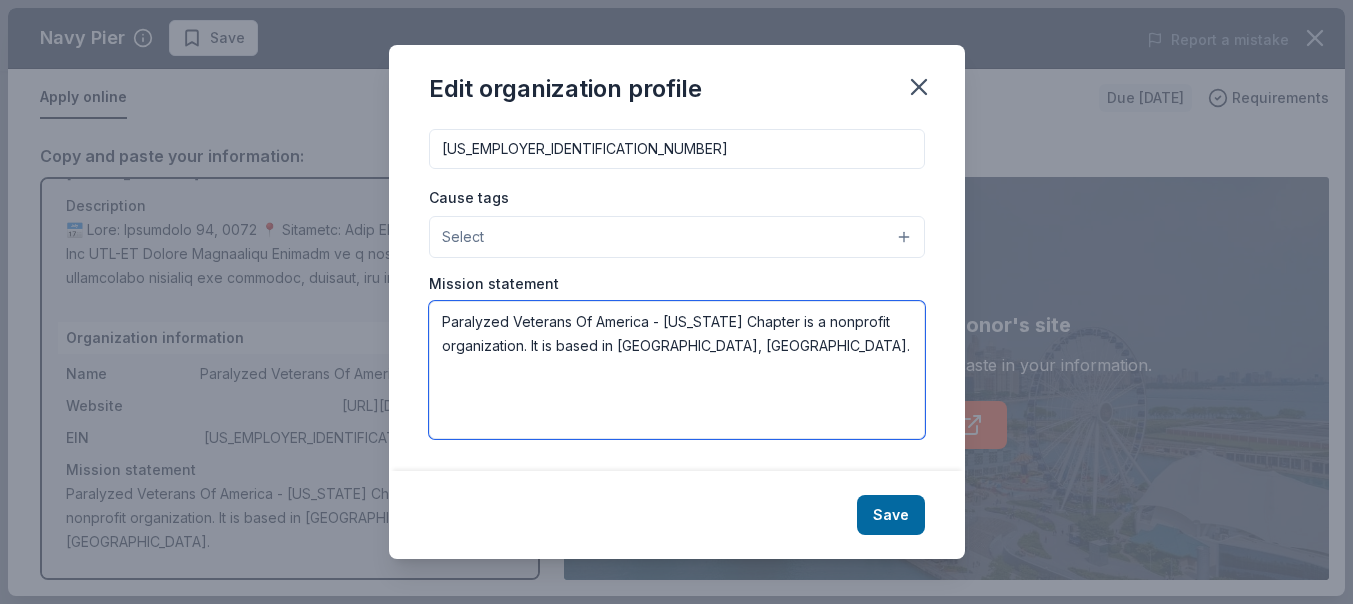 click on "Changes made here will be reflected on your Account. Organization name Paralyzed Veterans Of America - Wisconsin Chapter ZIP code 53202 Website https://wisconsinpva.org/ Organization EIN 39-1393216 Cause tags Select Mission statement Paralyzed Veterans Of America - Wisconsin Chapter is a nonprofit organization. It is based in Milwaukee, WI." at bounding box center [677, 298] 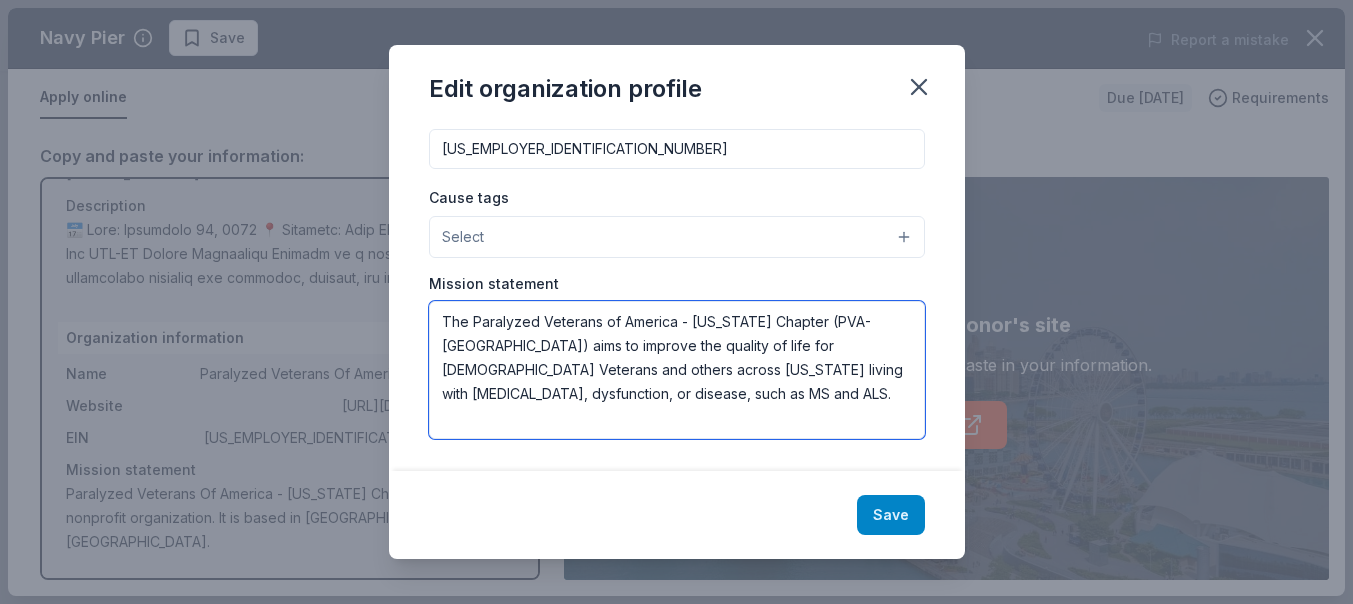 type on "The Paralyzed Veterans of America - Wisconsin Chapter (PVA-WI) aims to improve the quality of life for American Veterans and others across Wisconsin living with spinal cord injury, dysfunction, or disease, such as MS and ALS." 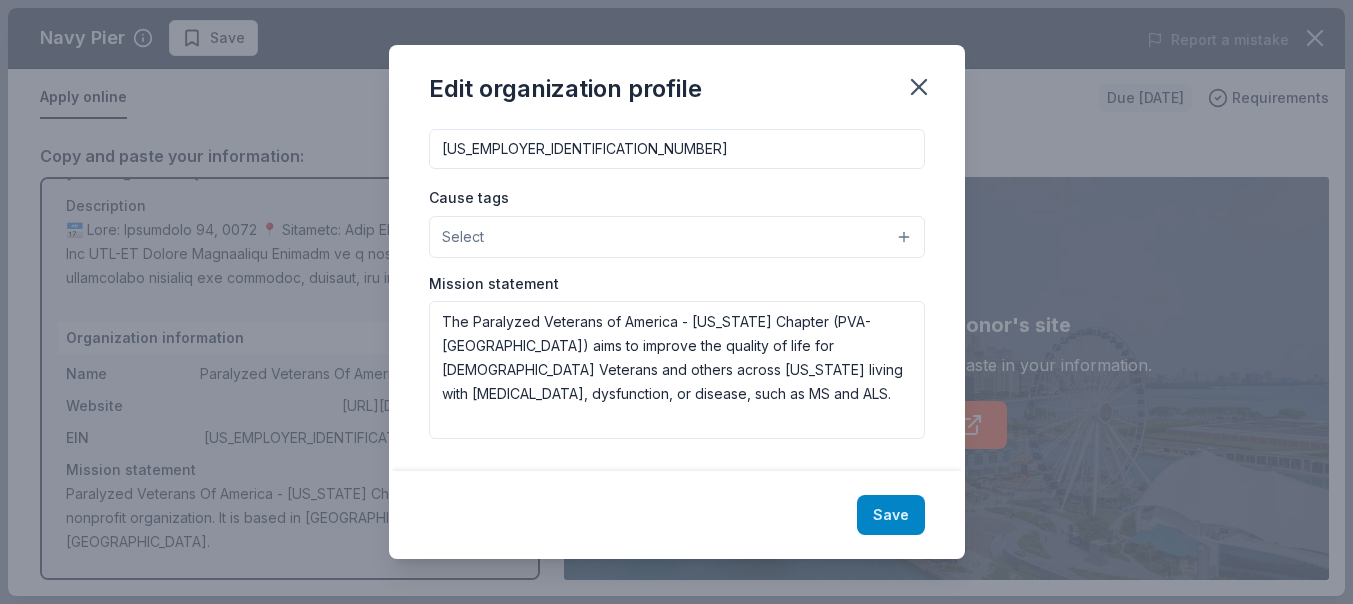 click on "Save" at bounding box center [891, 515] 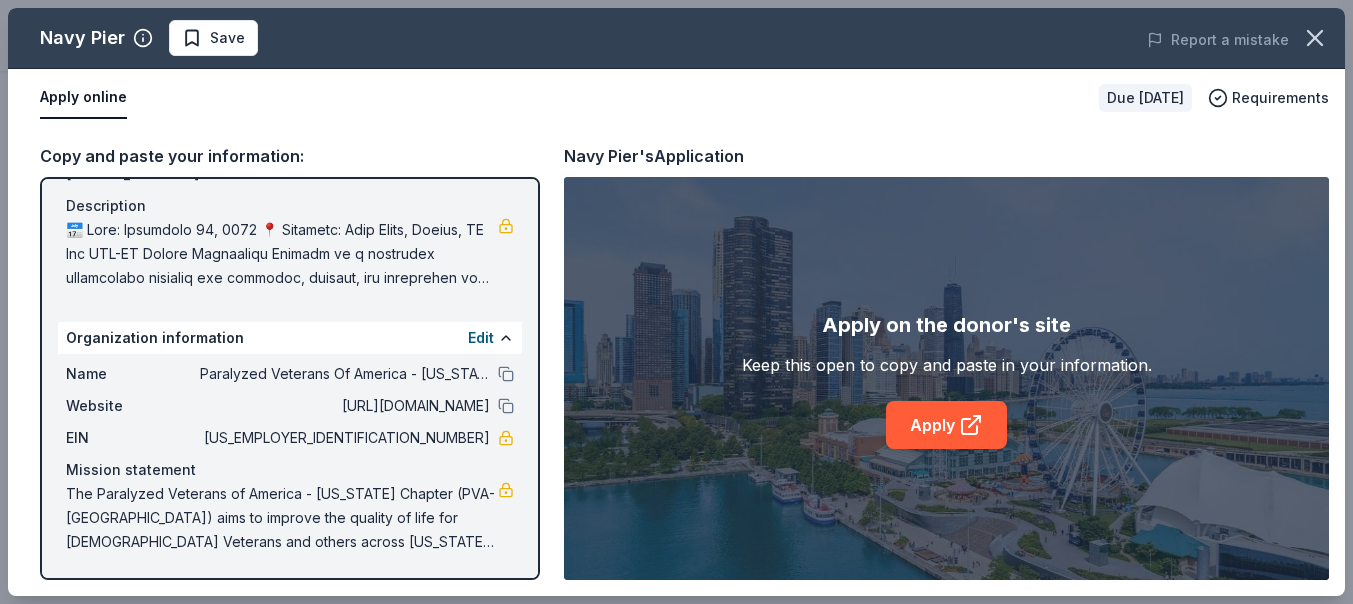 scroll, scrollTop: 0, scrollLeft: 0, axis: both 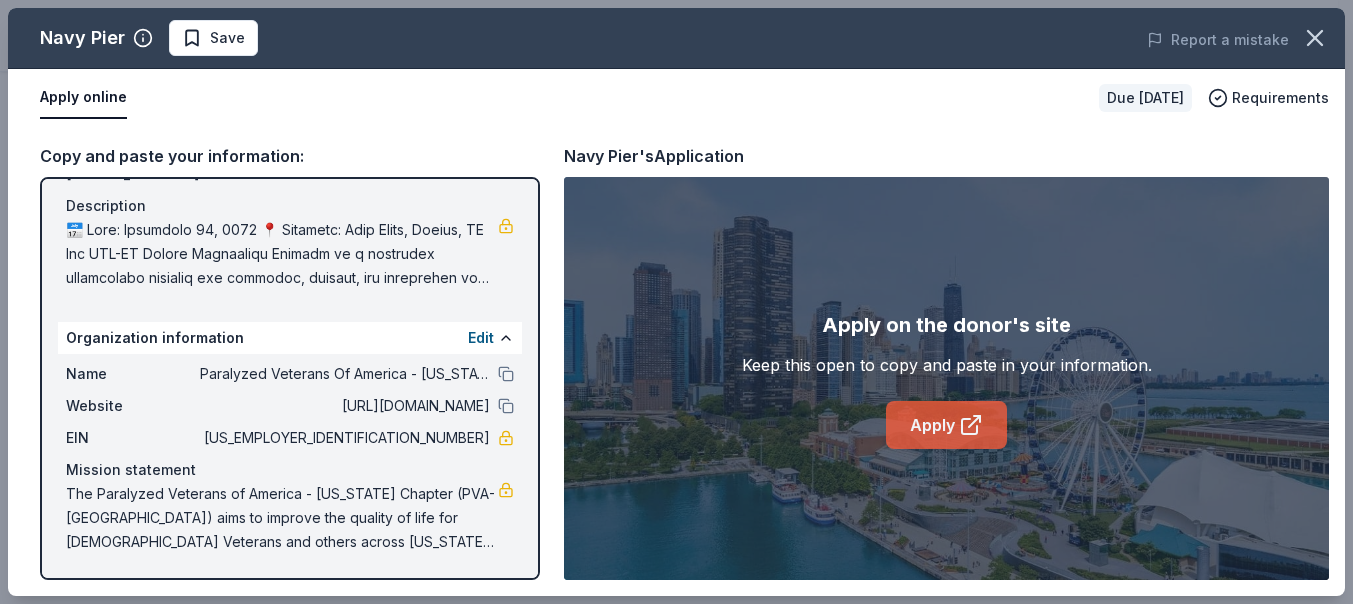 click on "Apply" at bounding box center [946, 425] 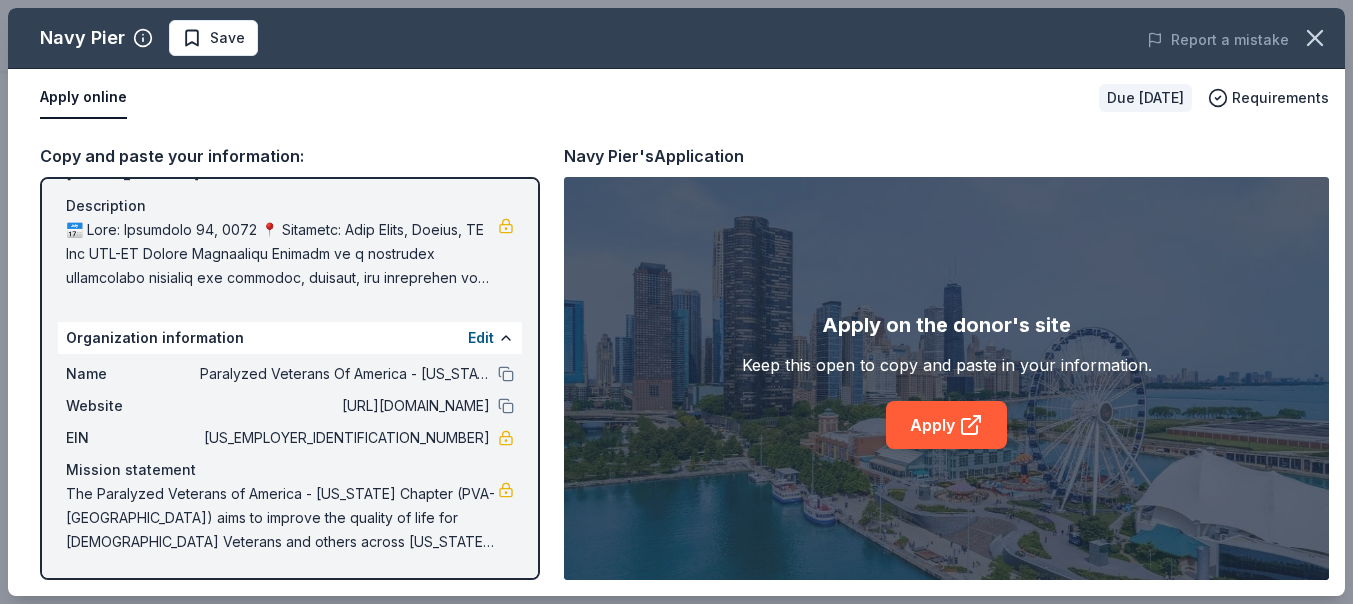 scroll, scrollTop: 0, scrollLeft: 0, axis: both 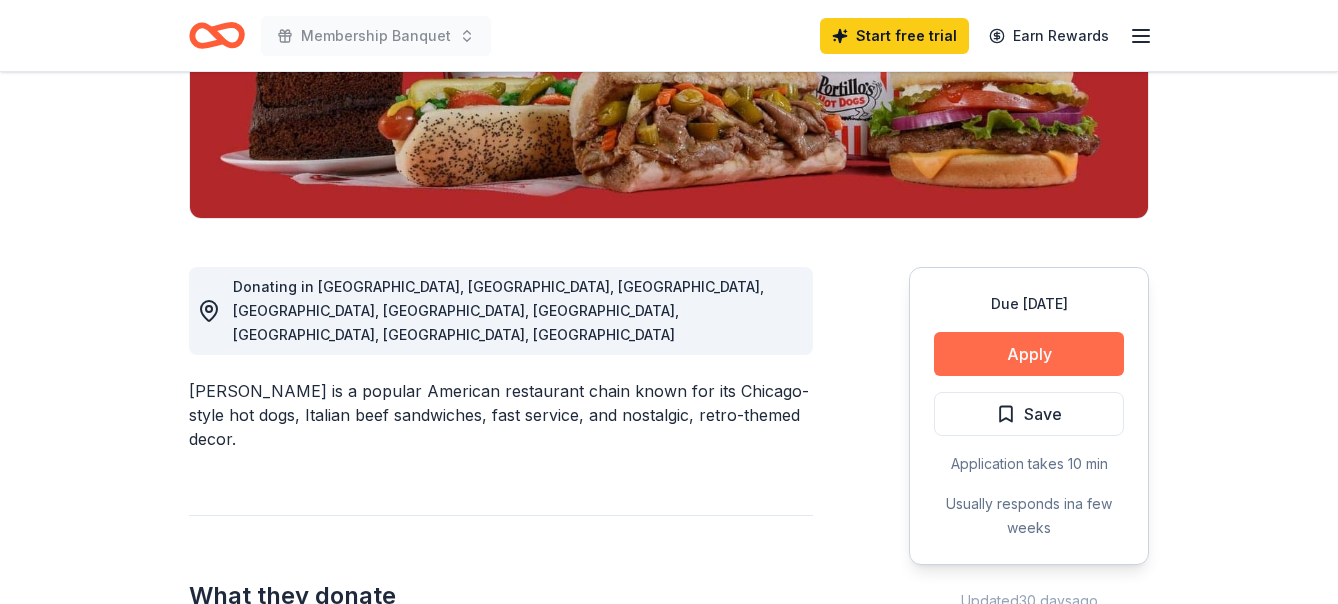 click on "Apply" at bounding box center [1029, 354] 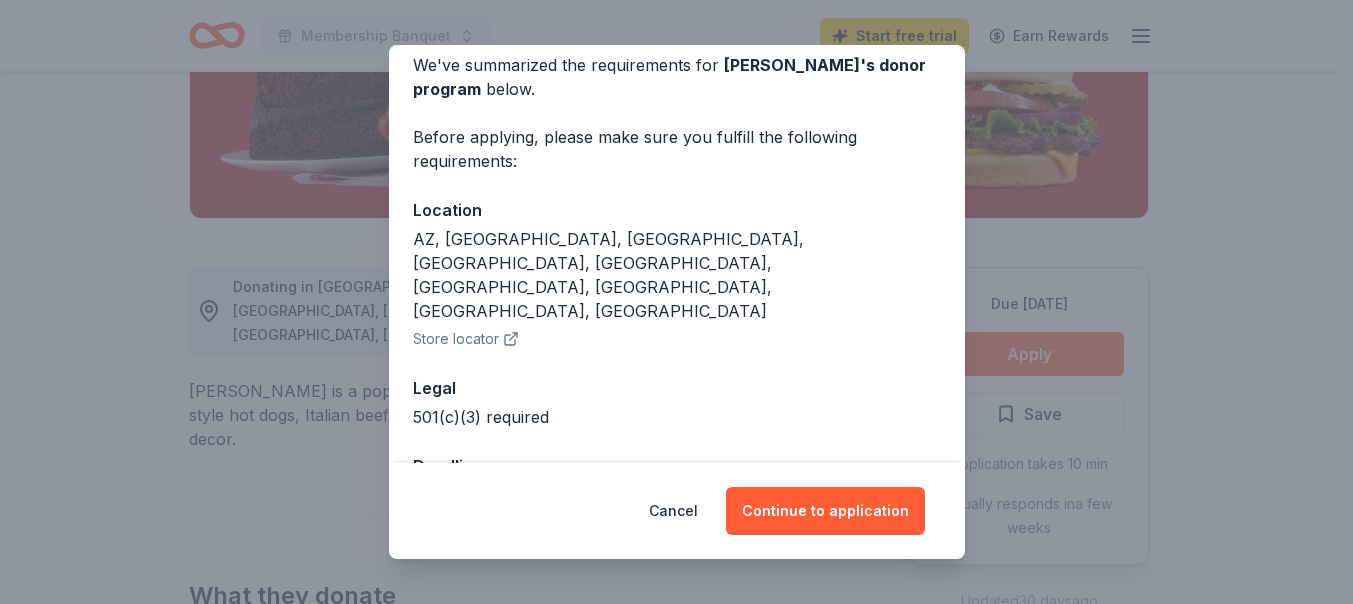 scroll, scrollTop: 89, scrollLeft: 0, axis: vertical 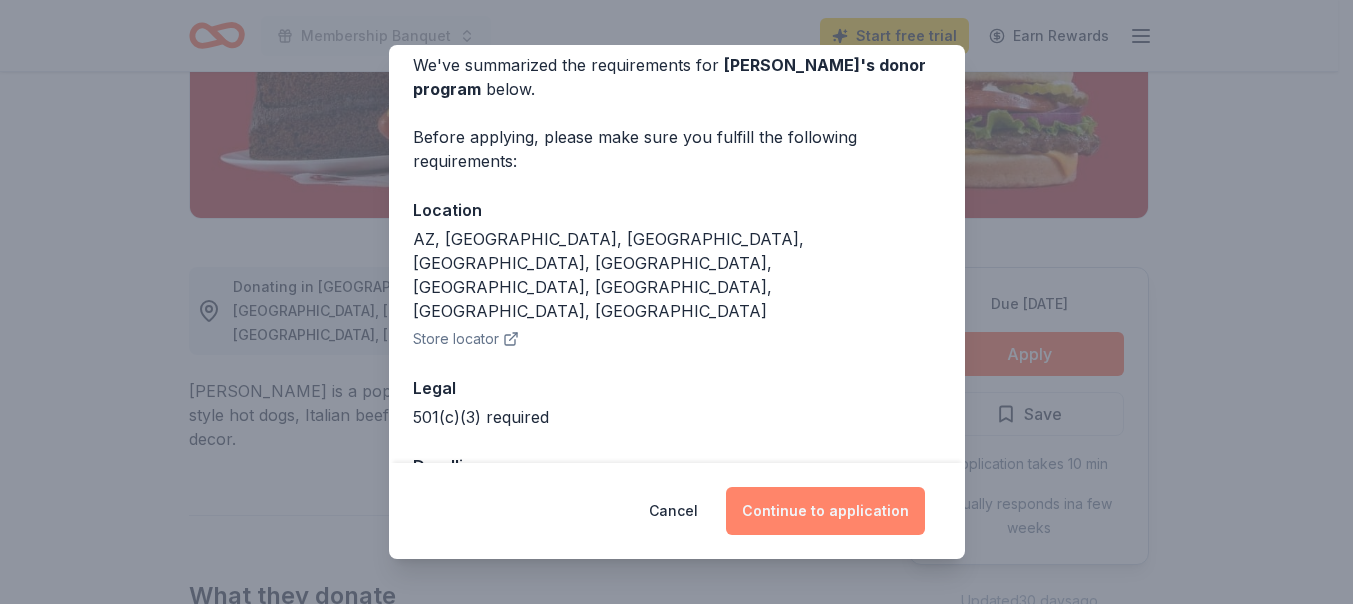 click on "Continue to application" at bounding box center (825, 511) 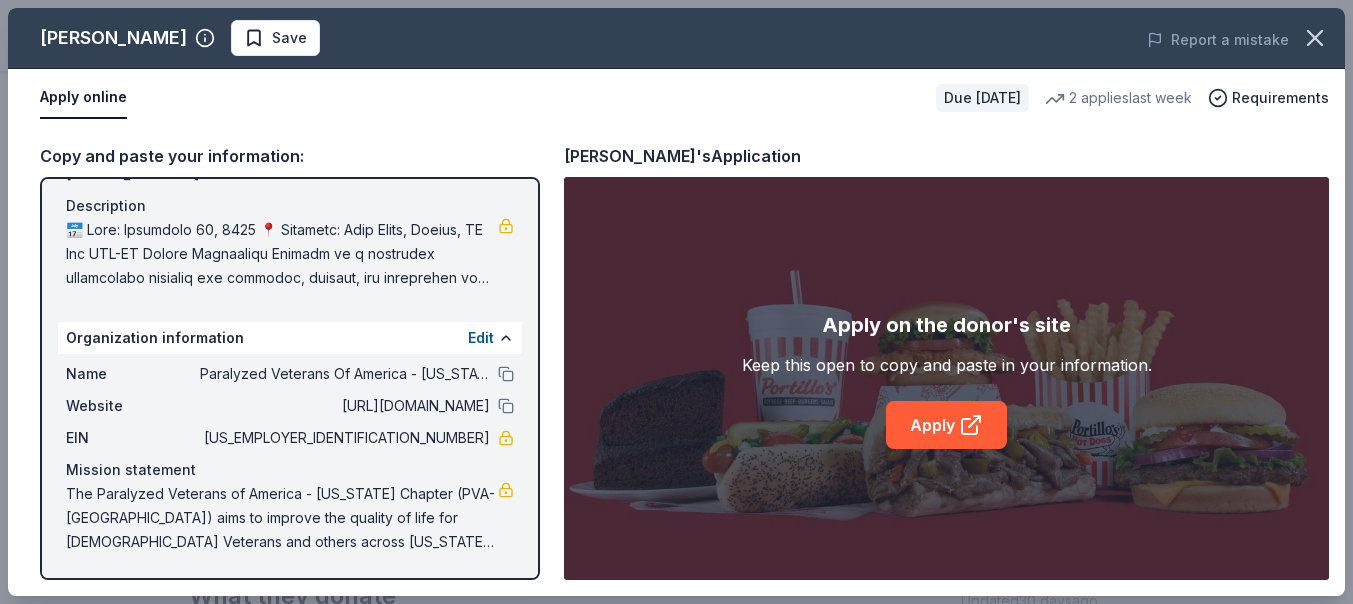 scroll, scrollTop: 61, scrollLeft: 0, axis: vertical 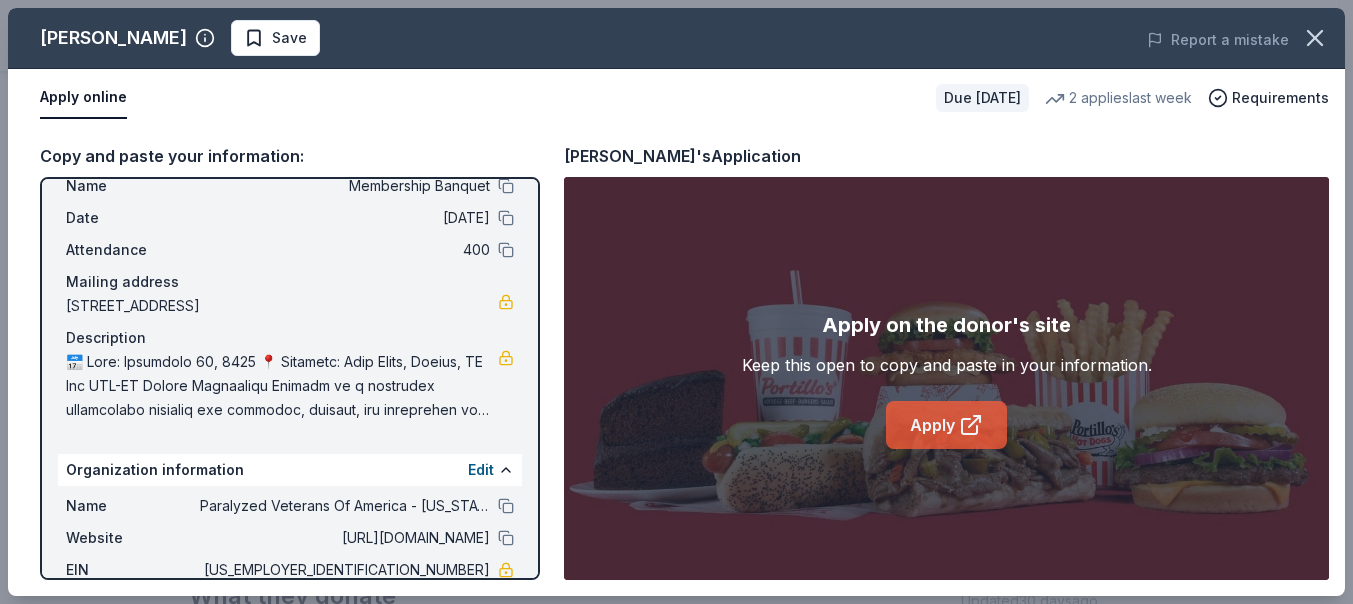 click on "Apply" at bounding box center [946, 425] 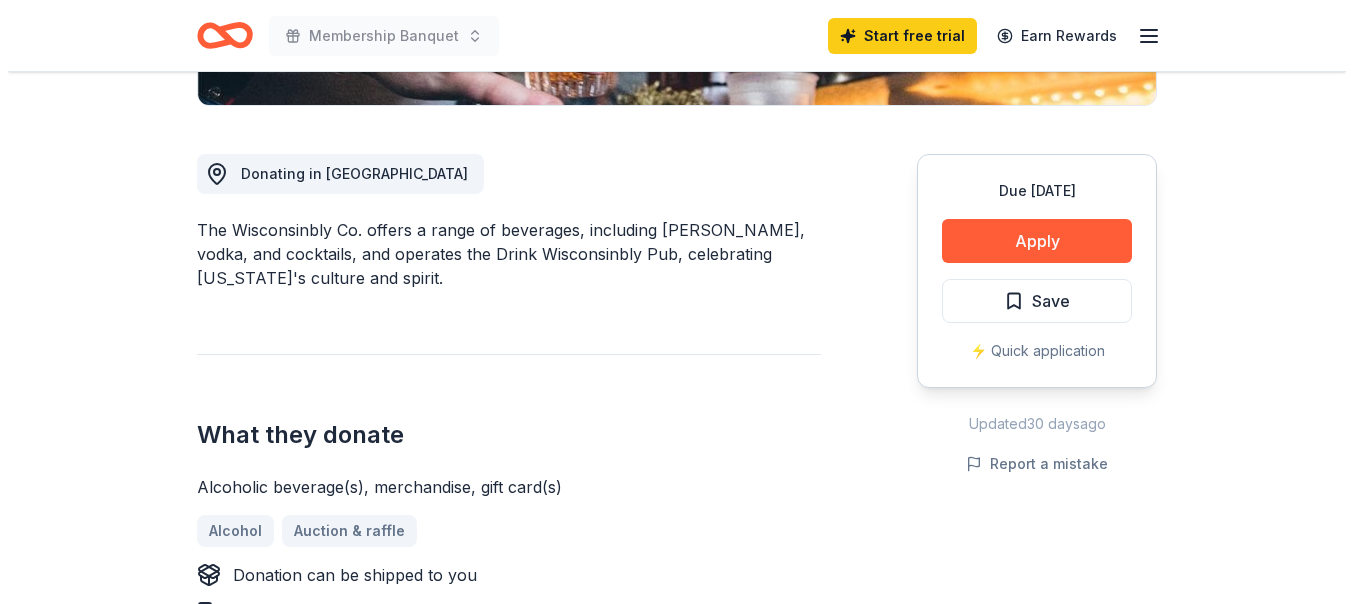 scroll, scrollTop: 501, scrollLeft: 0, axis: vertical 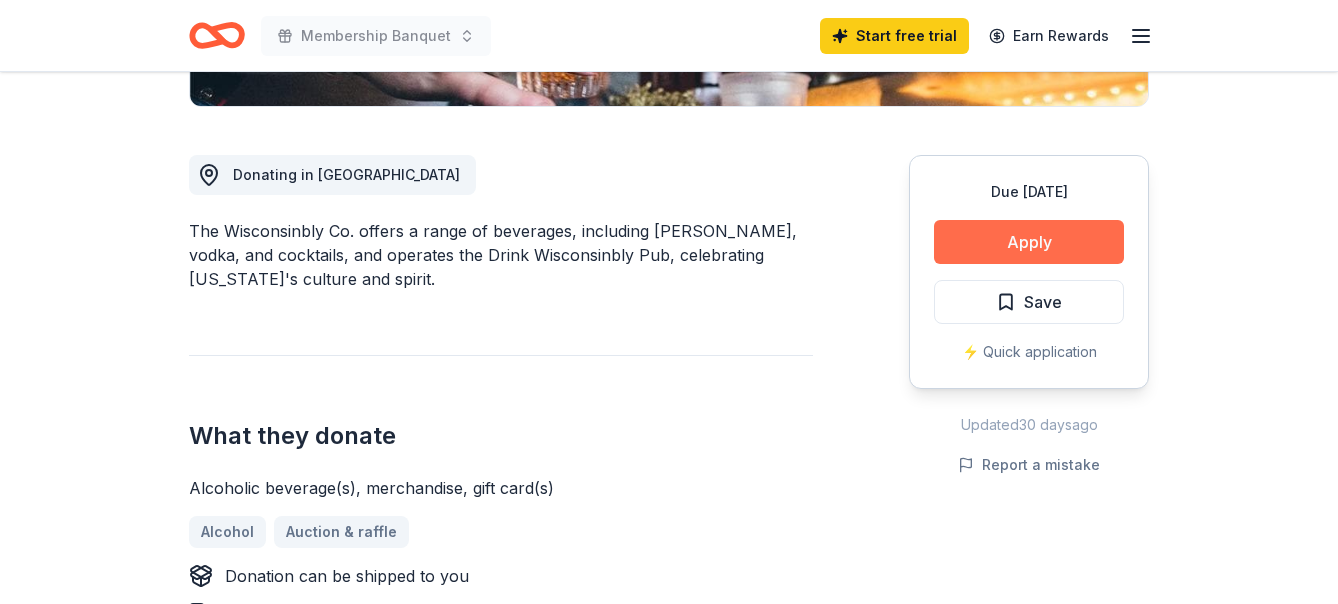 click on "Apply" at bounding box center (1029, 242) 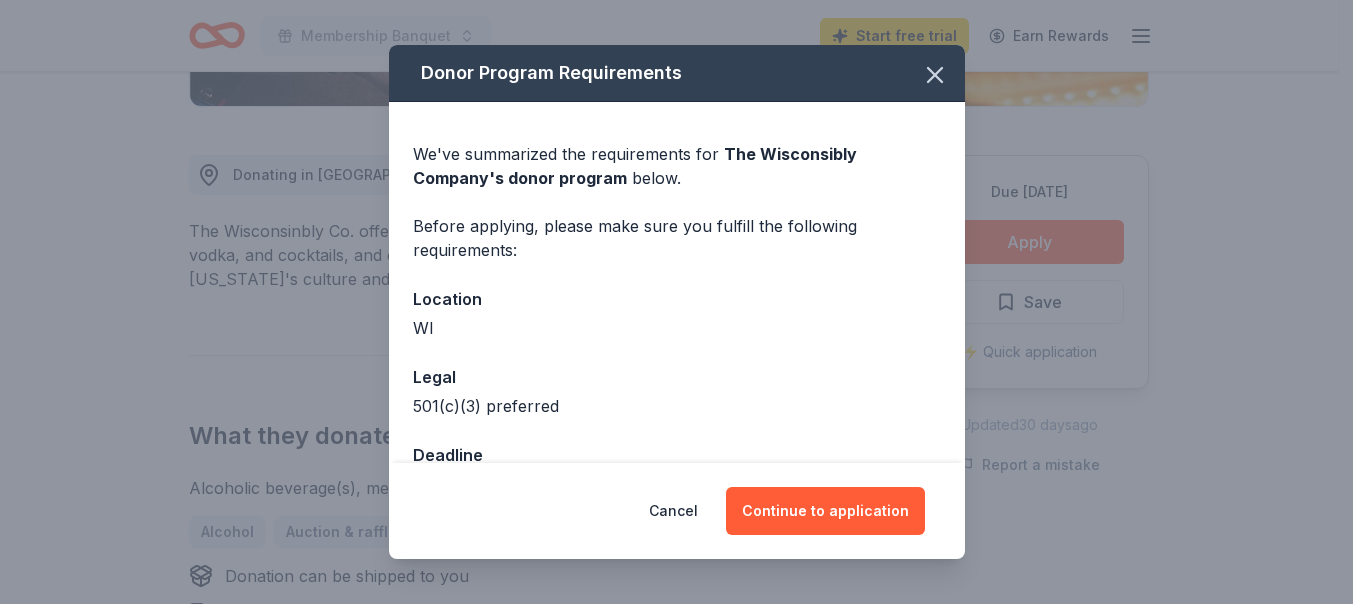 scroll, scrollTop: 44, scrollLeft: 0, axis: vertical 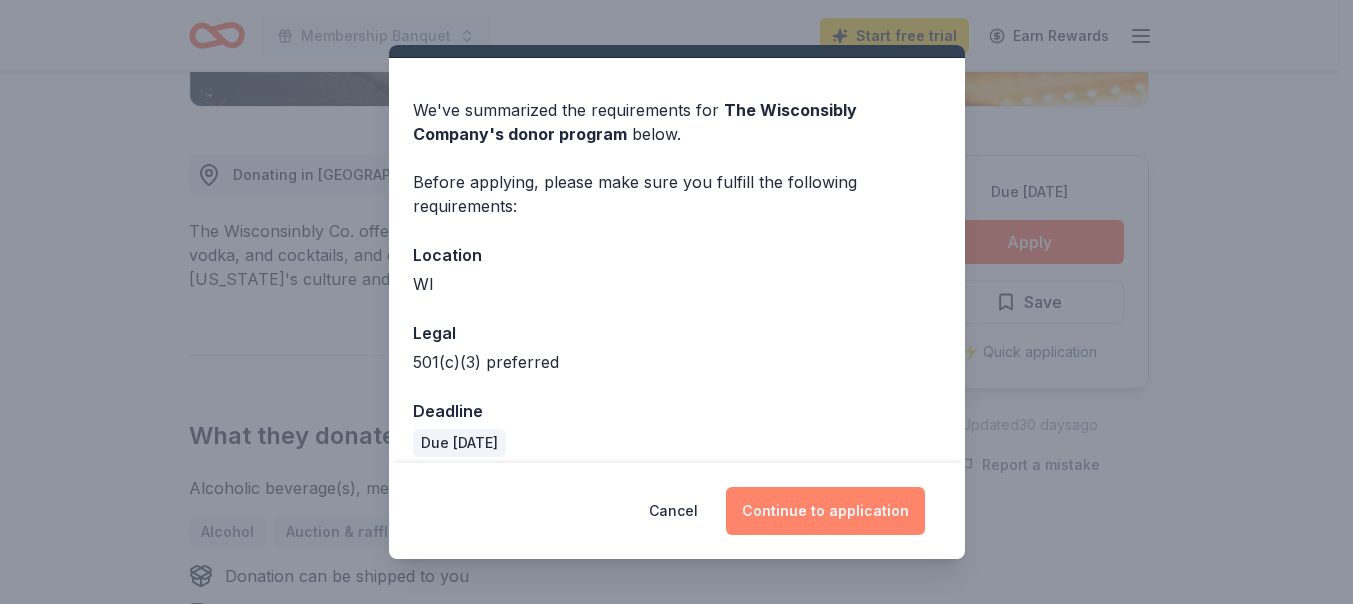 click on "Continue to application" at bounding box center (825, 511) 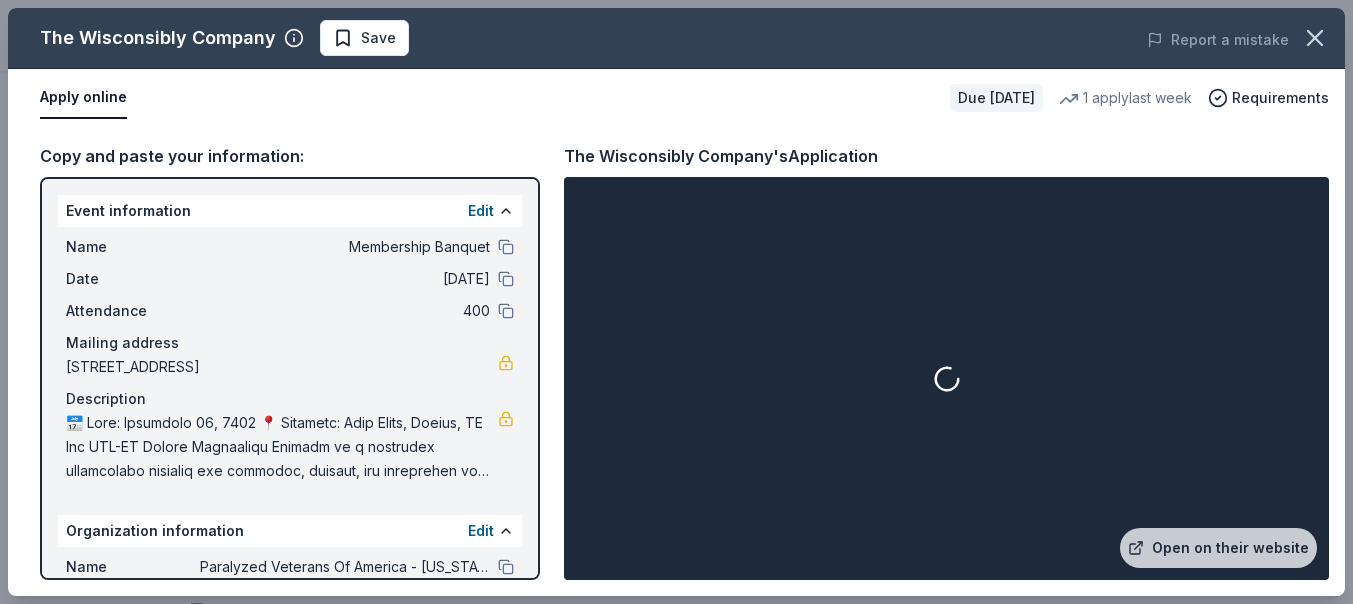 scroll, scrollTop: 168, scrollLeft: 0, axis: vertical 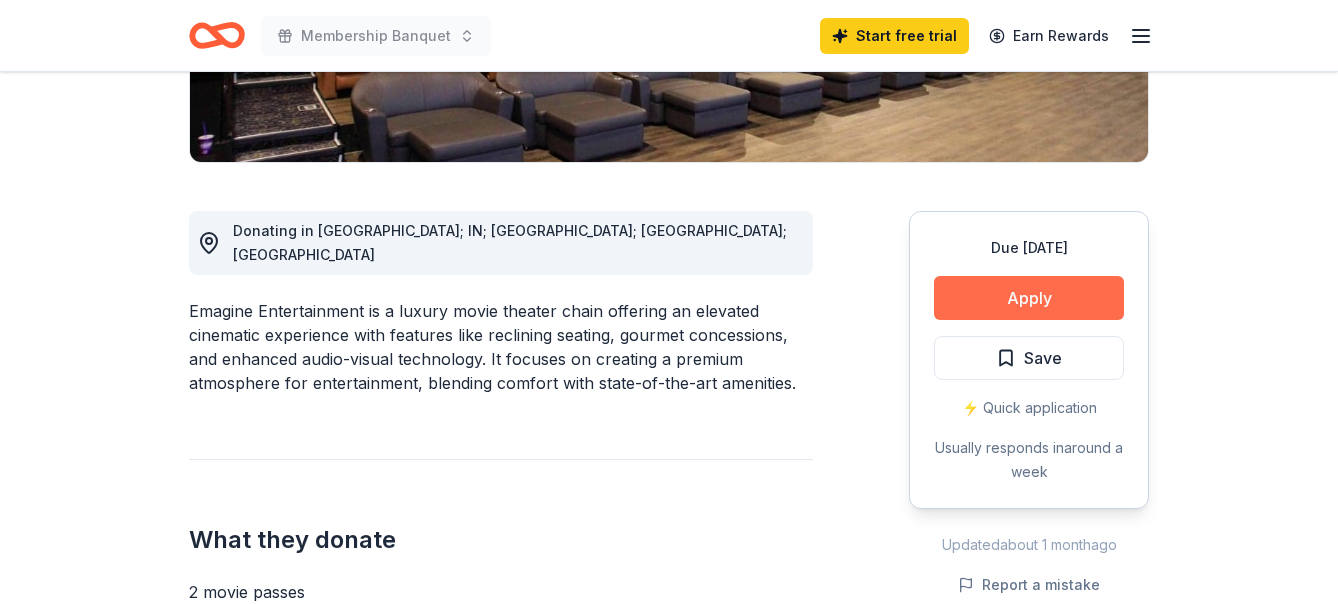 click on "Apply" at bounding box center (1029, 298) 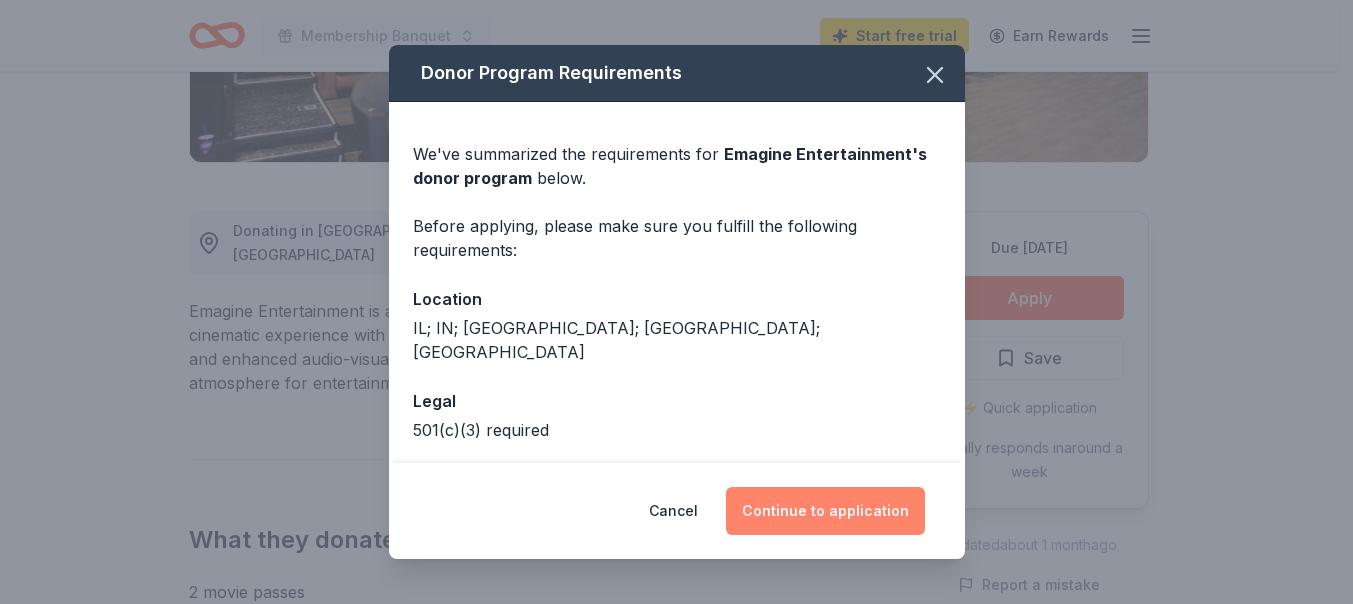 click on "Continue to application" at bounding box center (825, 511) 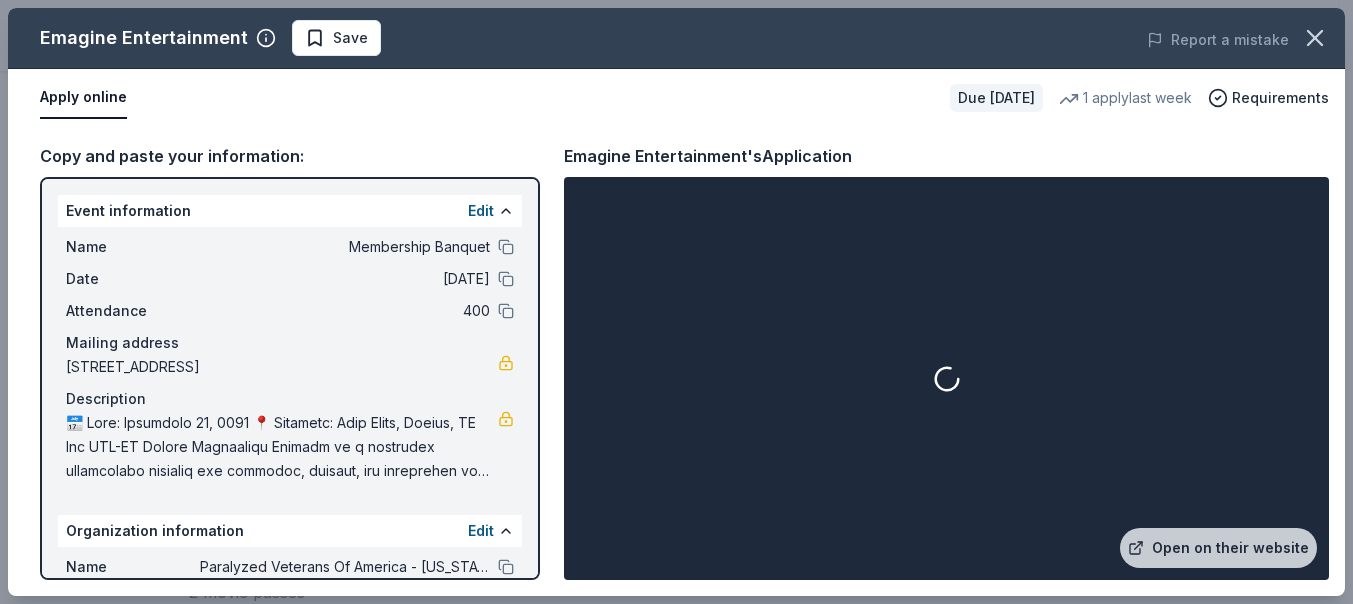 scroll, scrollTop: 210, scrollLeft: 0, axis: vertical 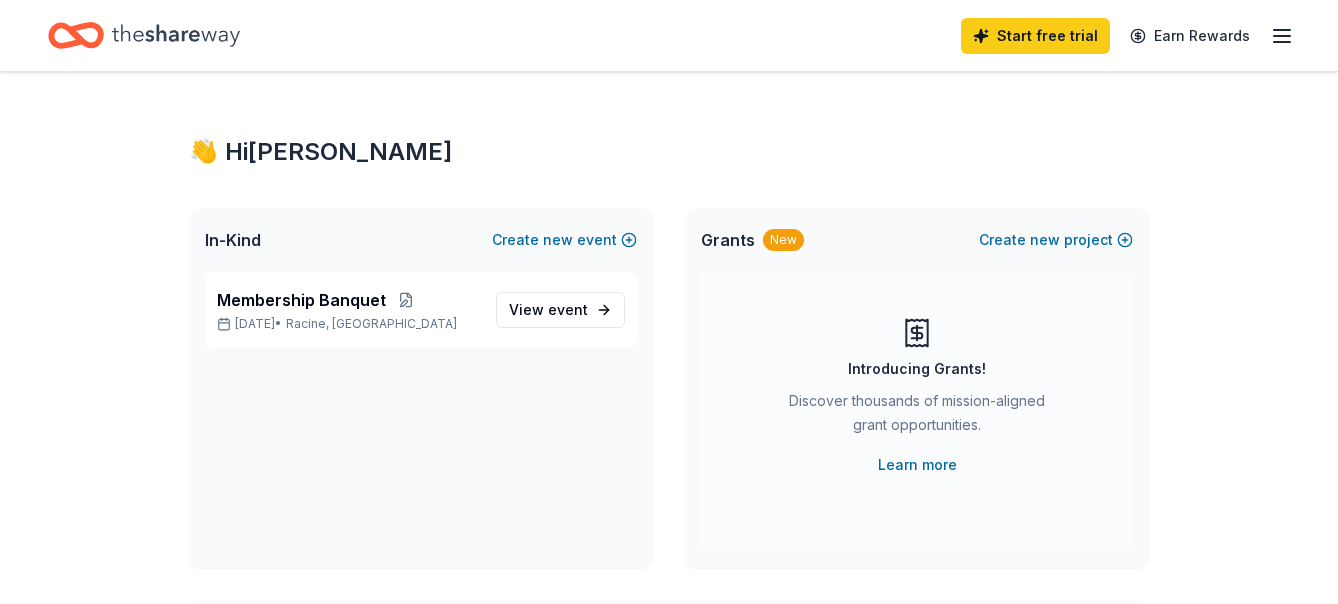 click 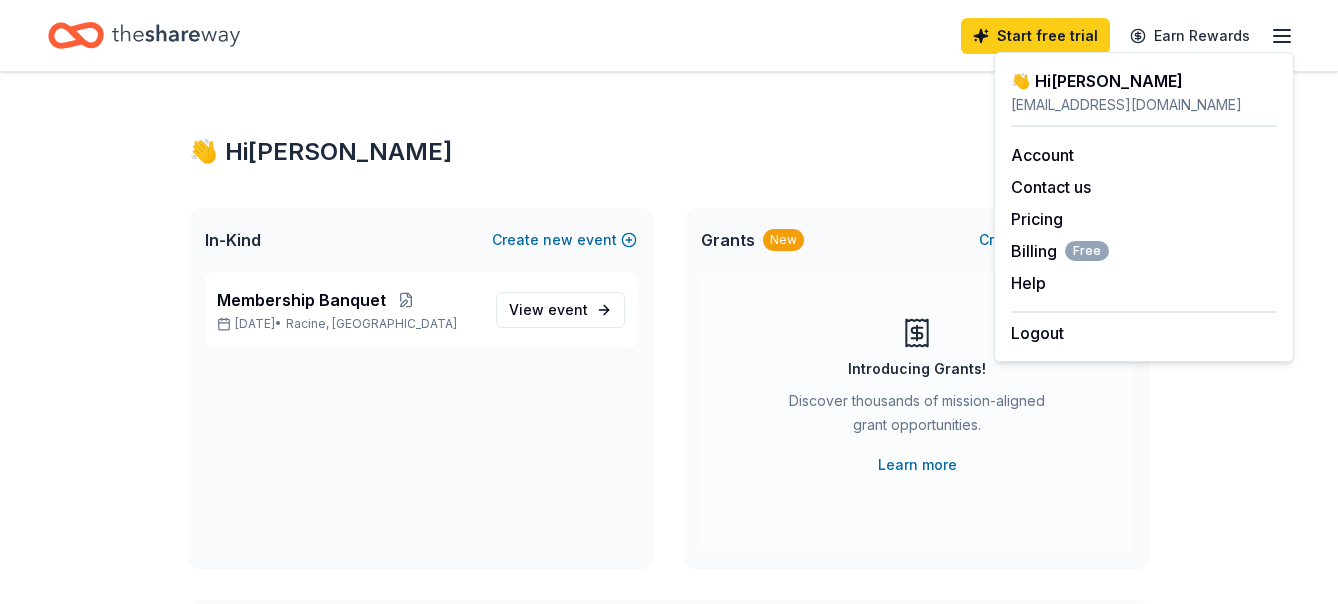 click on "Membership Banquet [DATE]  •  [GEOGRAPHIC_DATA], [GEOGRAPHIC_DATA] View   event" at bounding box center [421, 420] 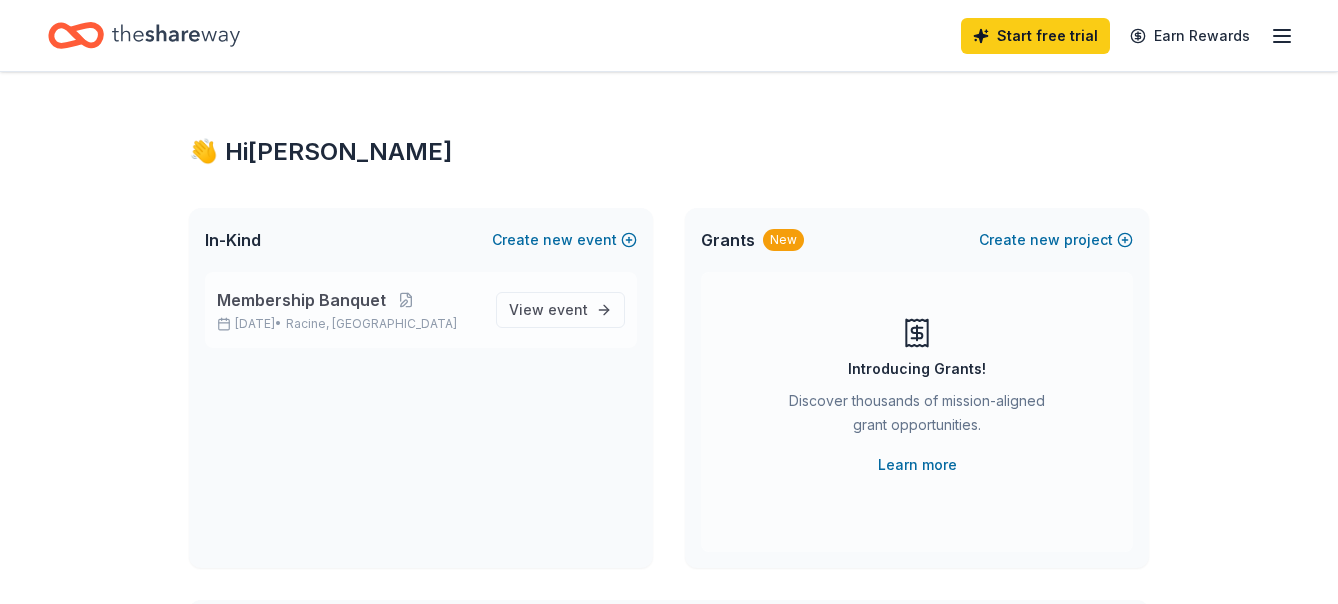 click on "Membership Banquet" at bounding box center [301, 300] 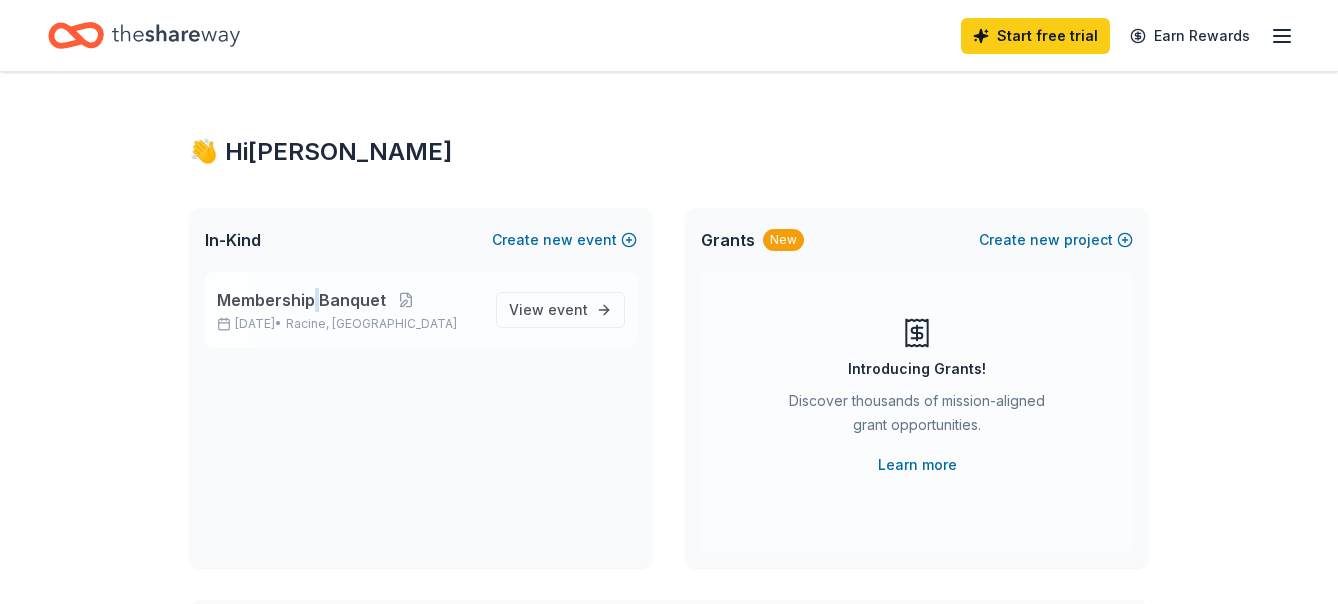 click on "Membership Banquet" at bounding box center (301, 300) 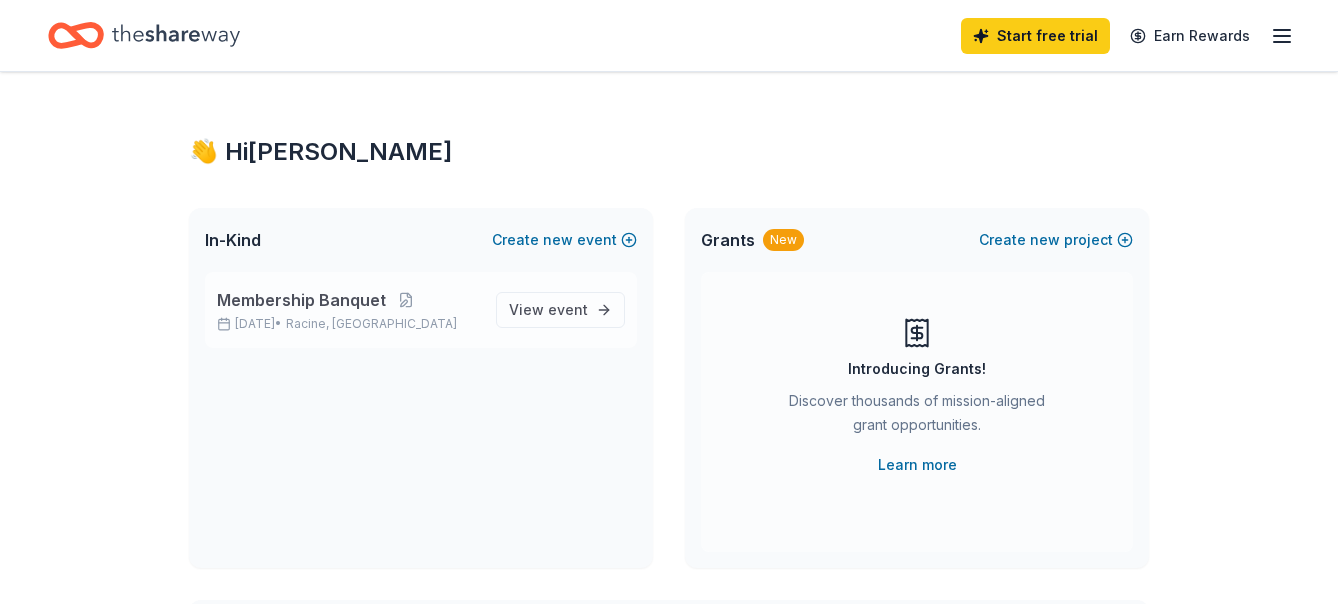 click on "Membership Banquet" at bounding box center [301, 300] 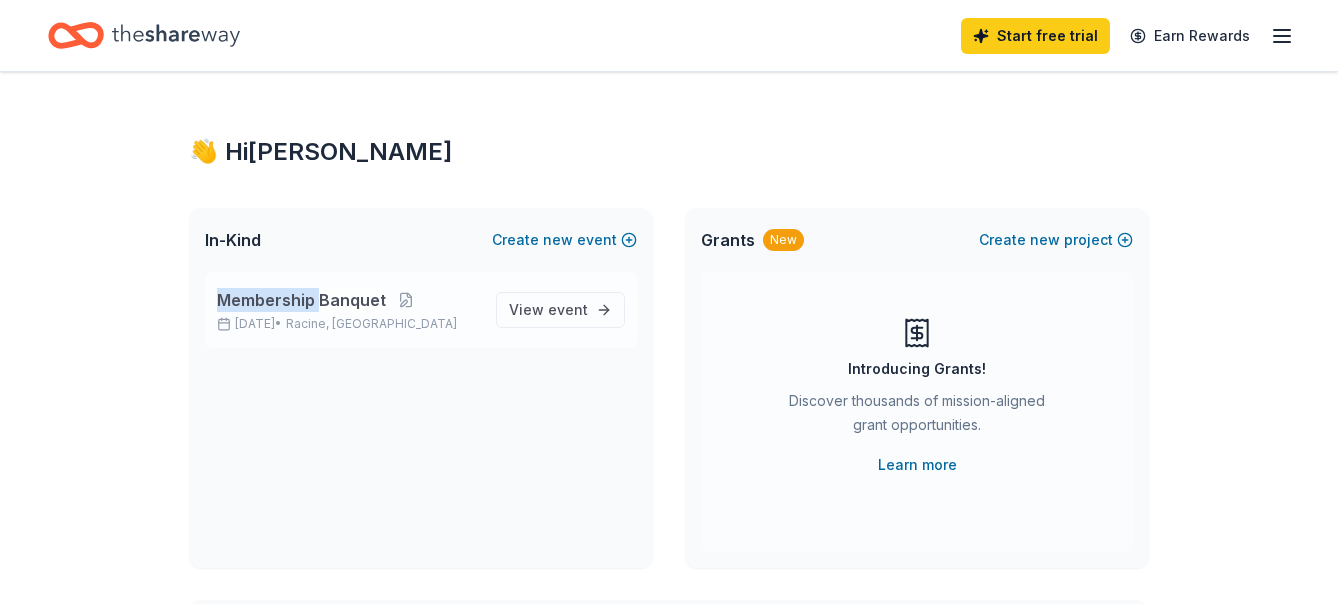 click on "Membership Banquet" at bounding box center [301, 300] 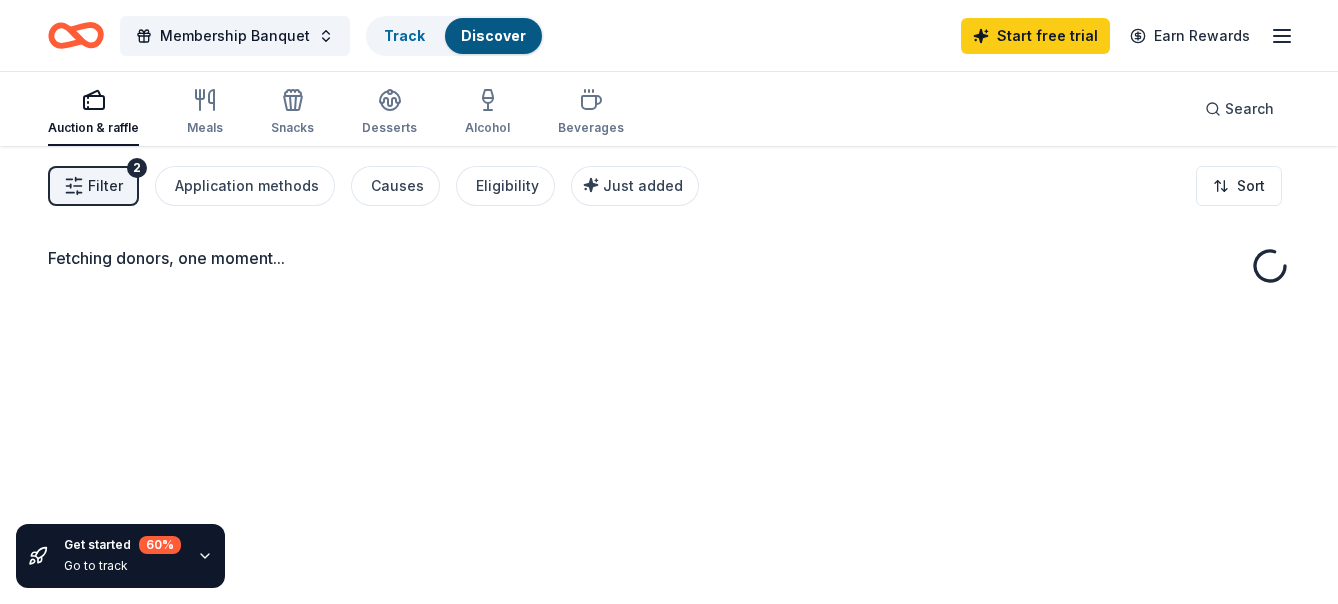 click on "Fetching donors, one moment..." at bounding box center (669, 448) 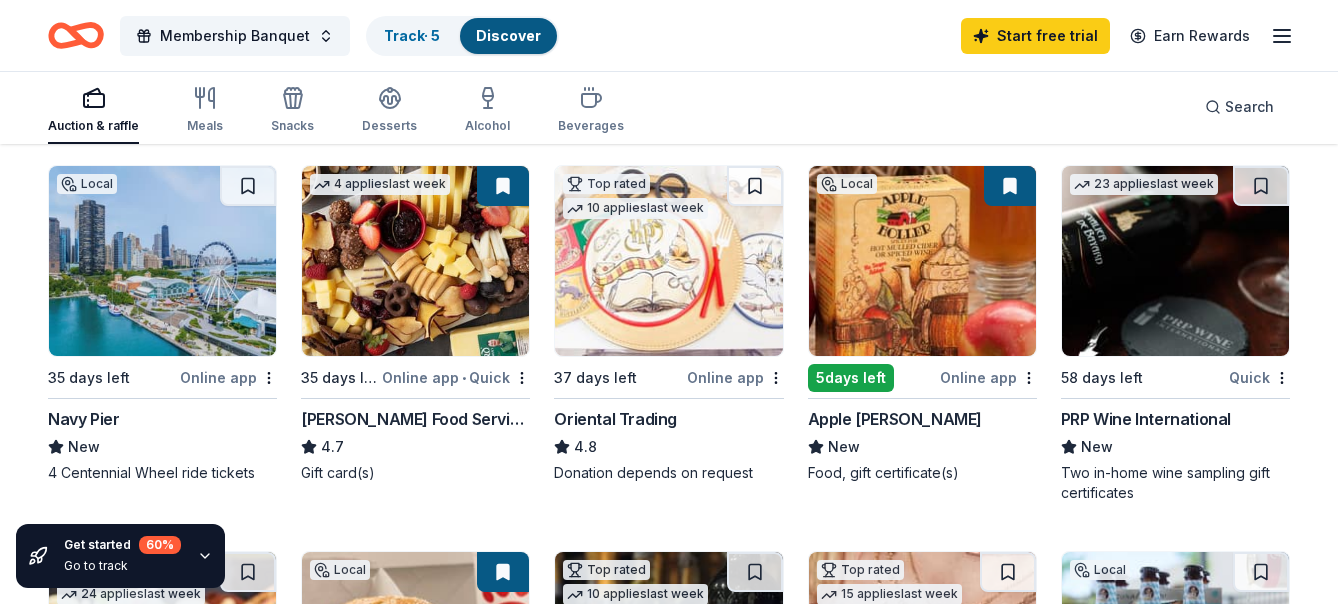 scroll, scrollTop: 204, scrollLeft: 0, axis: vertical 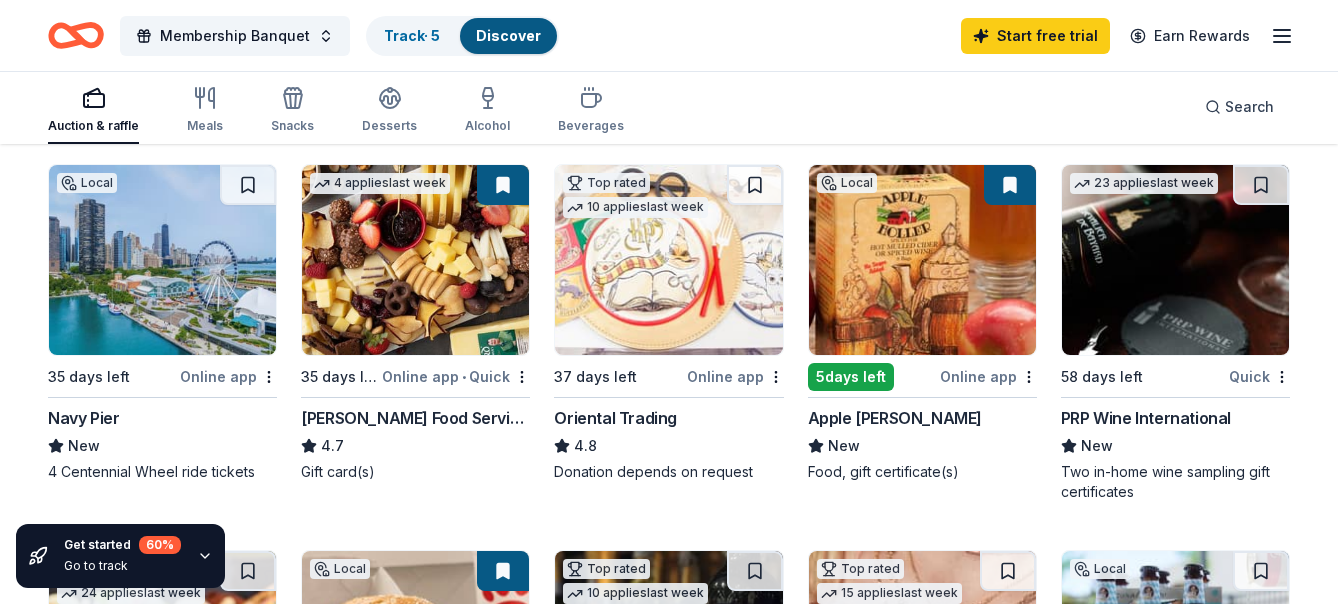 click on "Online app" at bounding box center [988, 376] 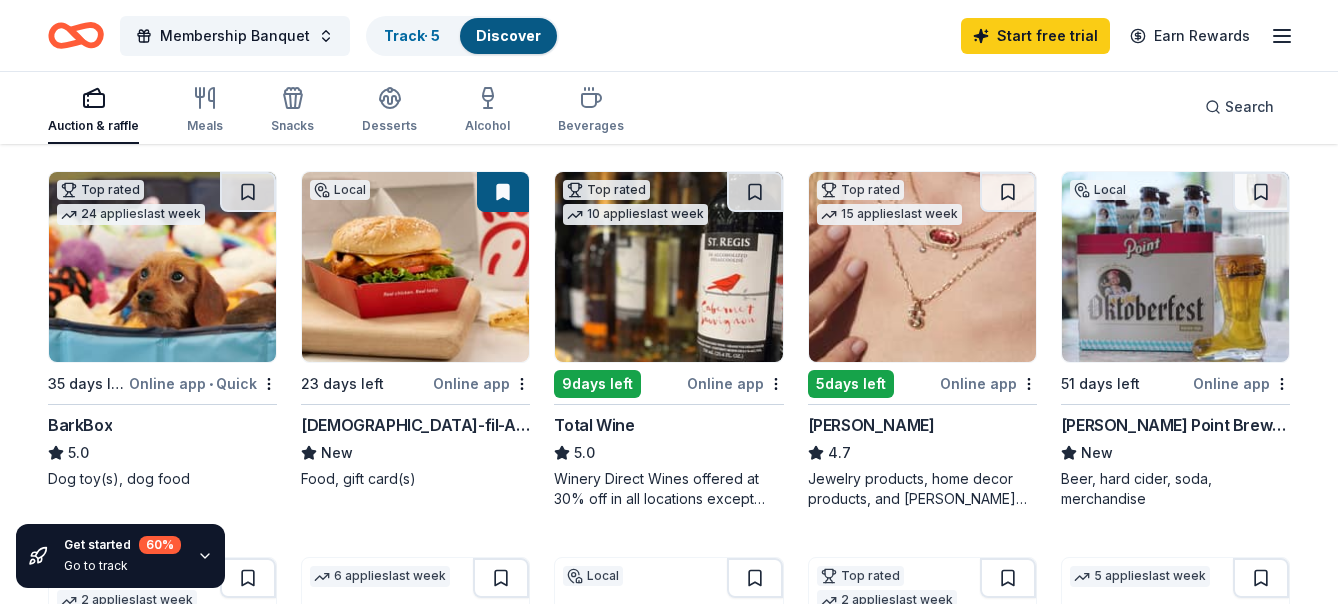 scroll, scrollTop: 590, scrollLeft: 0, axis: vertical 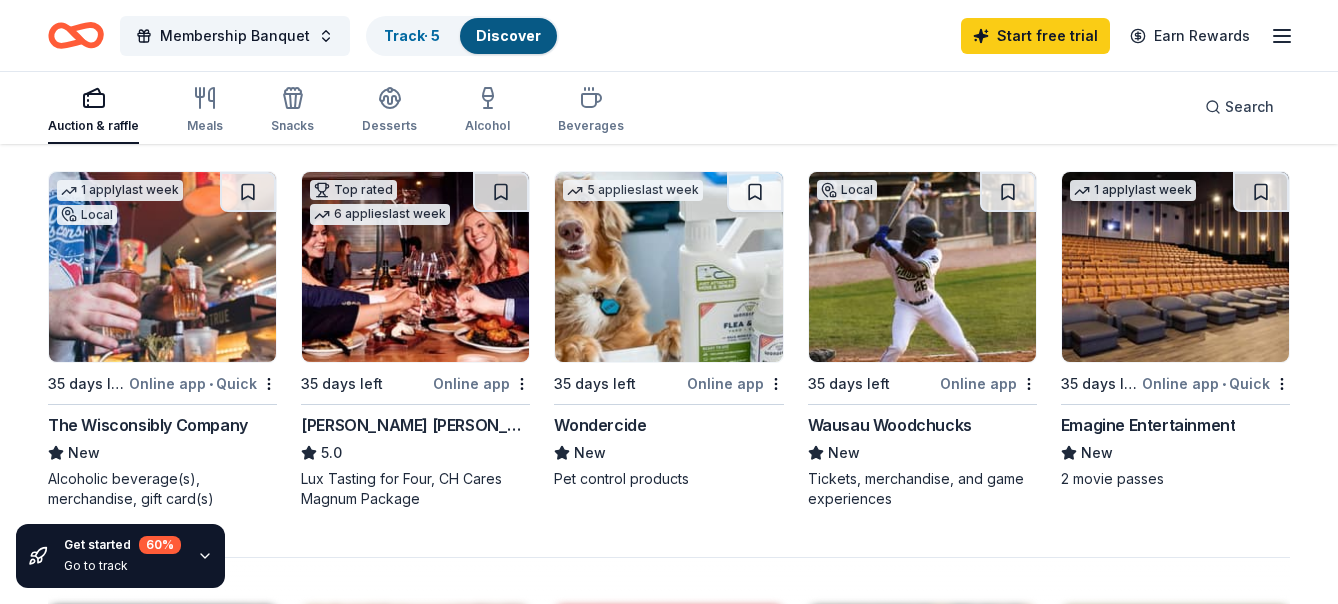 click at bounding box center (668, 267) 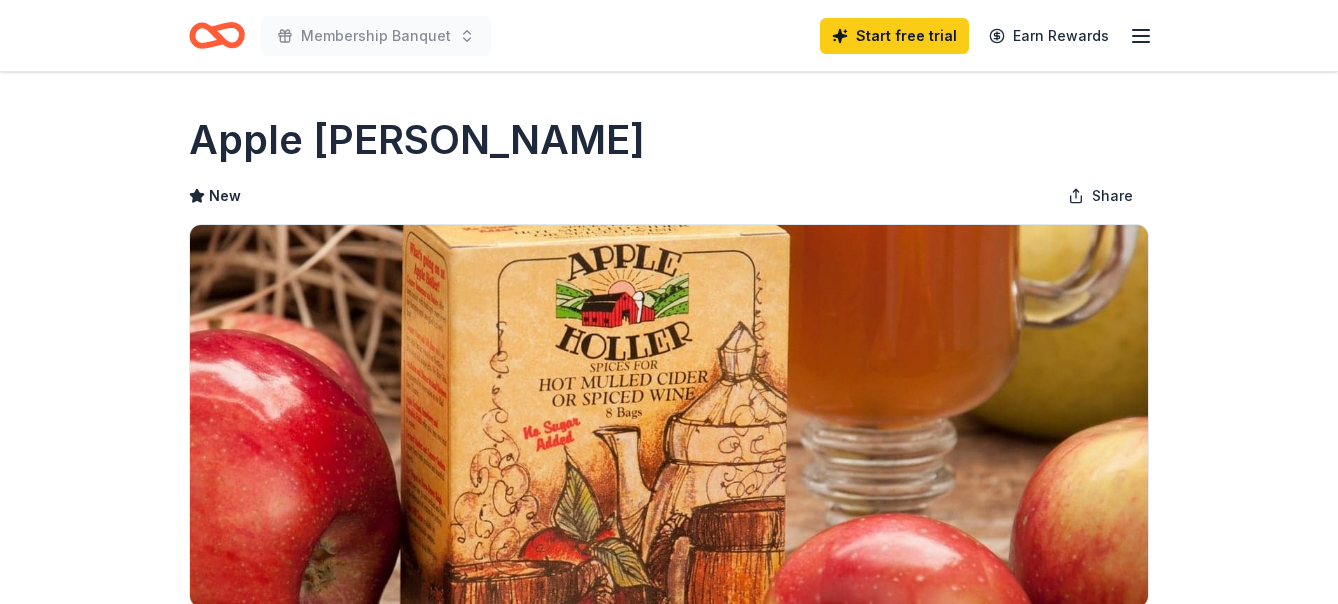 scroll, scrollTop: 0, scrollLeft: 0, axis: both 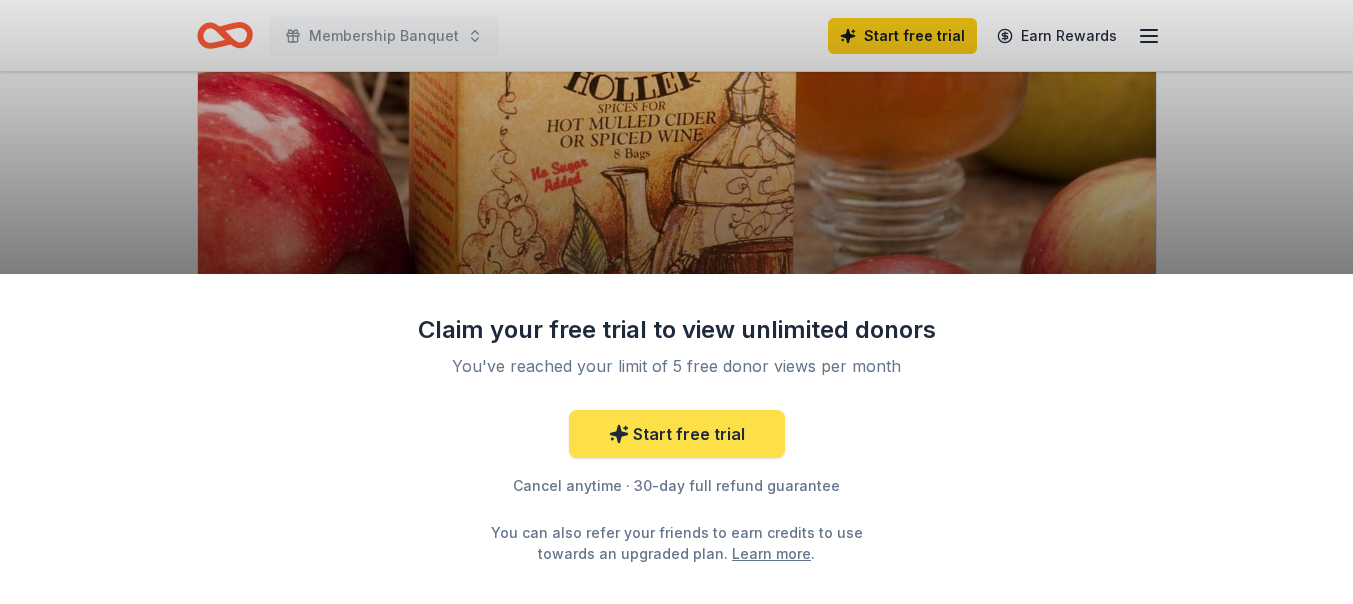 click on "Start free  trial" at bounding box center (677, 434) 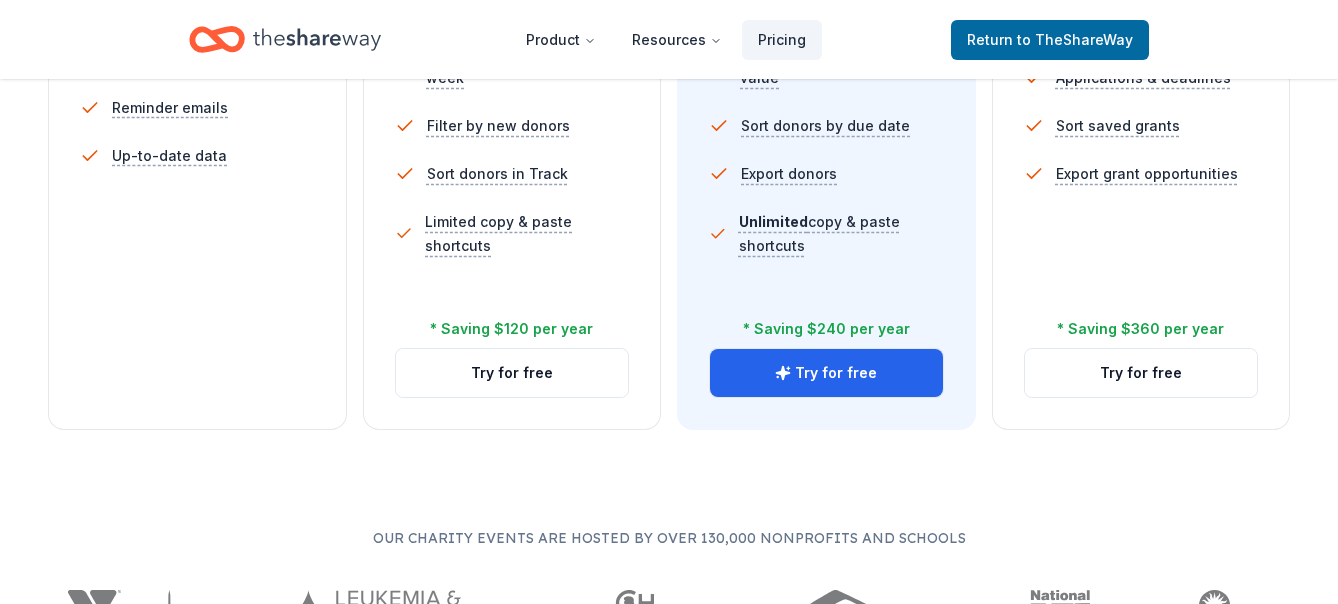 scroll, scrollTop: 820, scrollLeft: 0, axis: vertical 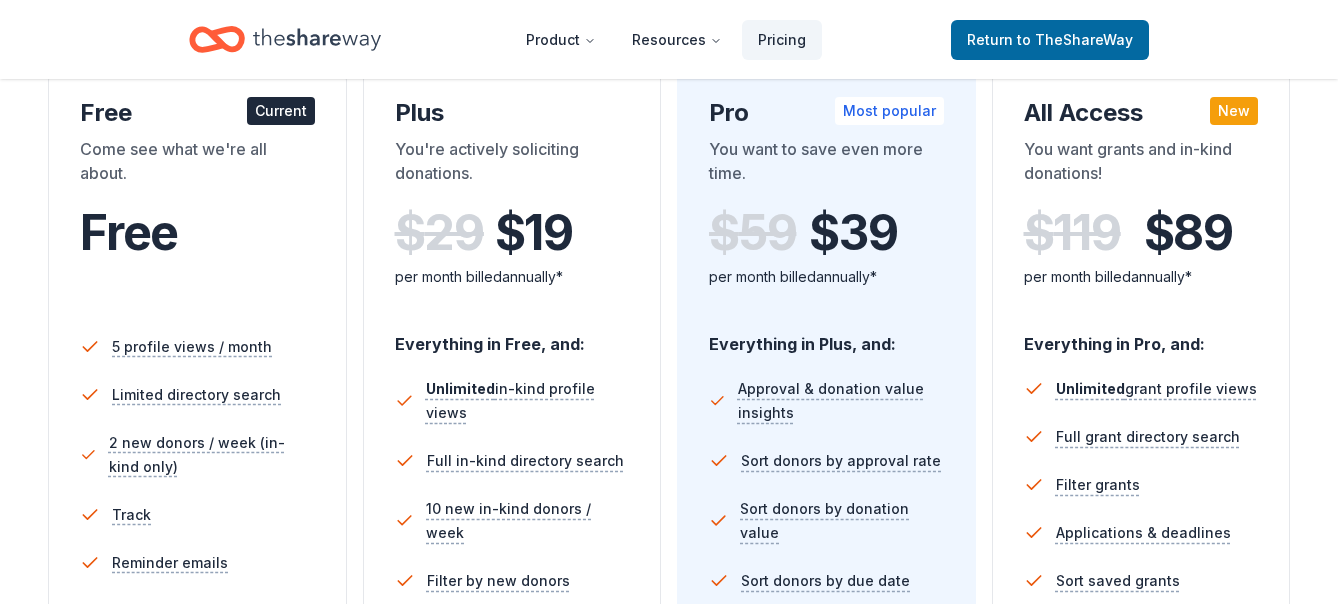 click on "In-Kind Plus You're actively soliciting donations. $ 29 $ 19 per month billed  annually* Everything in Free, and: Unlimited  in-kind profile views Full in-kind directory search 10 new in-kind donors / week Filter by new donors Sort donors in Track Limited copy & paste shortcuts * Saving $120 per year Try for free" at bounding box center [512, 475] 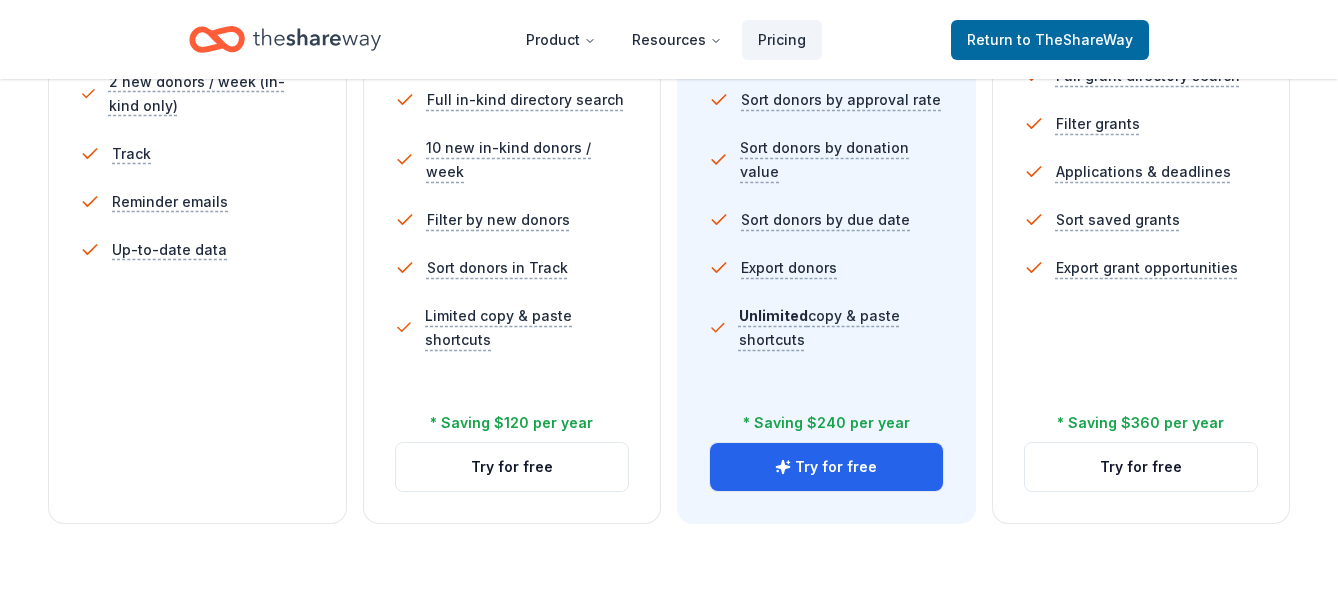 scroll, scrollTop: 723, scrollLeft: 0, axis: vertical 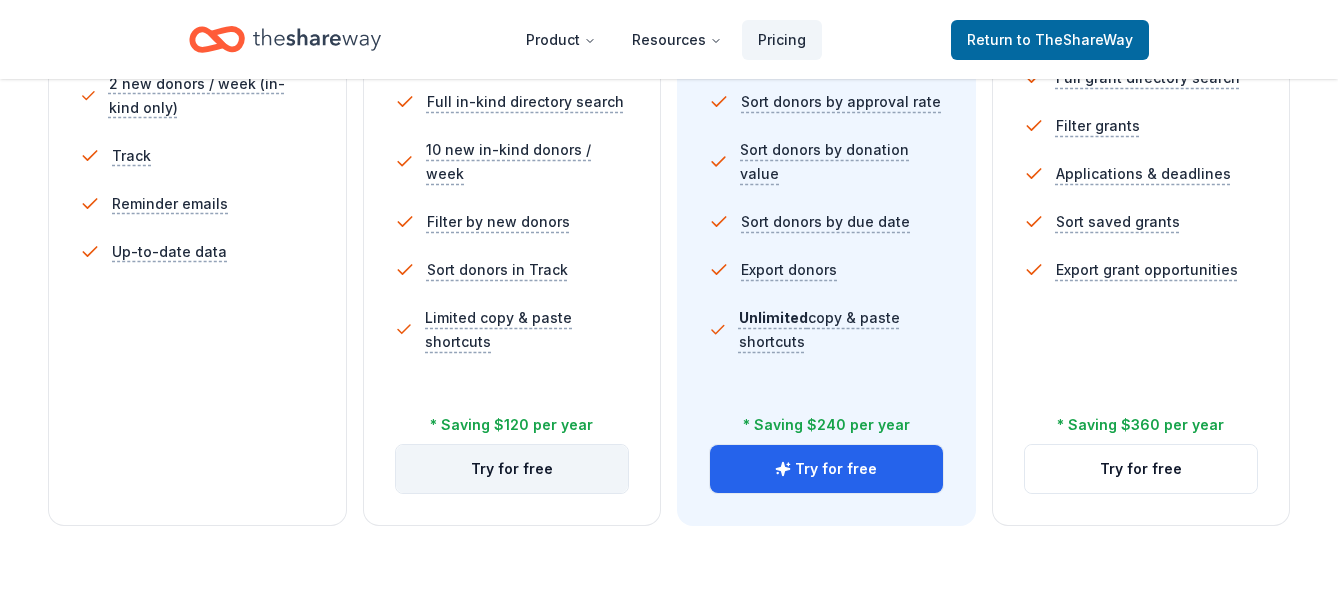 click on "Try for free" at bounding box center (512, 469) 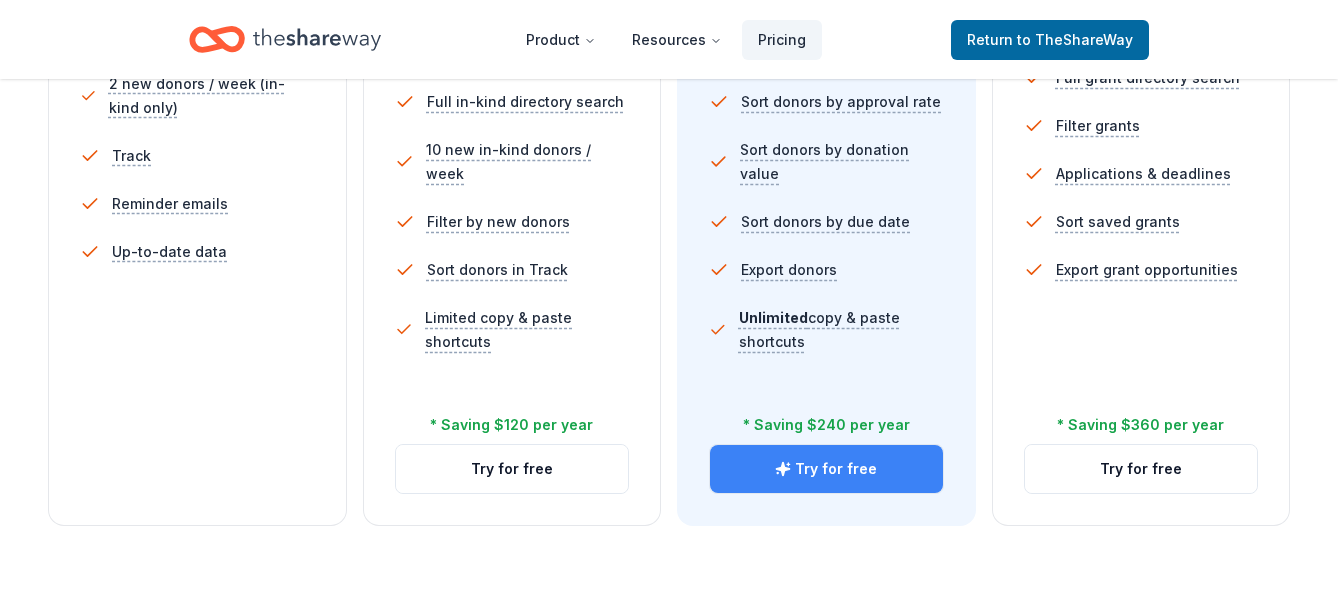 click on "Try for free" at bounding box center (826, 469) 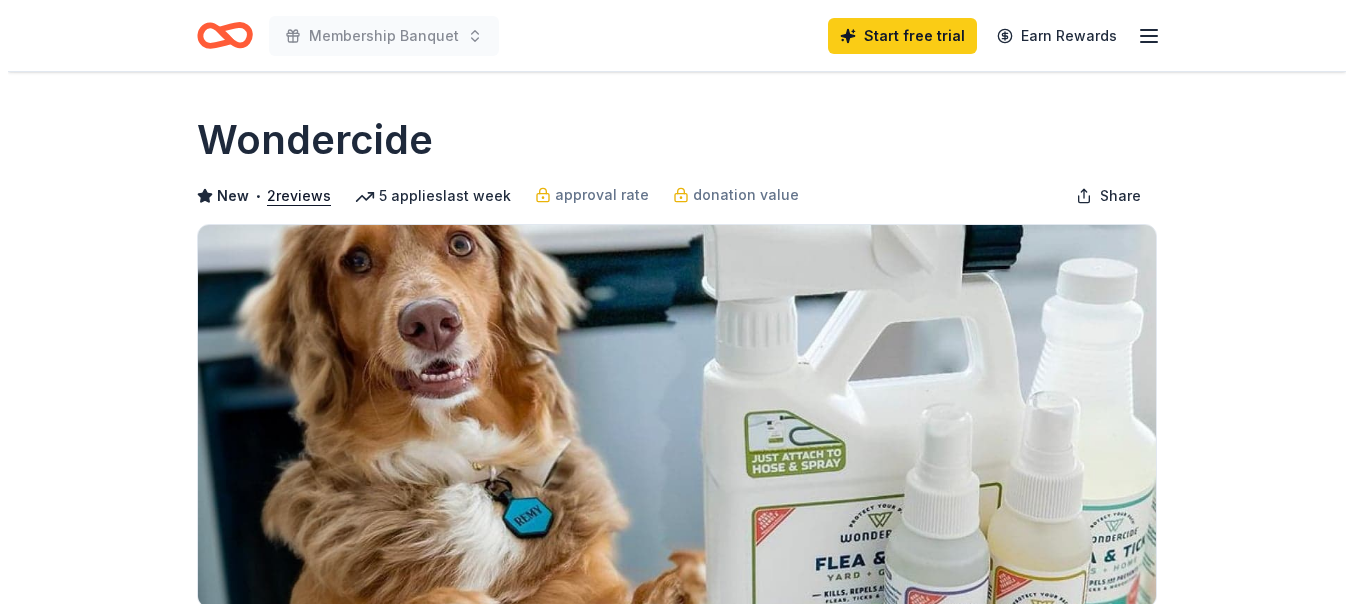 scroll, scrollTop: 192, scrollLeft: 0, axis: vertical 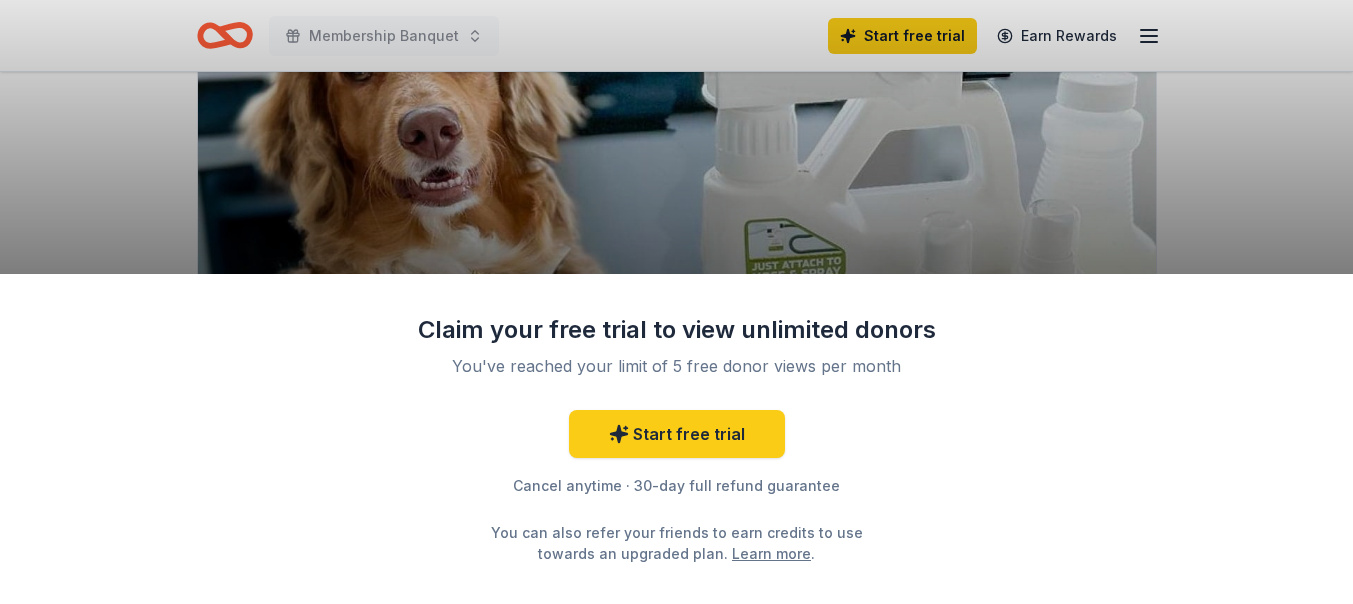 click on "Claim your free trial to view unlimited donors You've reached your limit of 5 free donor views per month Start free  trial Cancel anytime · 30-day full refund guarantee You can also refer your friends to earn credits to use towards an upgraded plan.   Learn more ." at bounding box center [676, 302] 